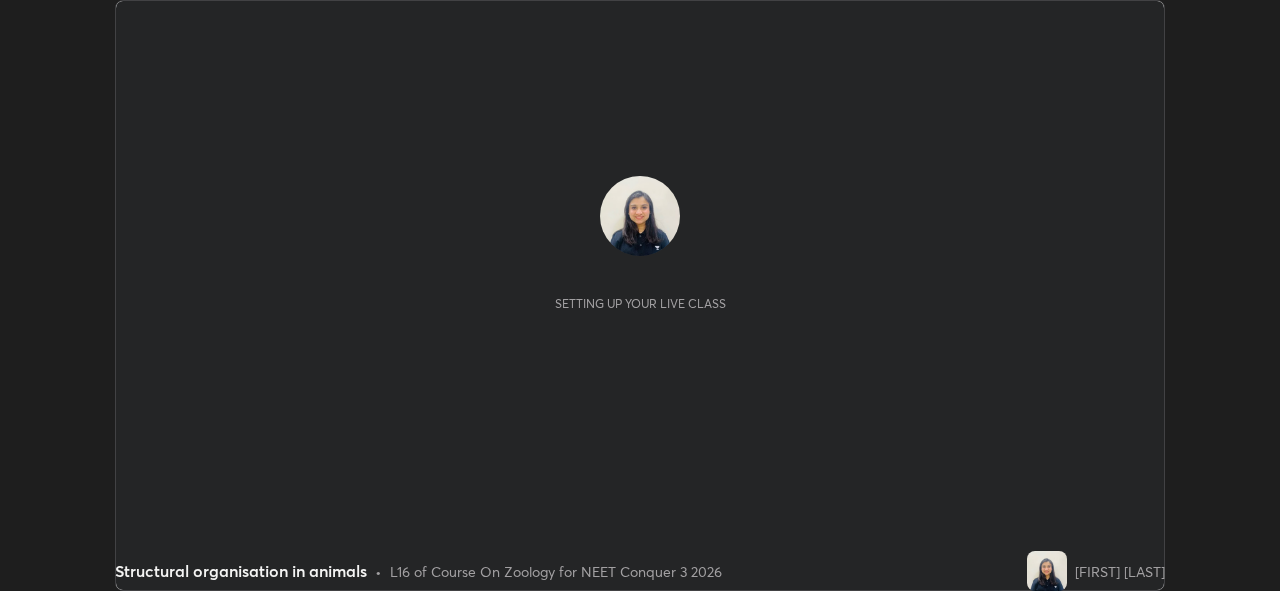 scroll, scrollTop: 0, scrollLeft: 0, axis: both 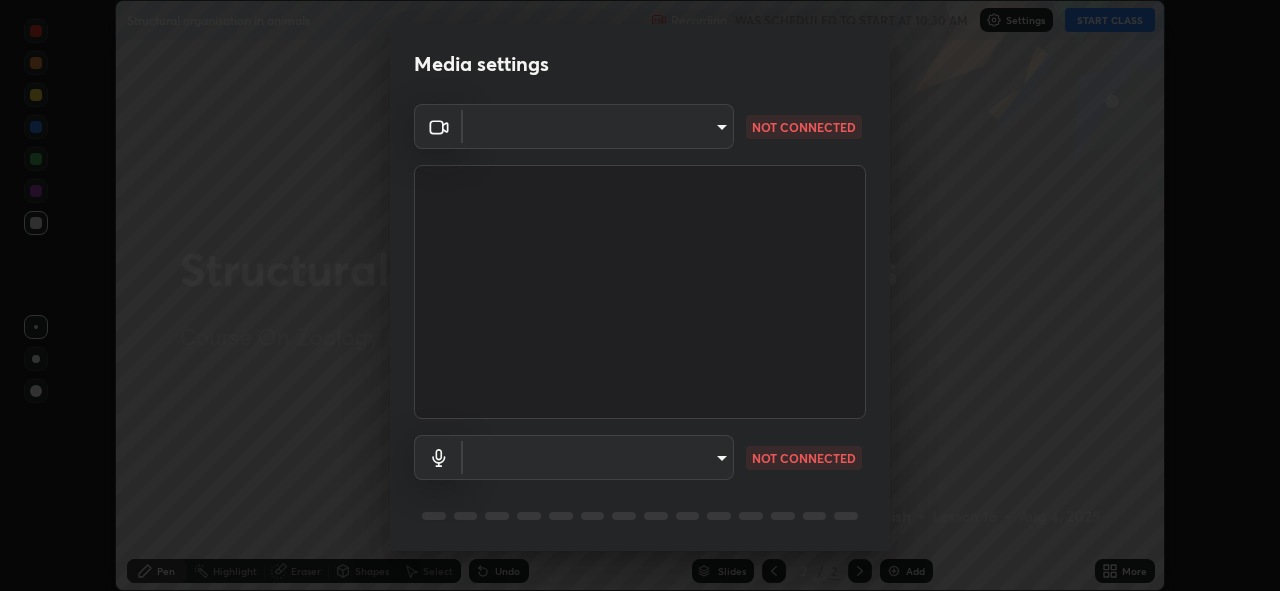 type on "f998bc4046c61b158ae604da705546672abda0c1808058386527230685057052" 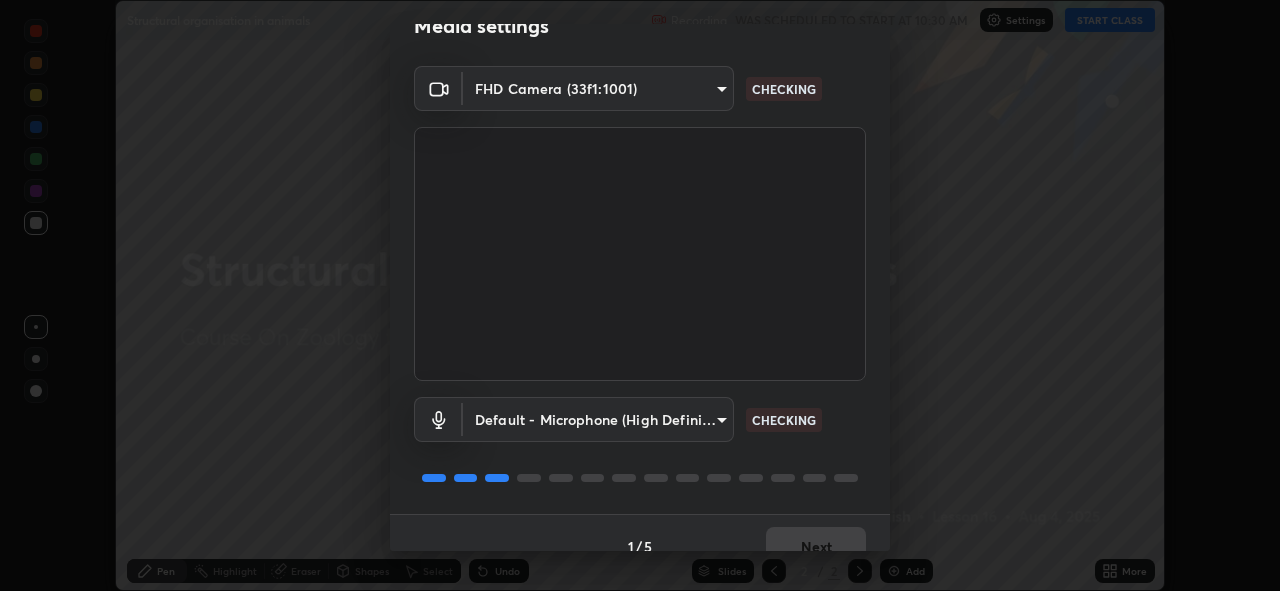 scroll, scrollTop: 65, scrollLeft: 0, axis: vertical 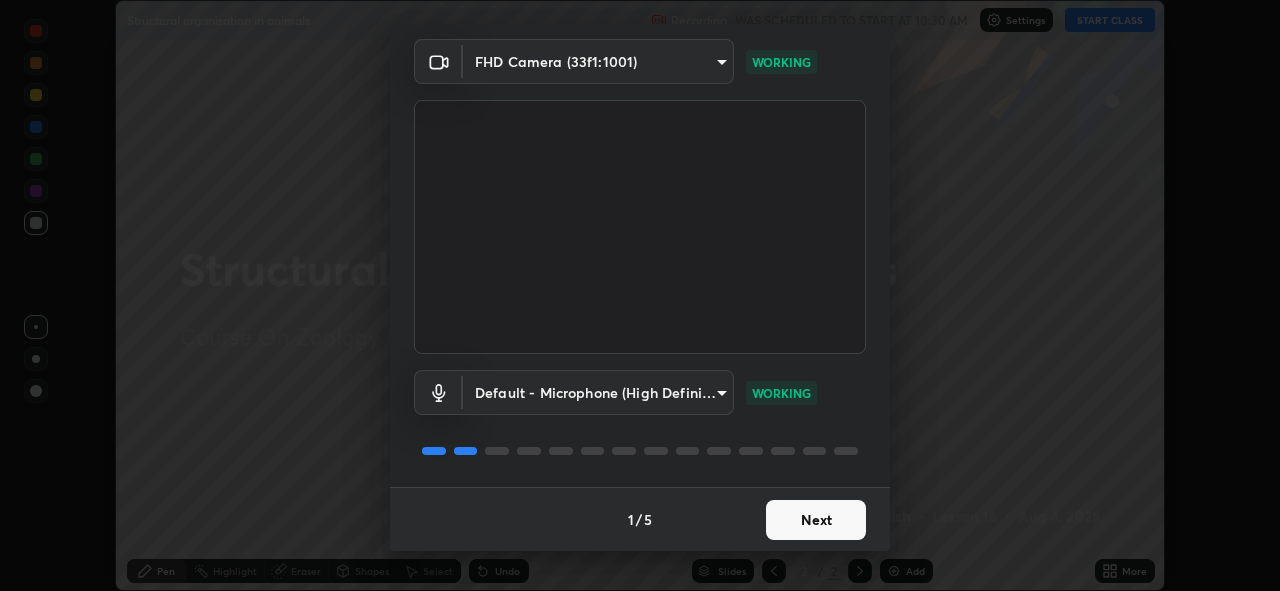 click on "Next" at bounding box center (816, 520) 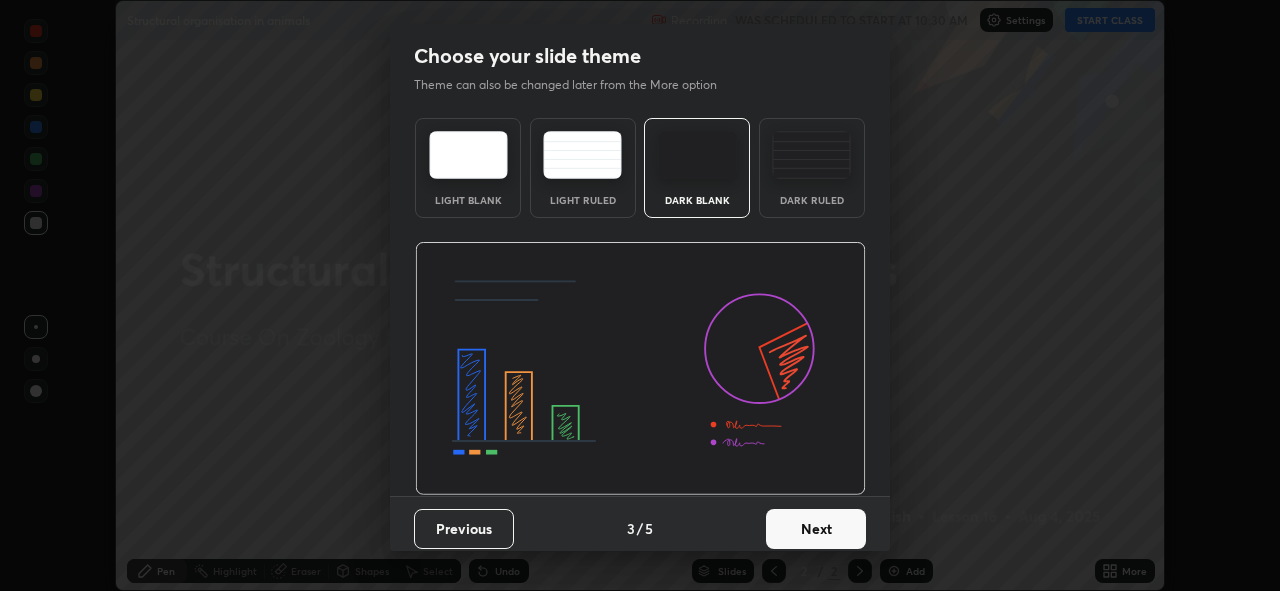 click on "Next" at bounding box center (816, 529) 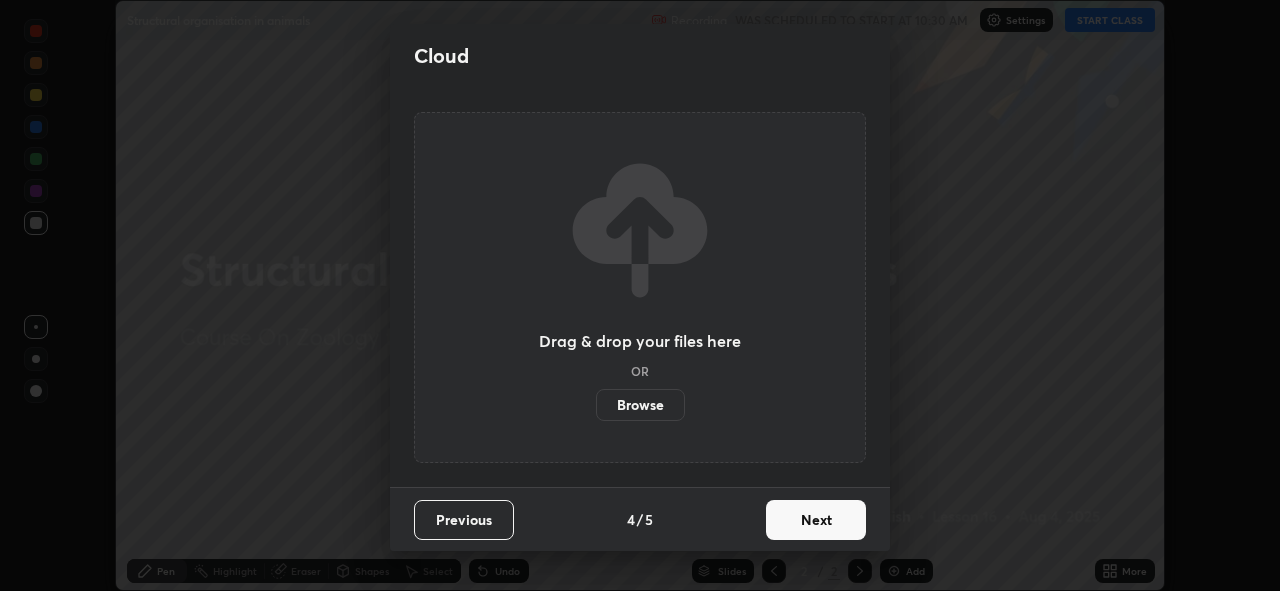 click on "Next" at bounding box center (816, 520) 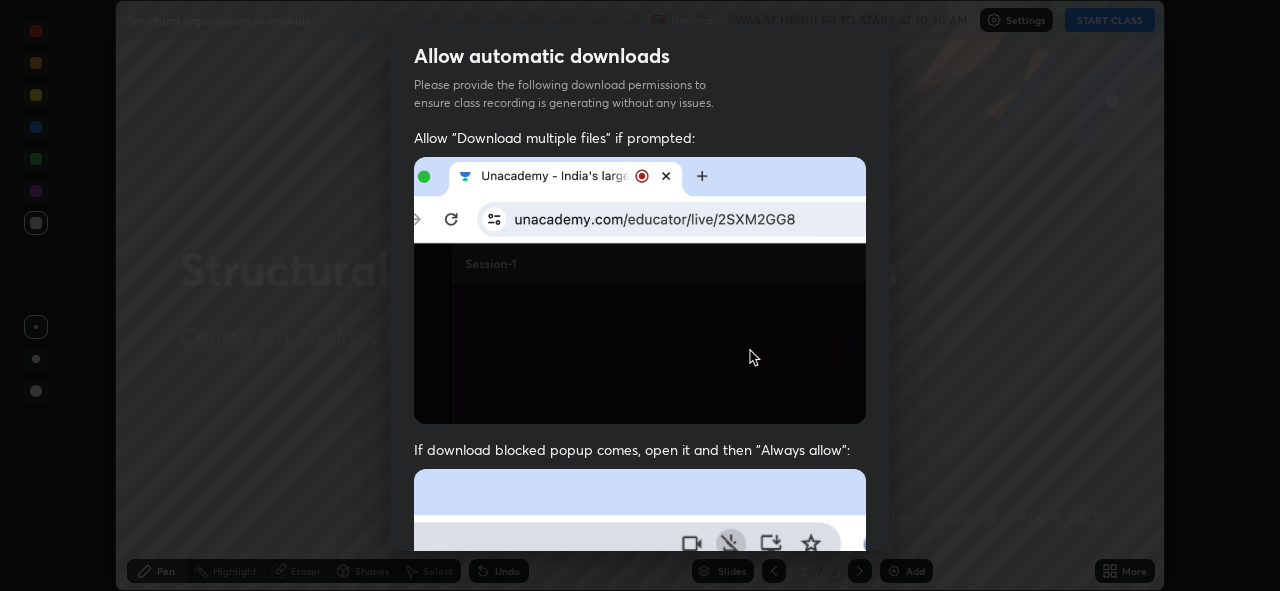 click on "Previous 5 / 5 Done" at bounding box center (640, 1002) 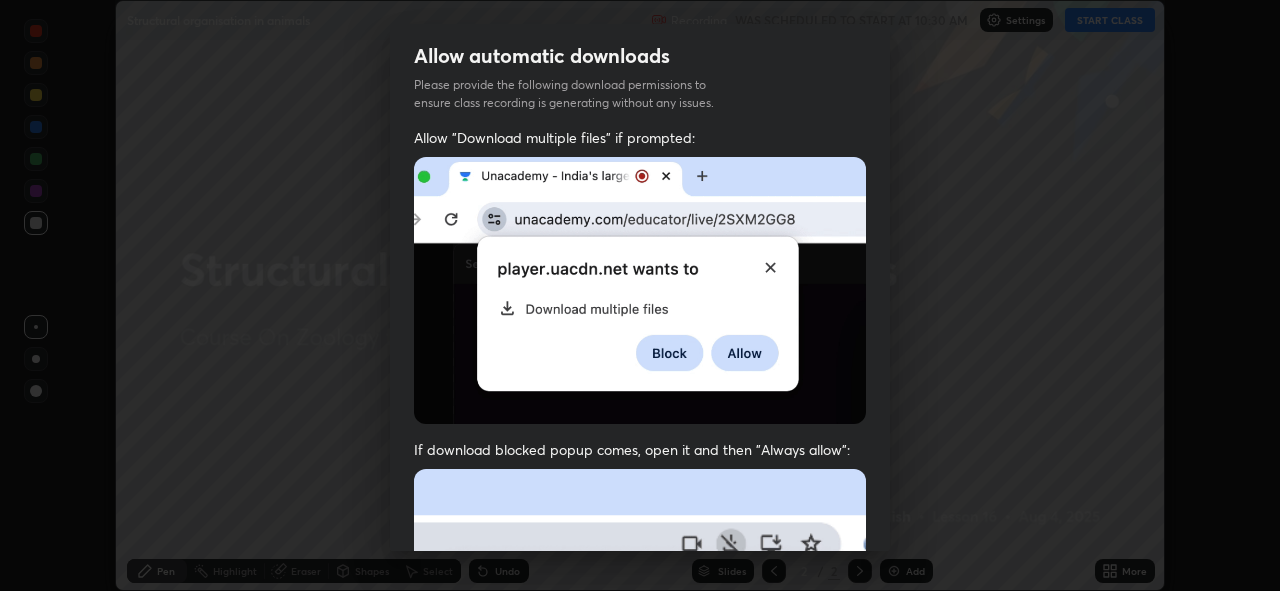 click at bounding box center [640, 290] 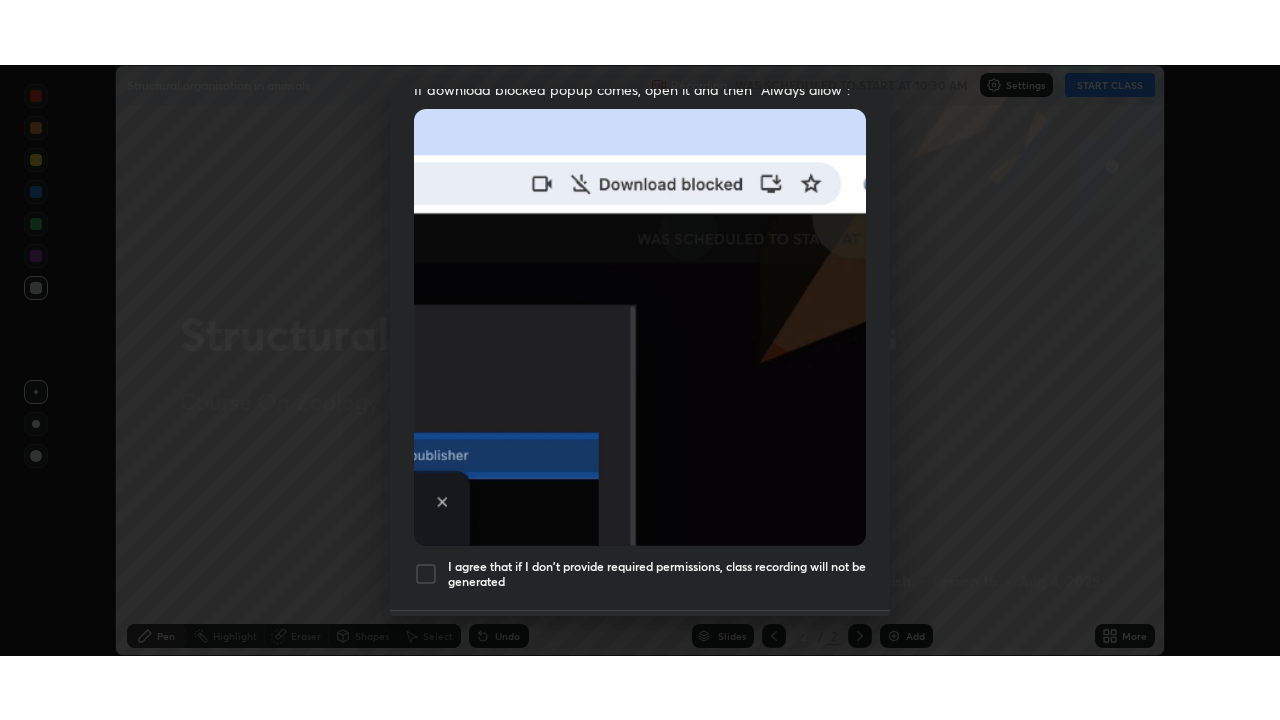 scroll, scrollTop: 473, scrollLeft: 0, axis: vertical 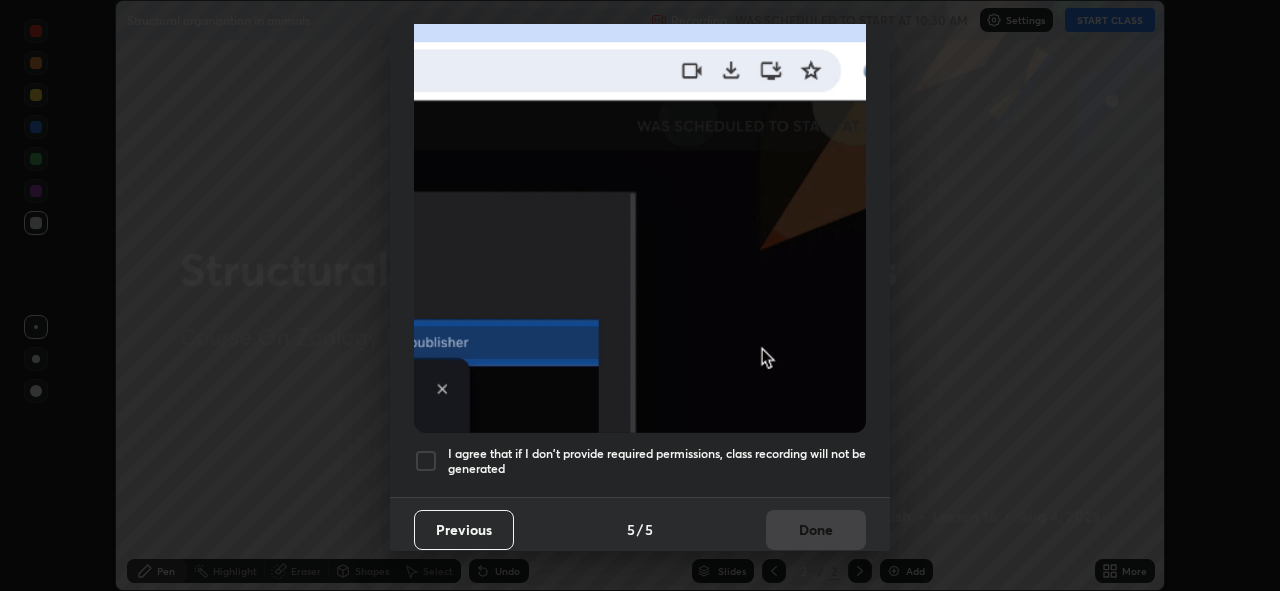 click on "I agree that if I don't provide required permissions, class recording will not be generated" at bounding box center (657, 461) 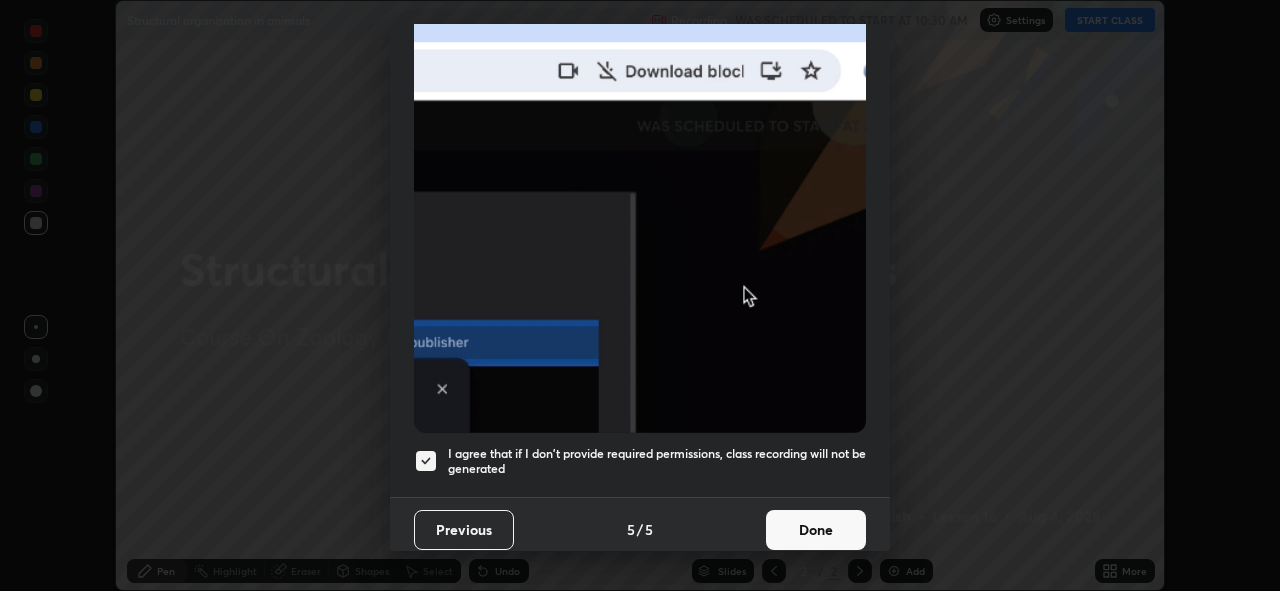 click on "Done" at bounding box center [816, 530] 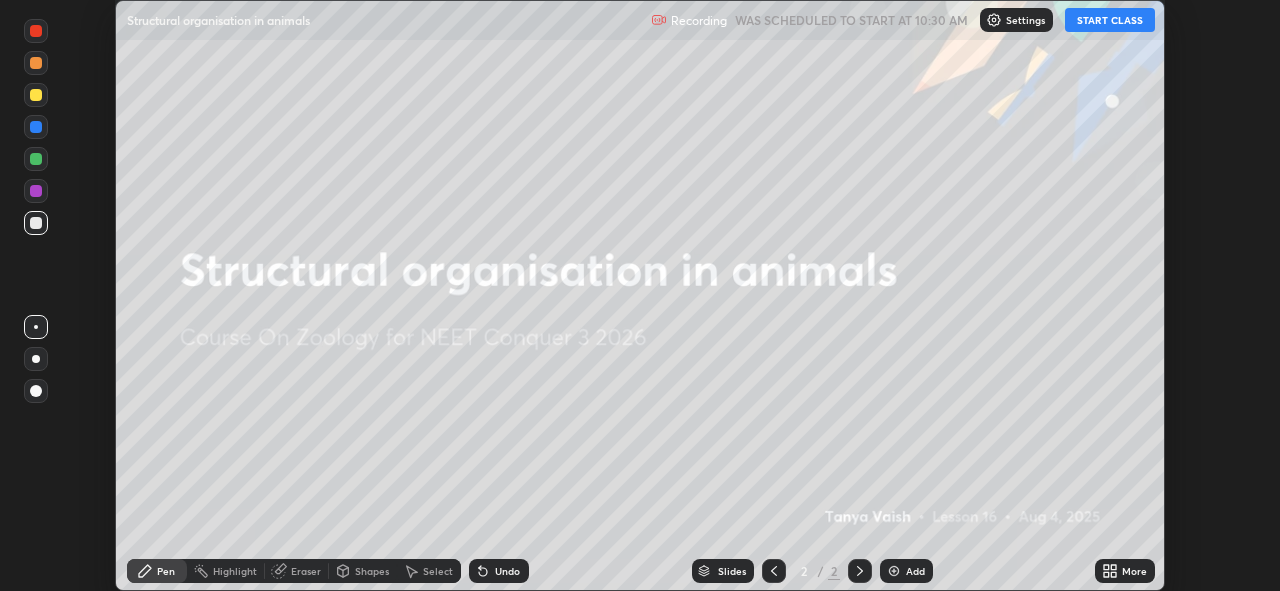 click on "START CLASS" at bounding box center (1110, 20) 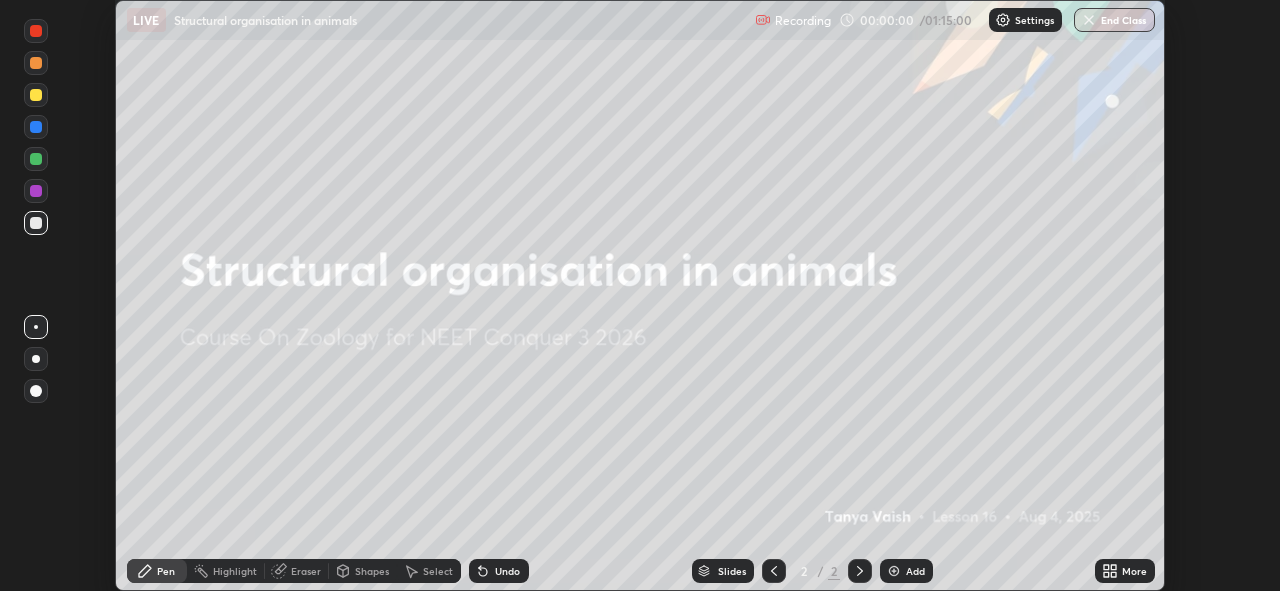 click on "More" at bounding box center [1125, 571] 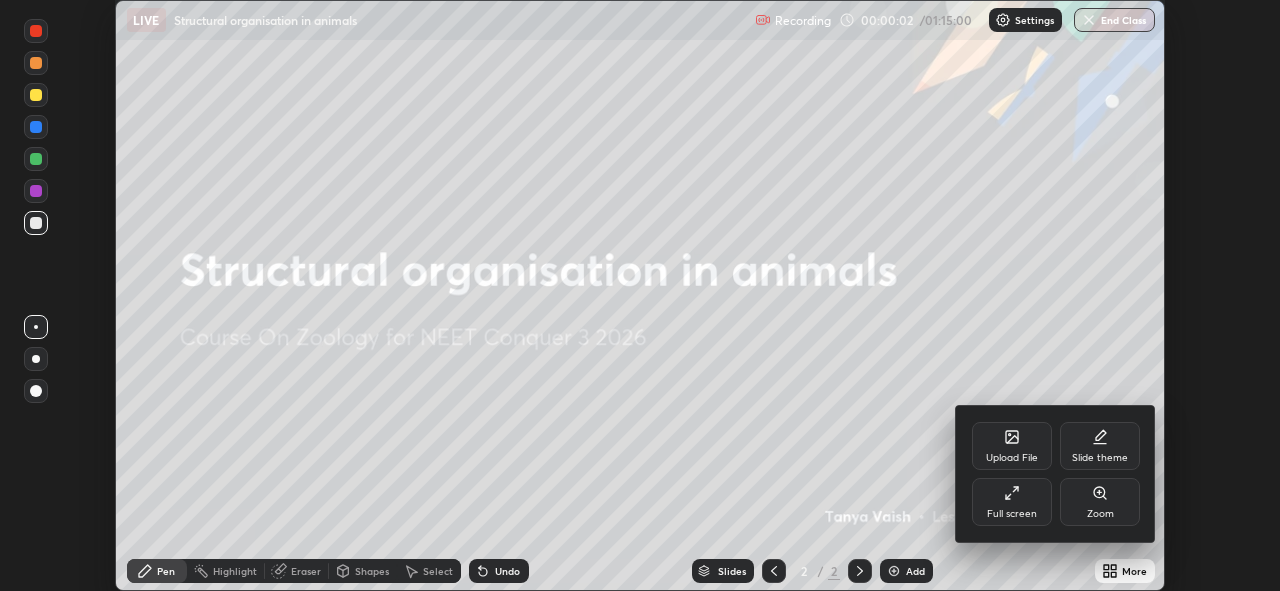 click on "Full screen" at bounding box center [1012, 502] 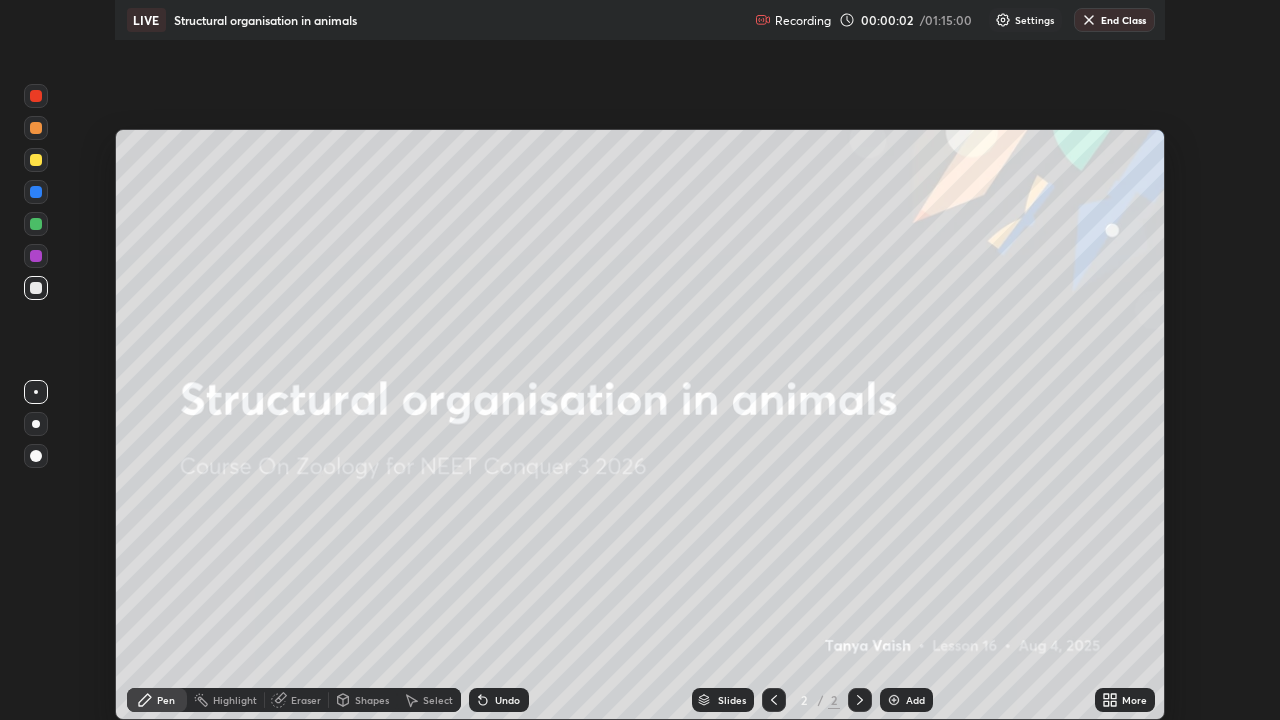scroll, scrollTop: 99280, scrollLeft: 98720, axis: both 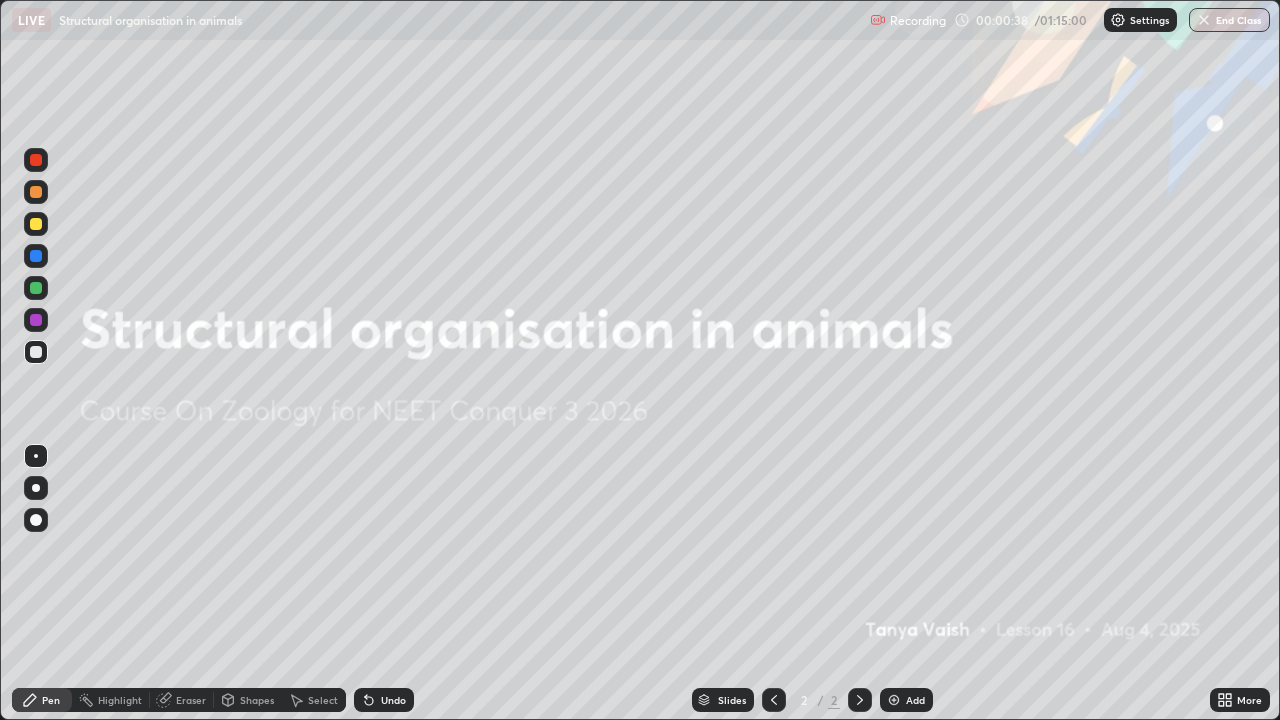 click on "Add" at bounding box center (915, 700) 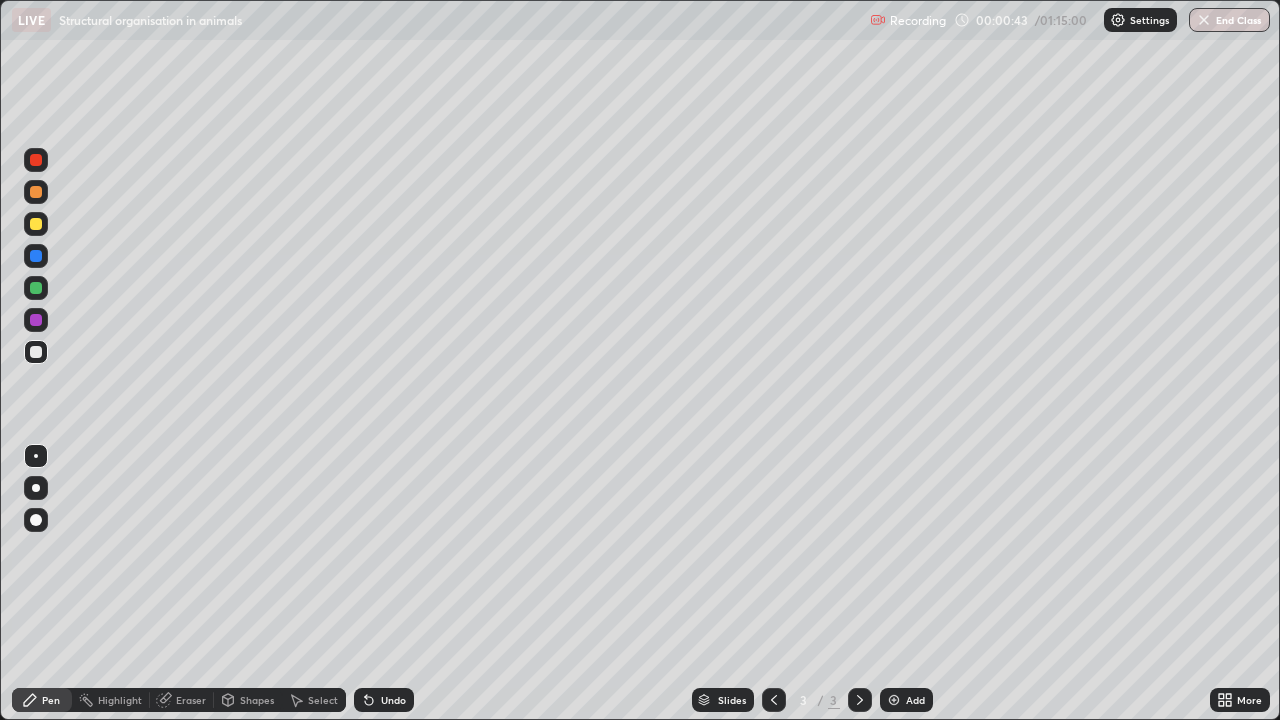 click at bounding box center (36, 288) 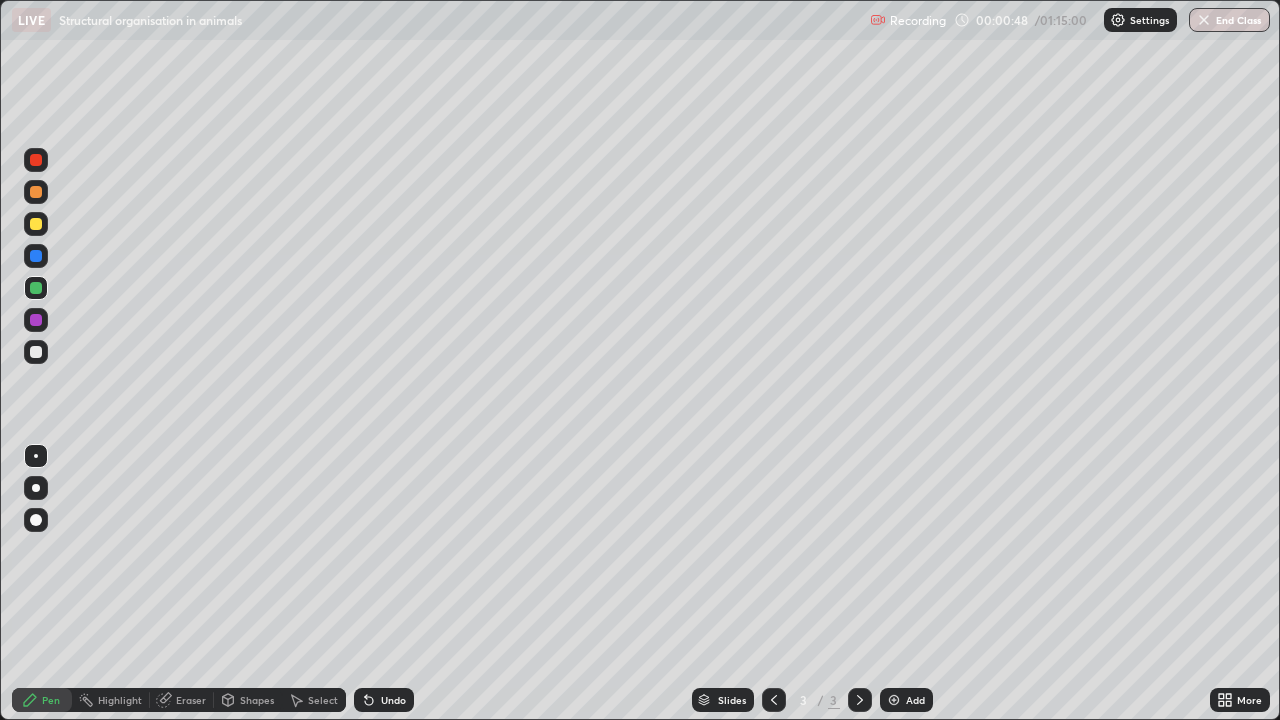 click on "Undo" at bounding box center [393, 700] 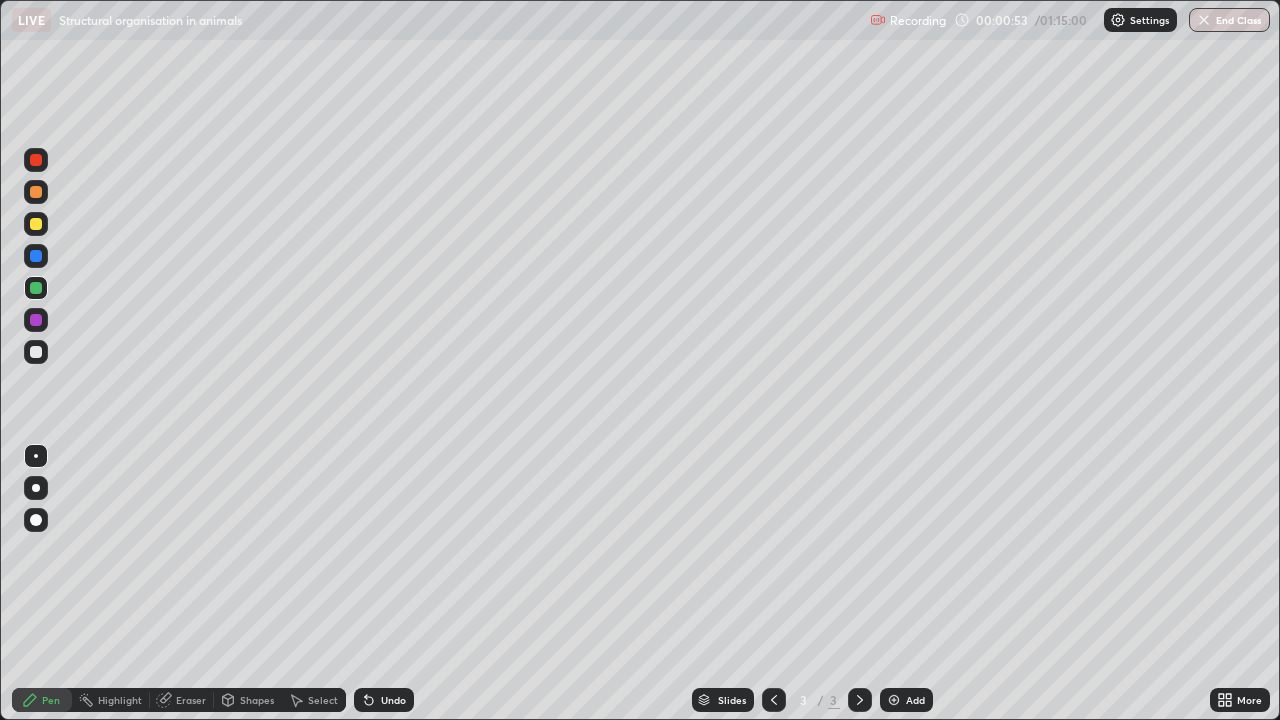click at bounding box center (36, 288) 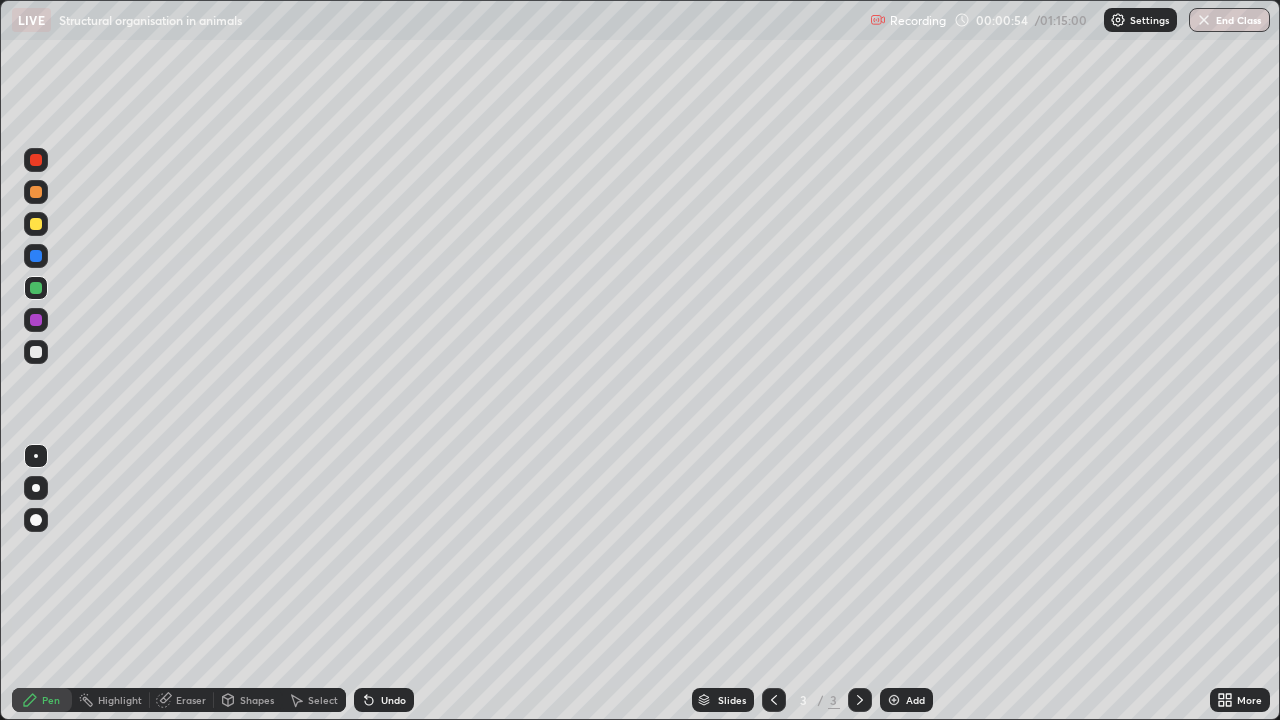 click at bounding box center (36, 320) 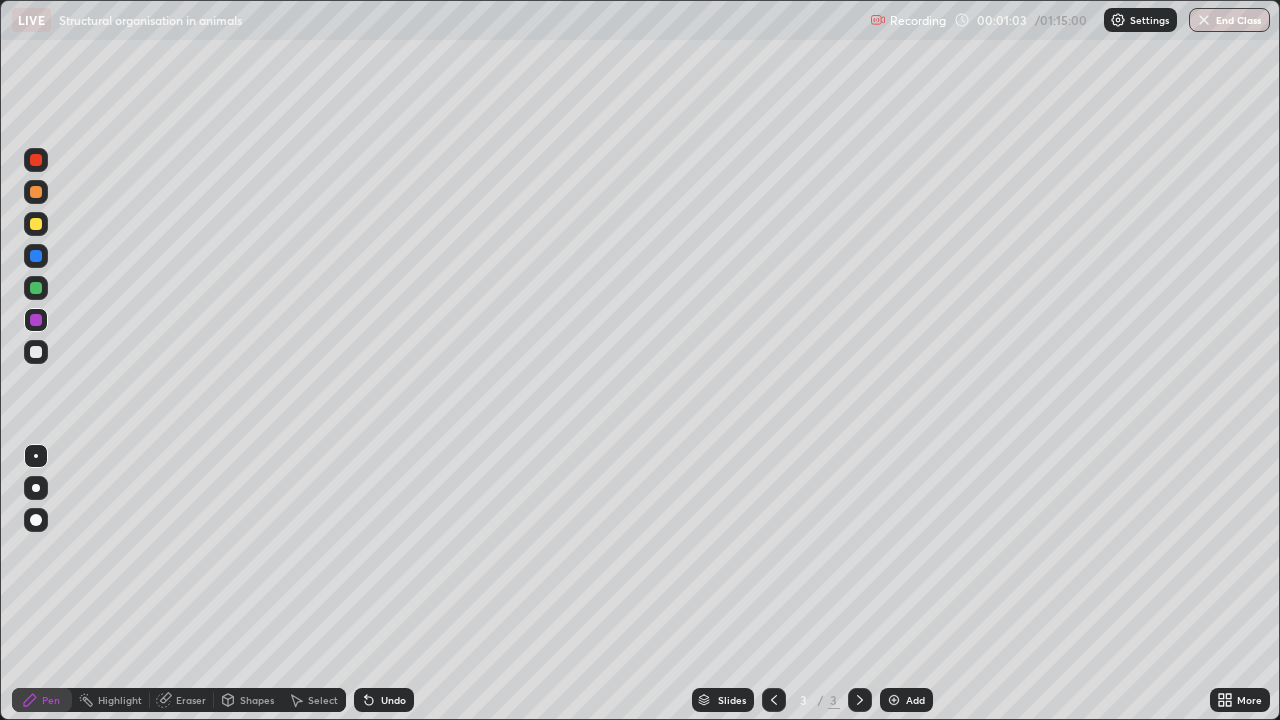 click at bounding box center [36, 288] 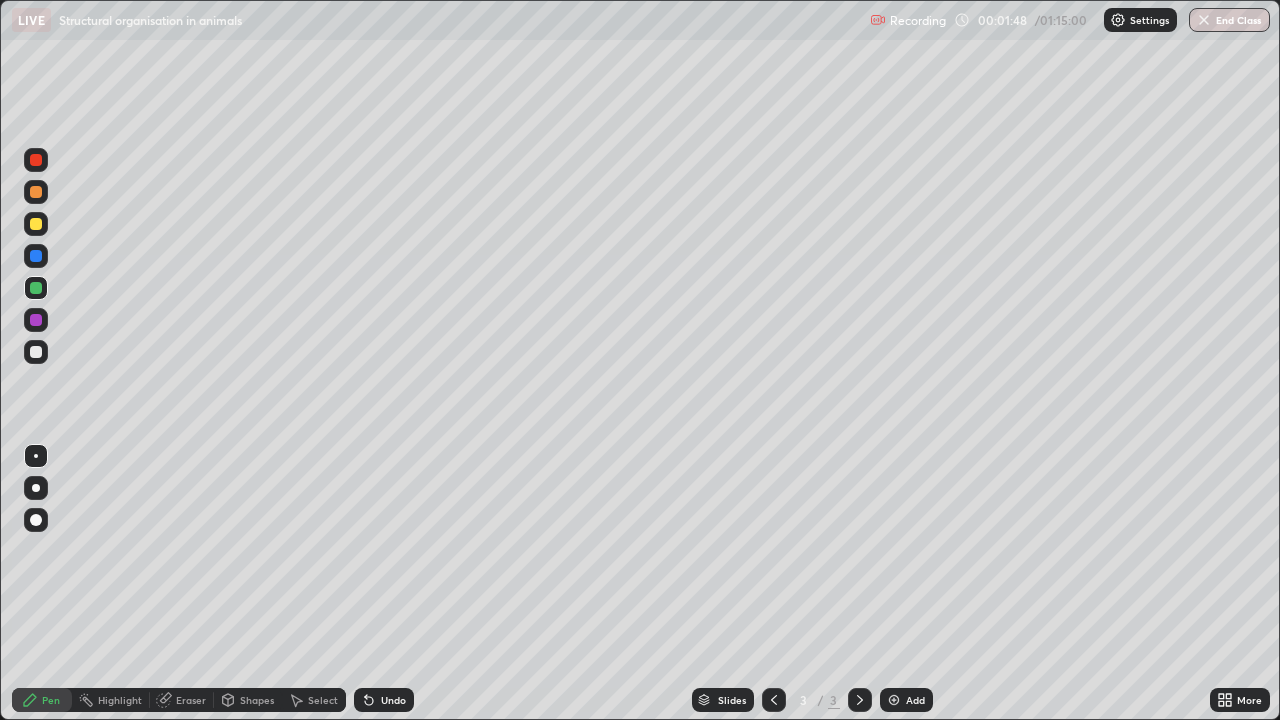 click at bounding box center (36, 352) 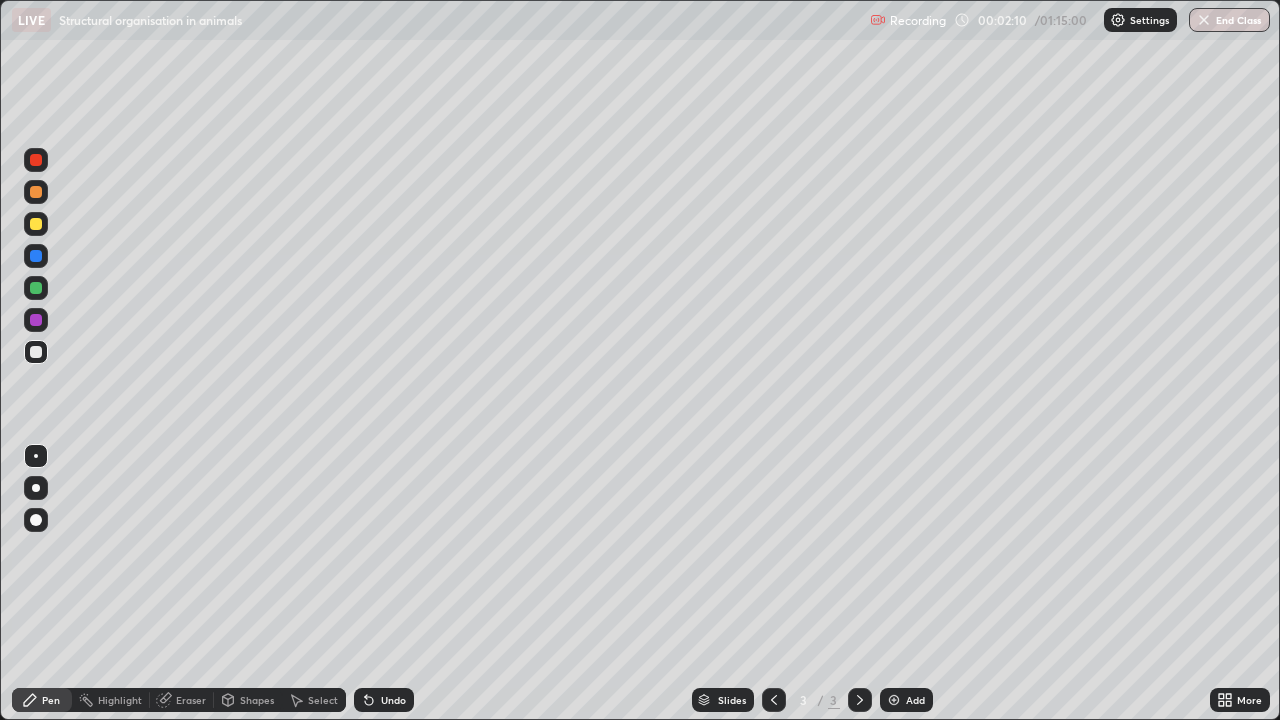 click on "Undo" at bounding box center (384, 700) 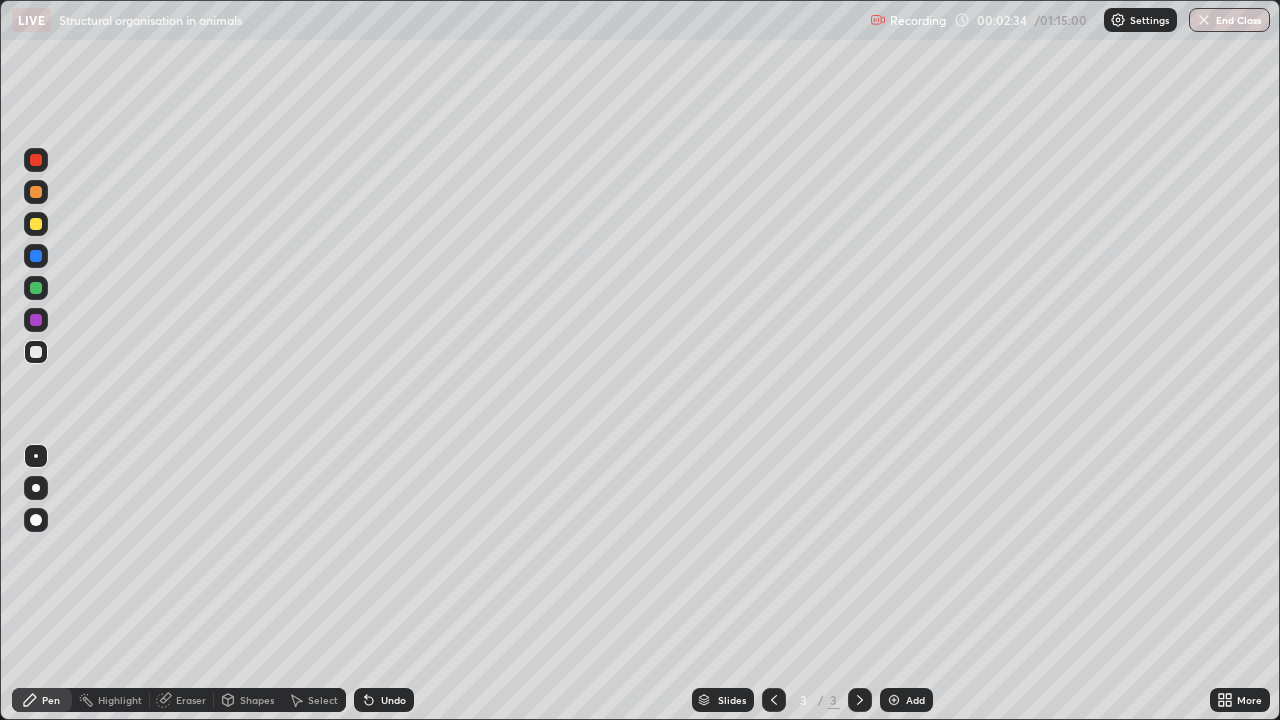 click at bounding box center [36, 256] 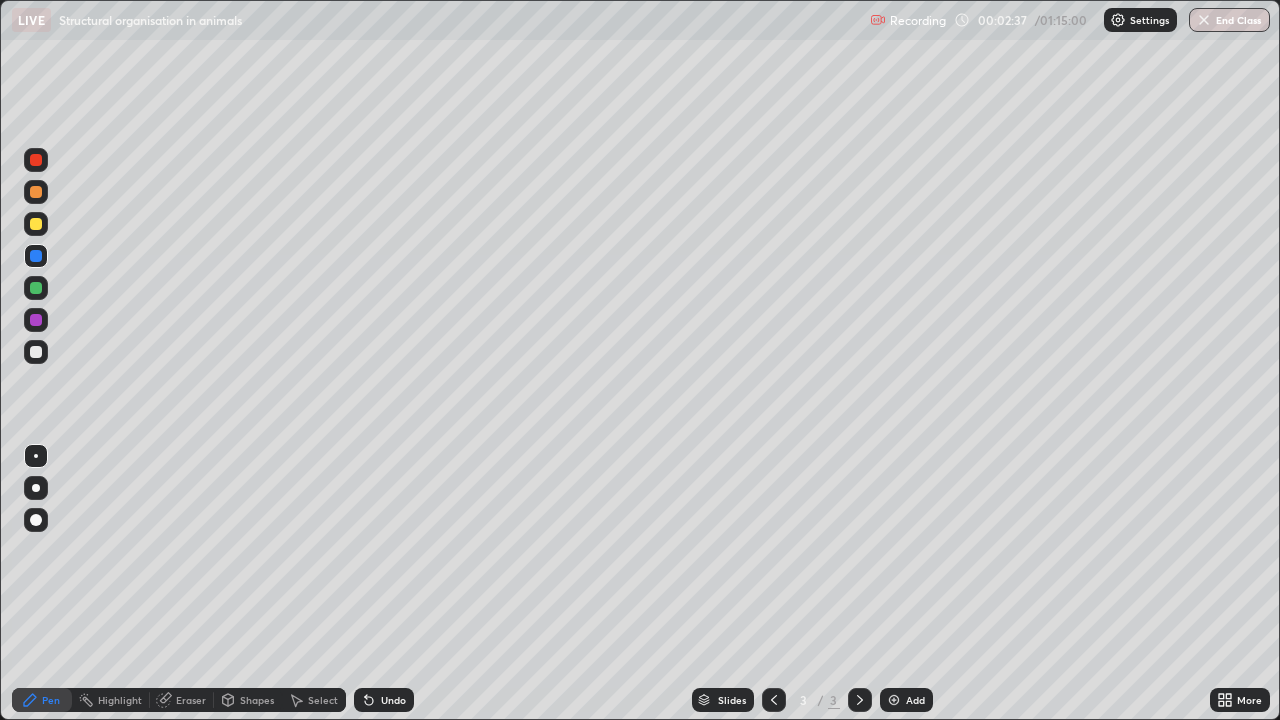 click at bounding box center (36, 320) 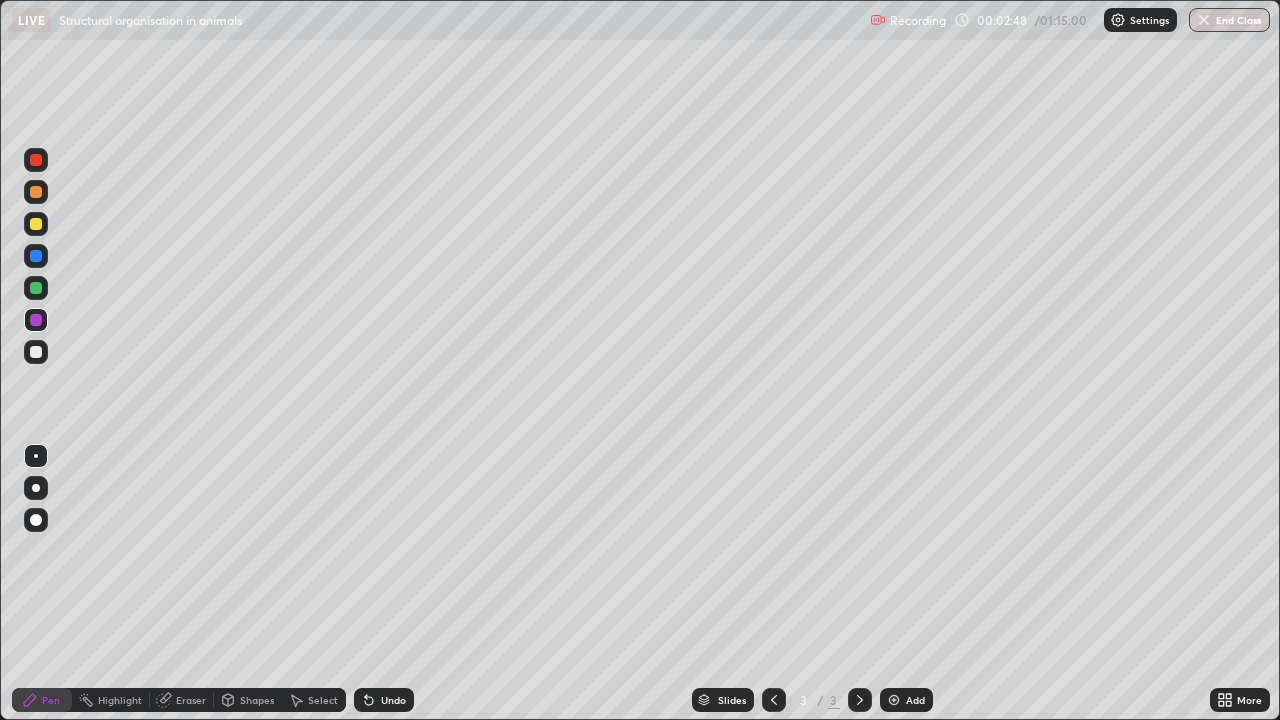 click at bounding box center [36, 352] 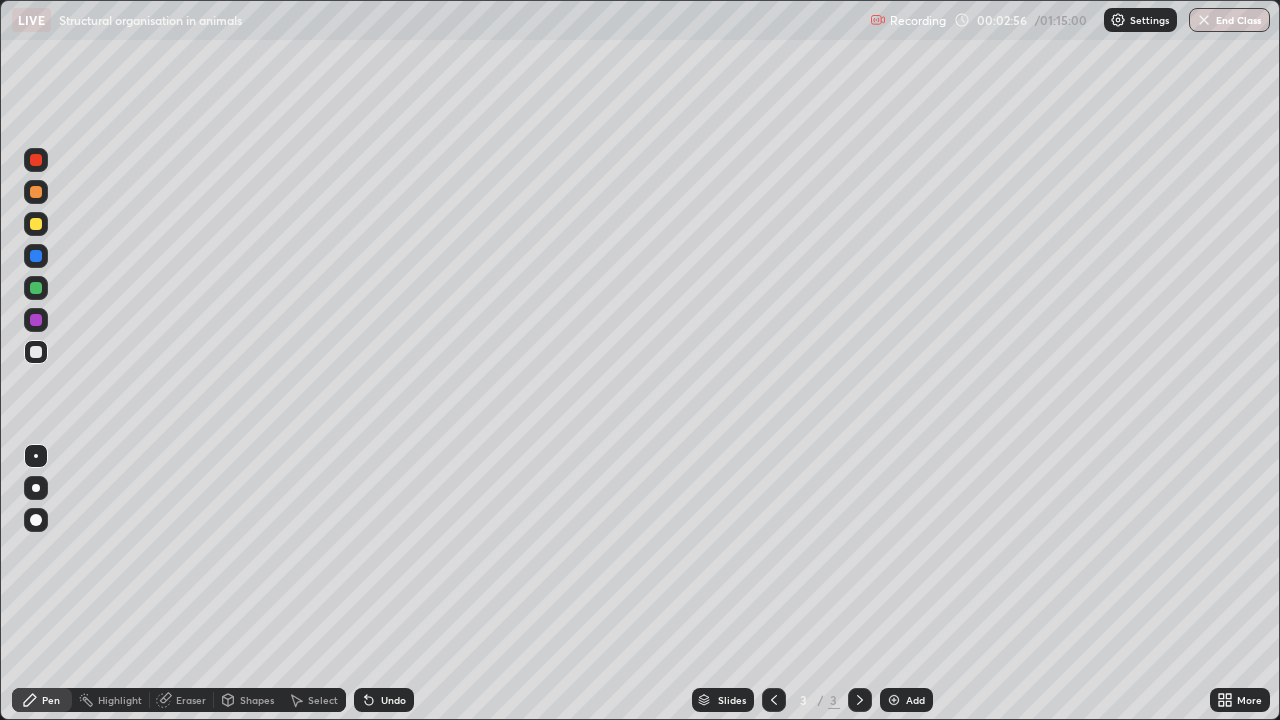 click at bounding box center [36, 320] 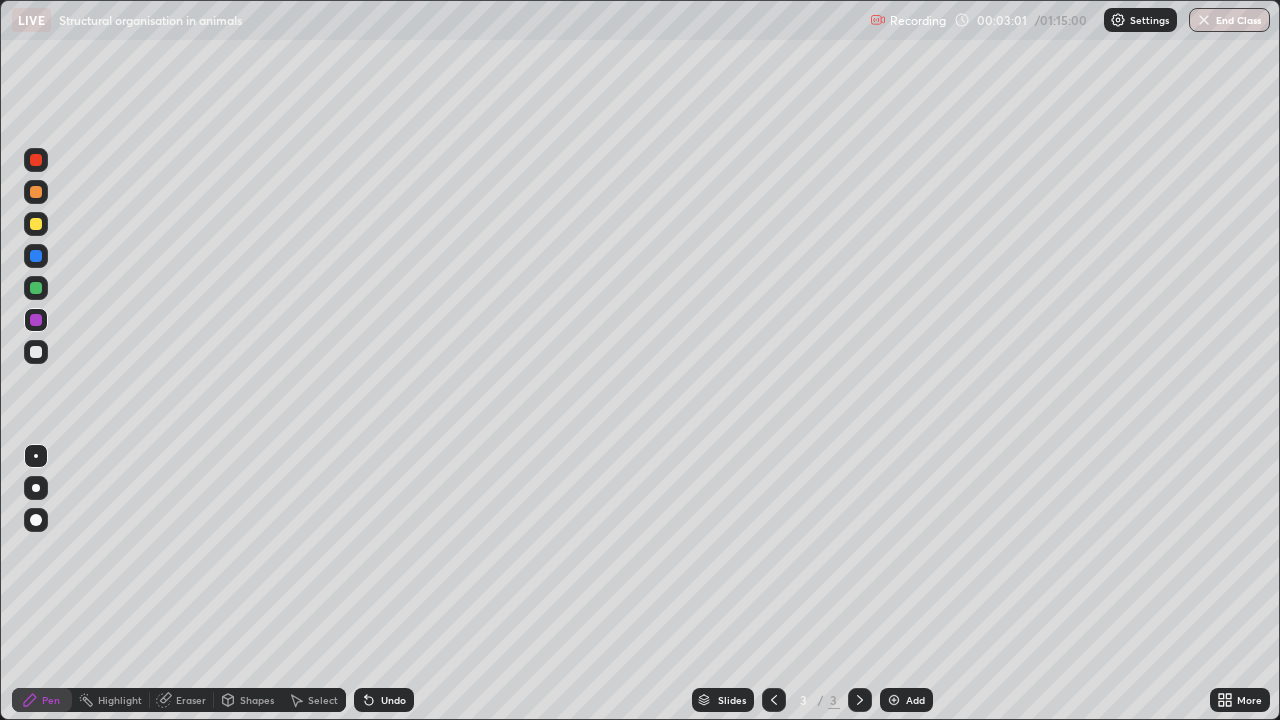 click at bounding box center [36, 288] 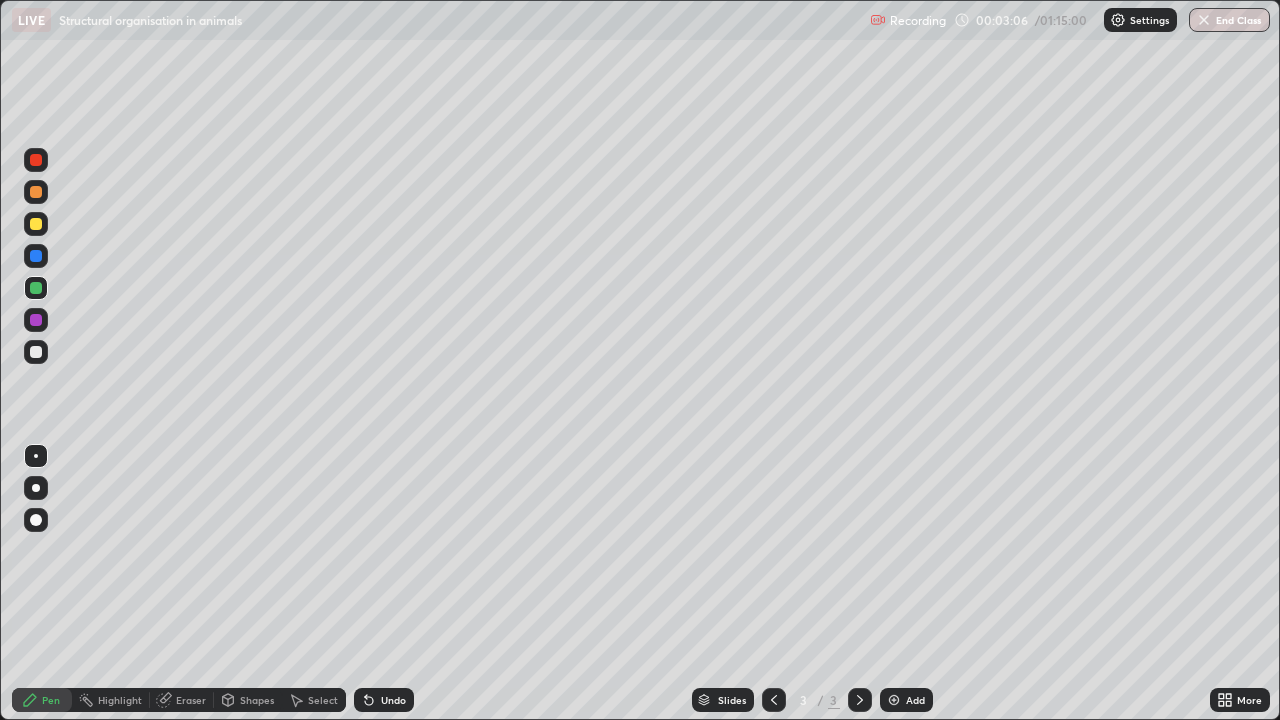 click at bounding box center (36, 320) 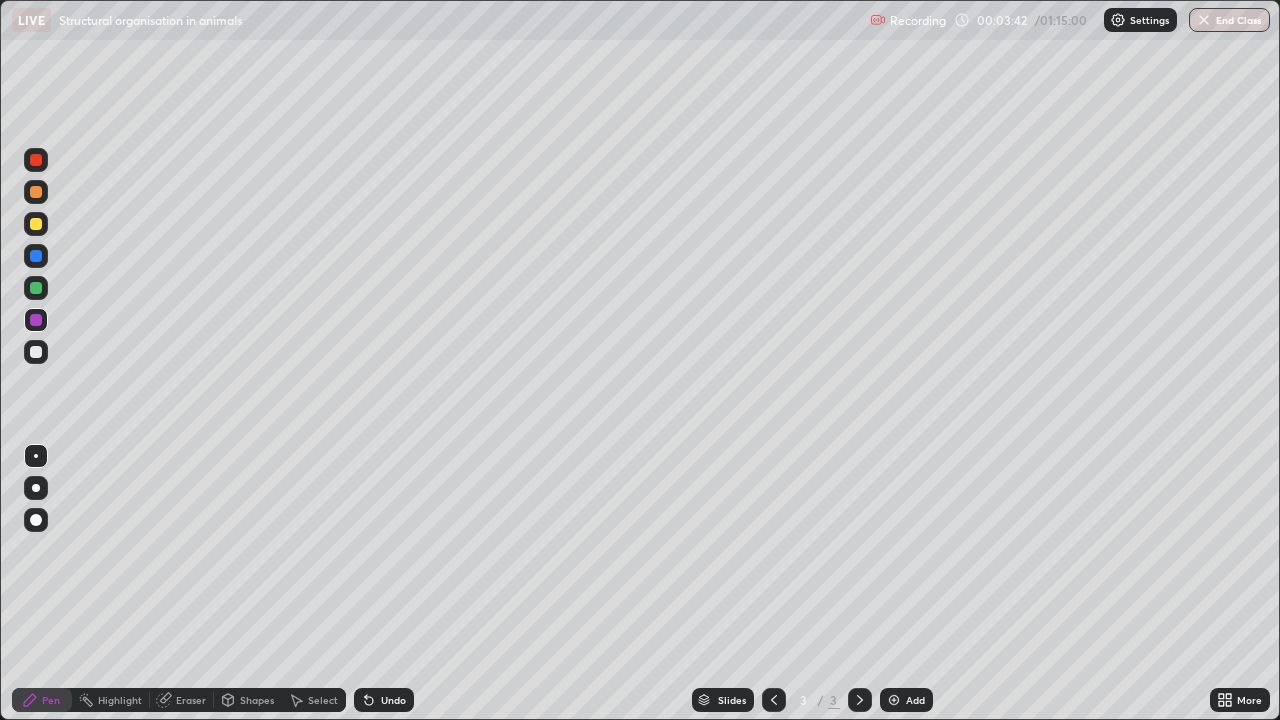 click at bounding box center [36, 352] 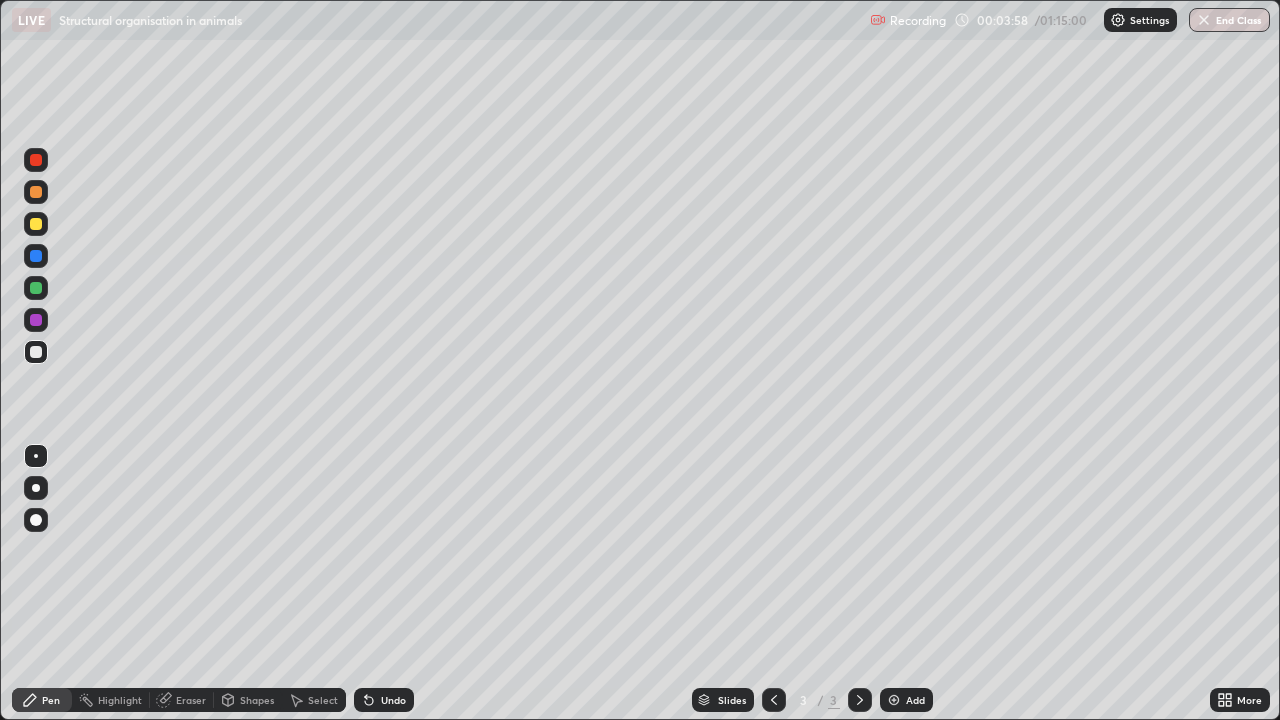click at bounding box center [36, 160] 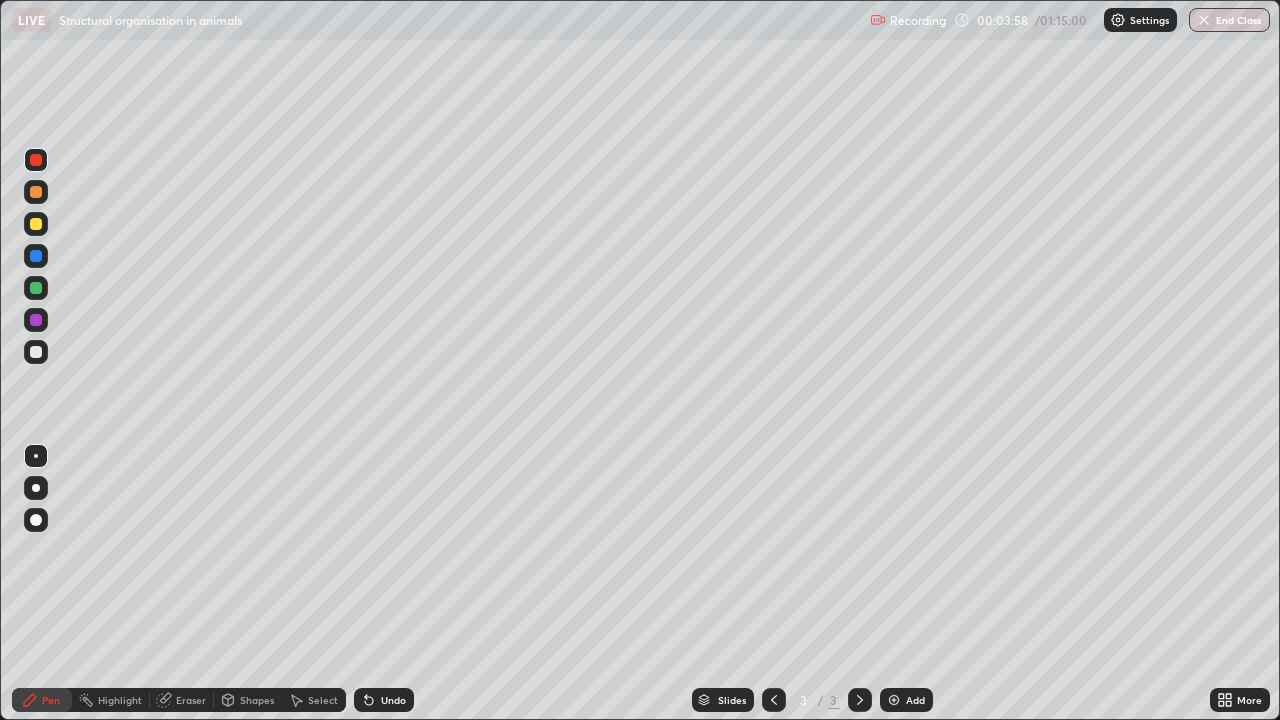 click at bounding box center [36, 520] 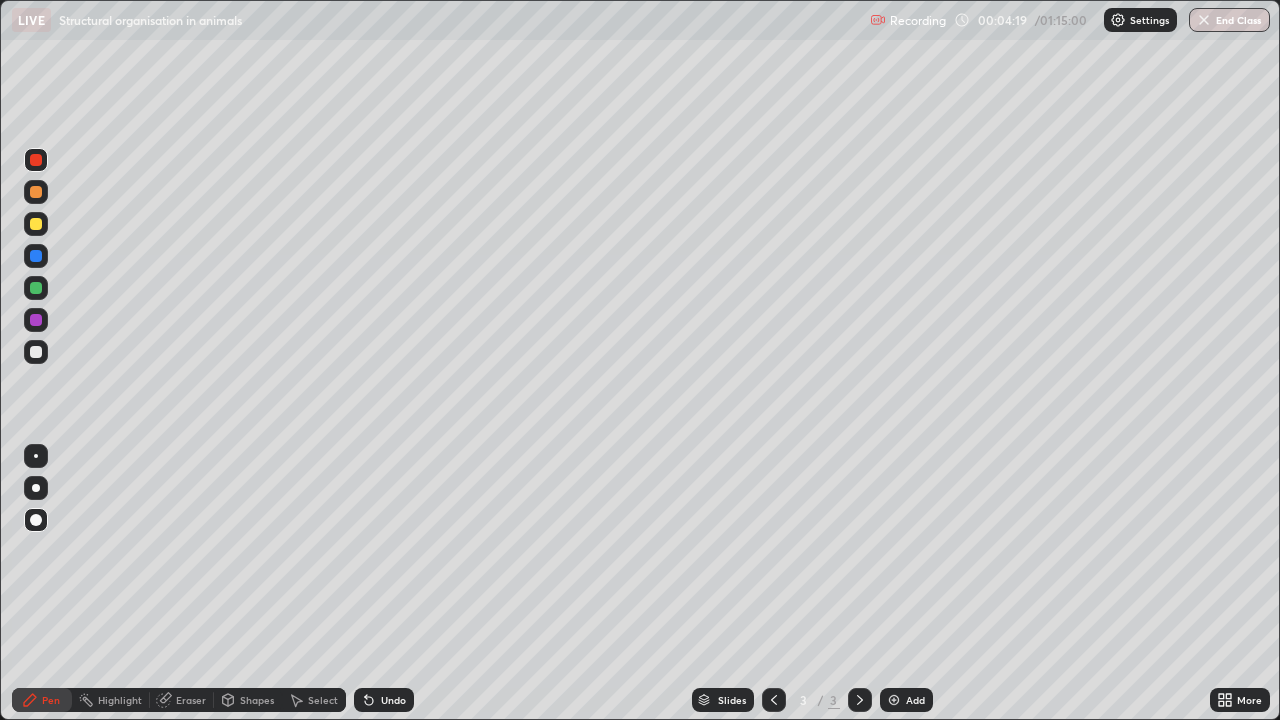 click on "Undo" at bounding box center [384, 700] 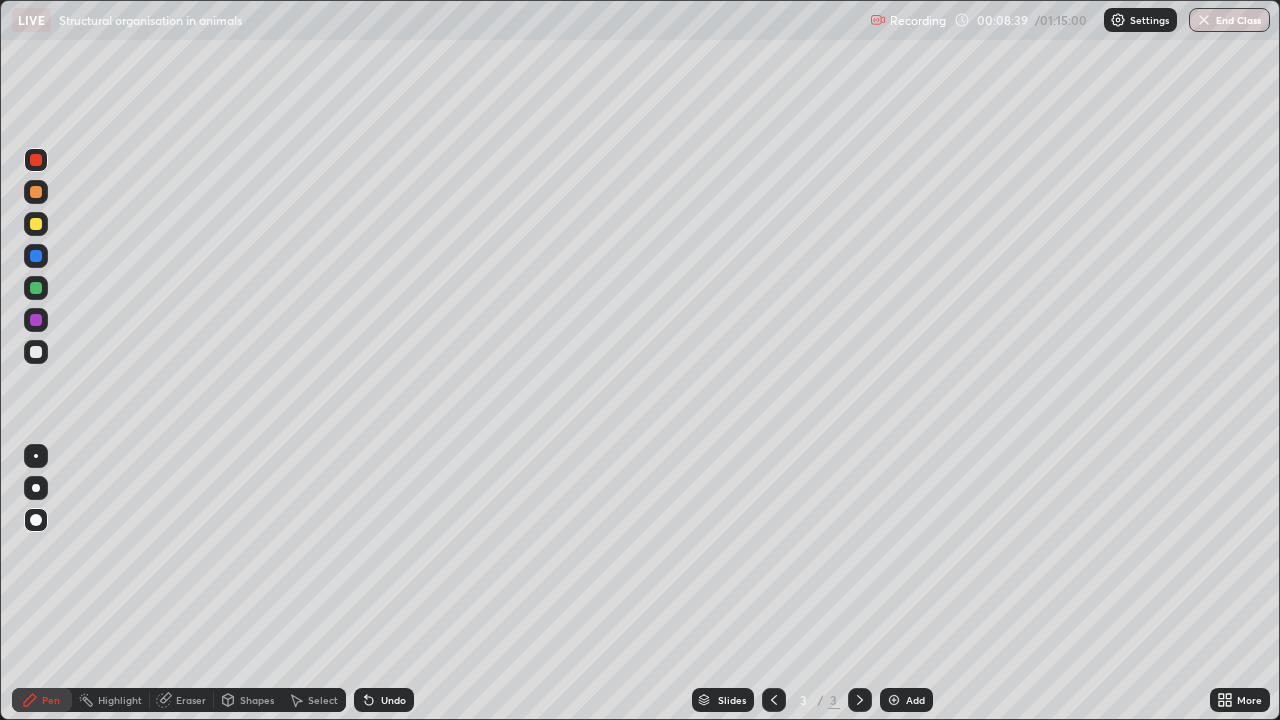 click on "Add" at bounding box center [915, 700] 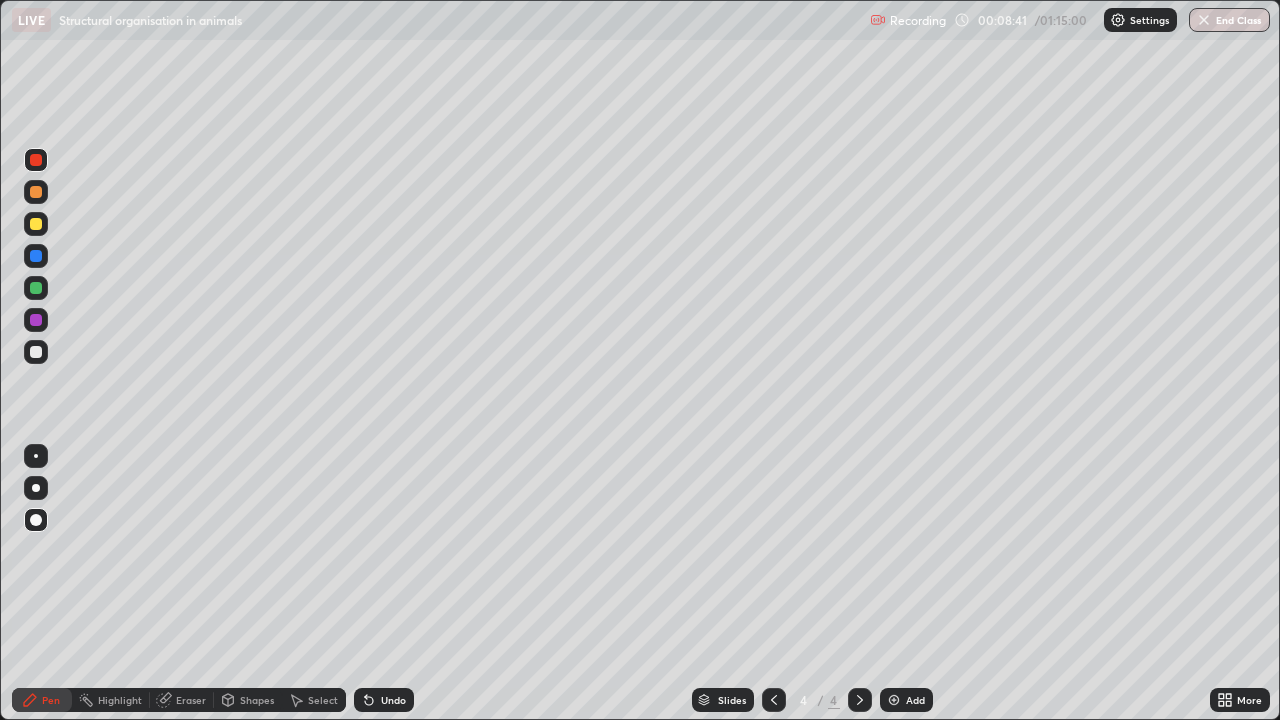 click at bounding box center [36, 192] 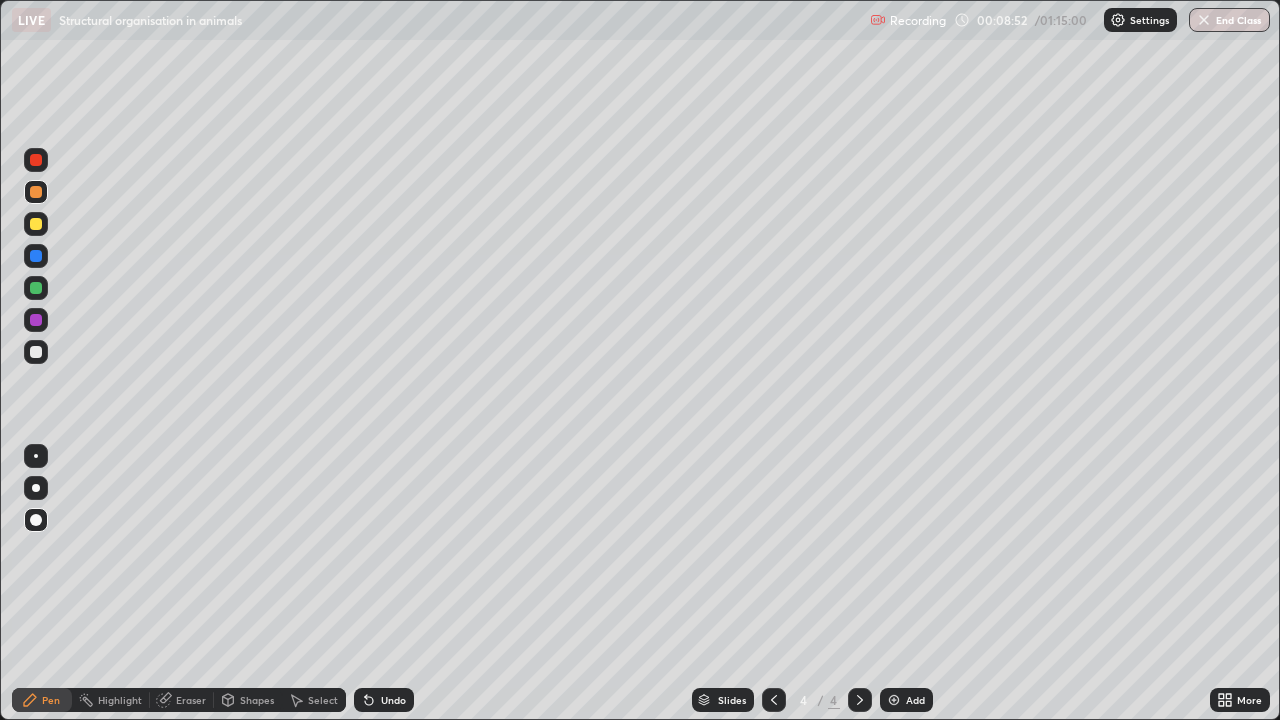 click at bounding box center [36, 192] 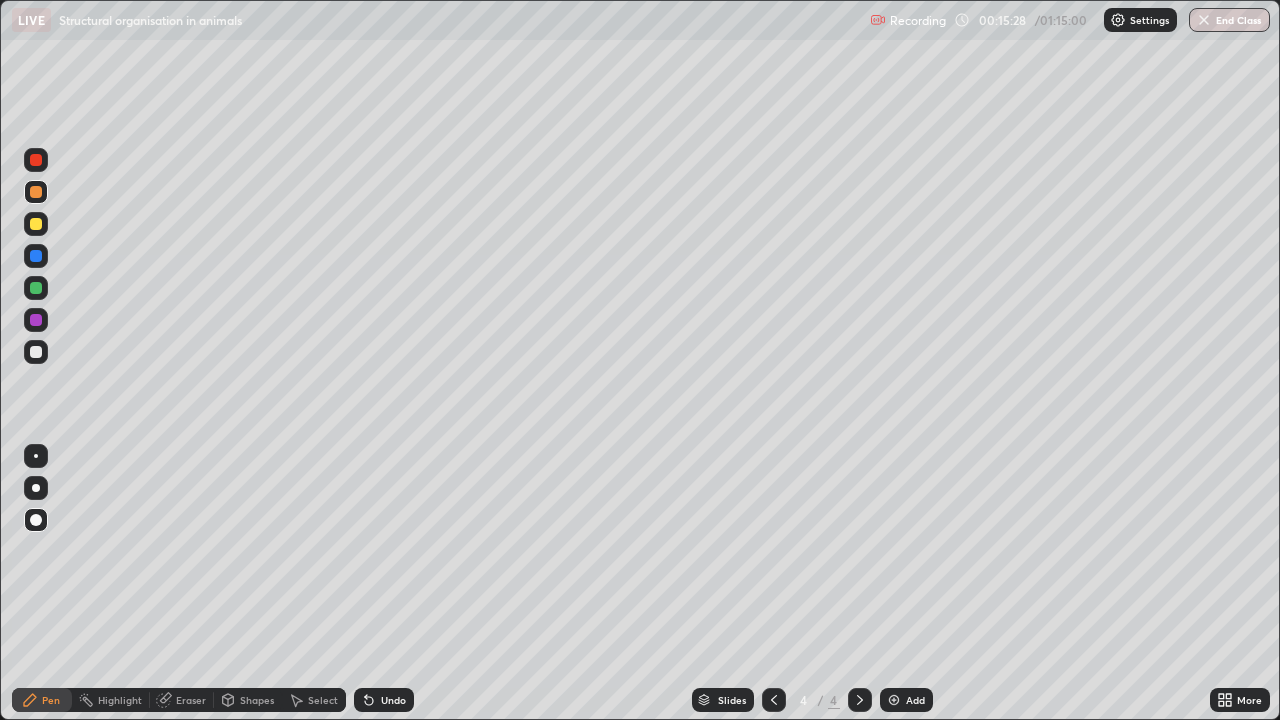 click at bounding box center [36, 352] 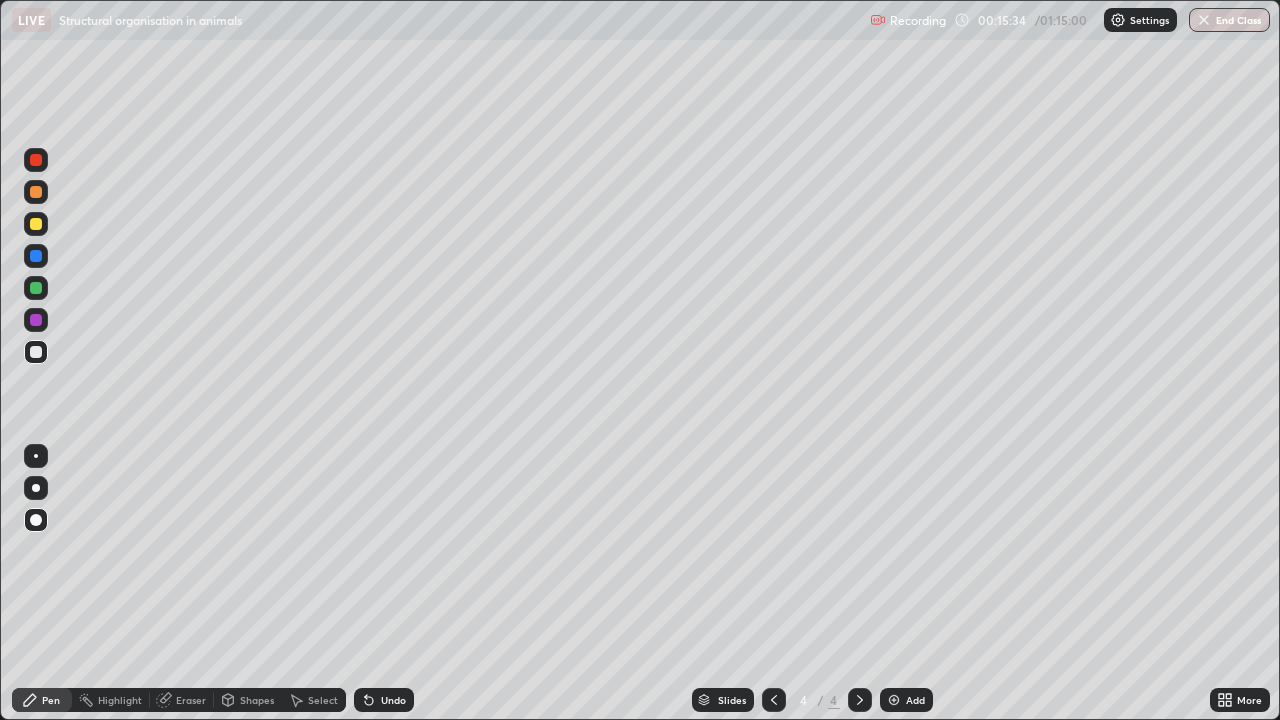 click at bounding box center [36, 288] 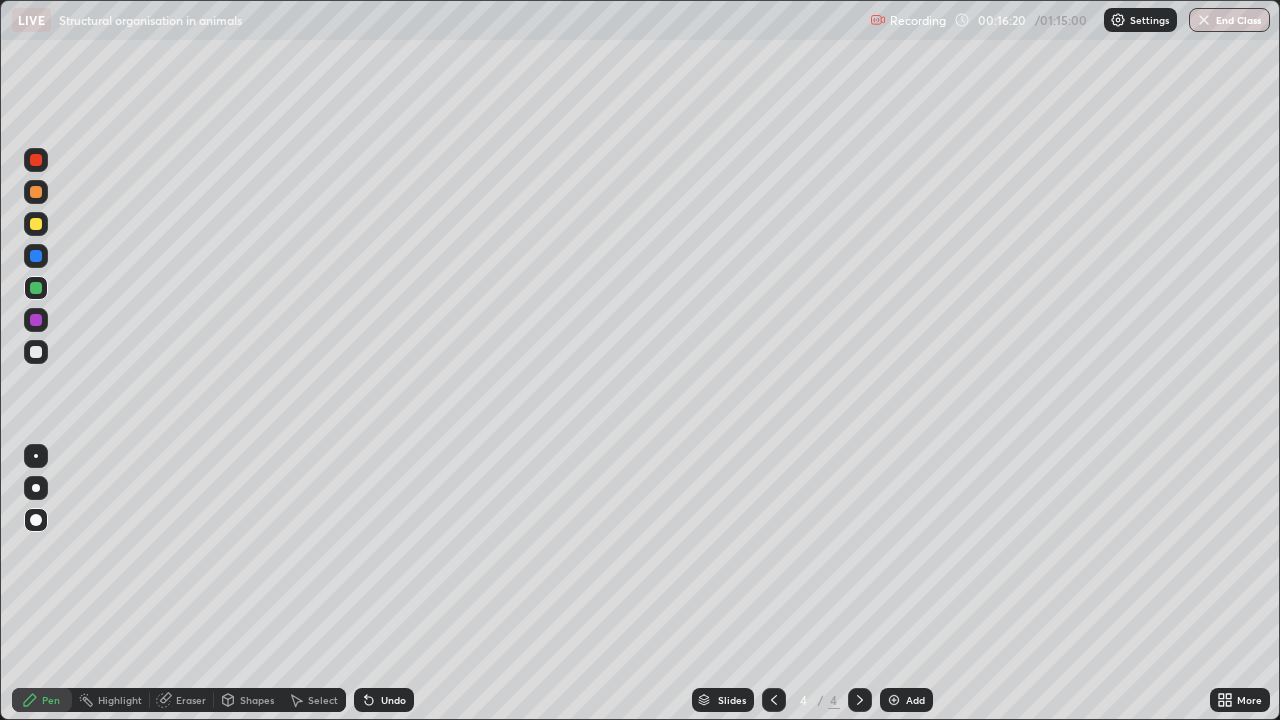 click at bounding box center [36, 320] 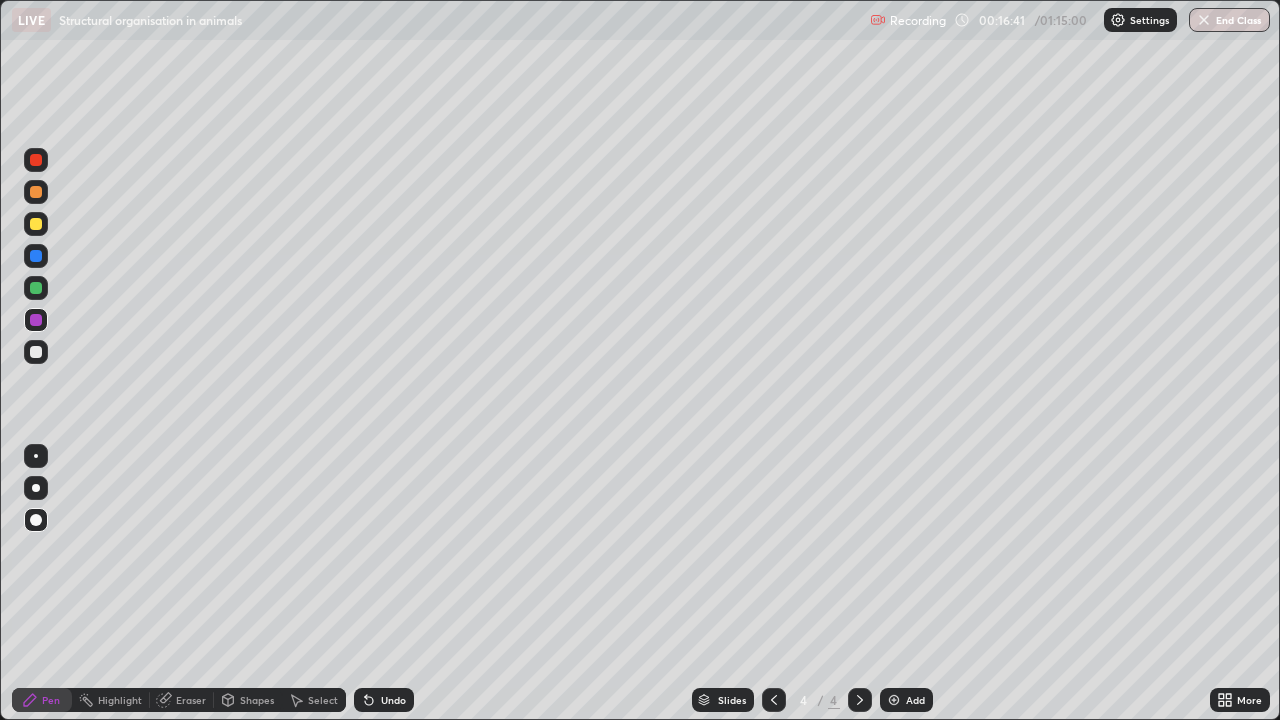 click at bounding box center (36, 224) 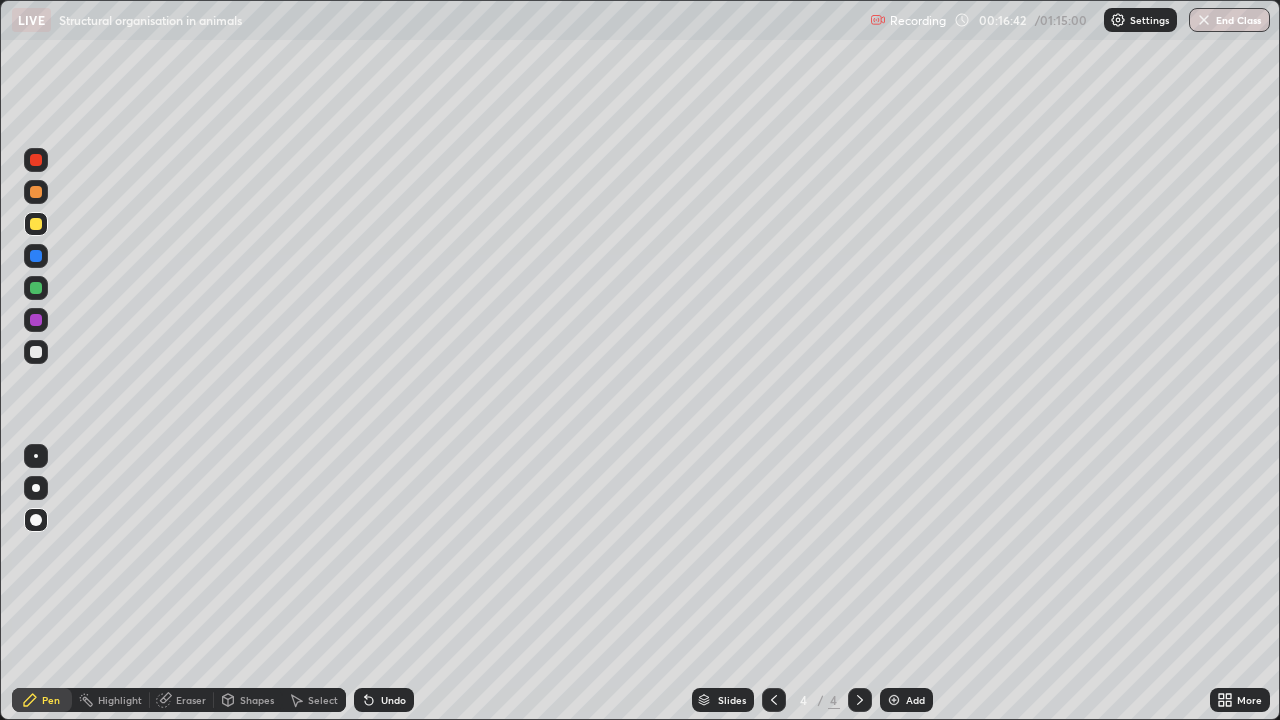 click at bounding box center (36, 352) 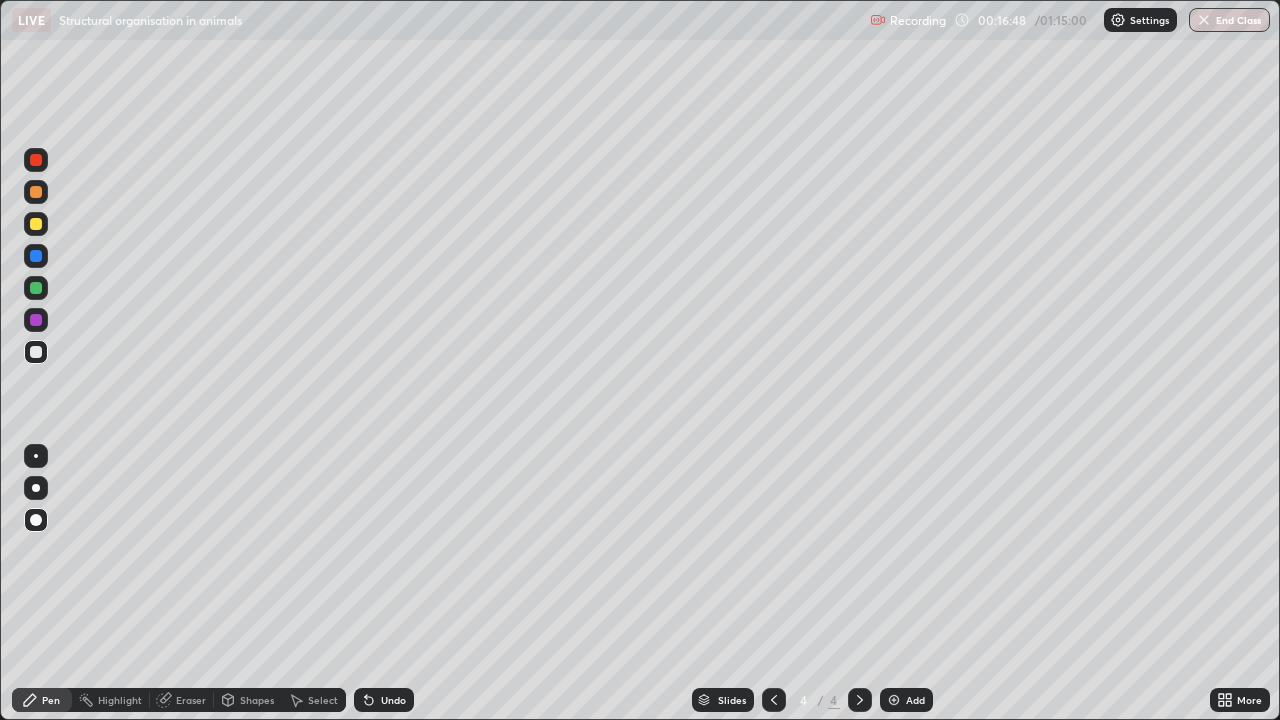 click at bounding box center [36, 288] 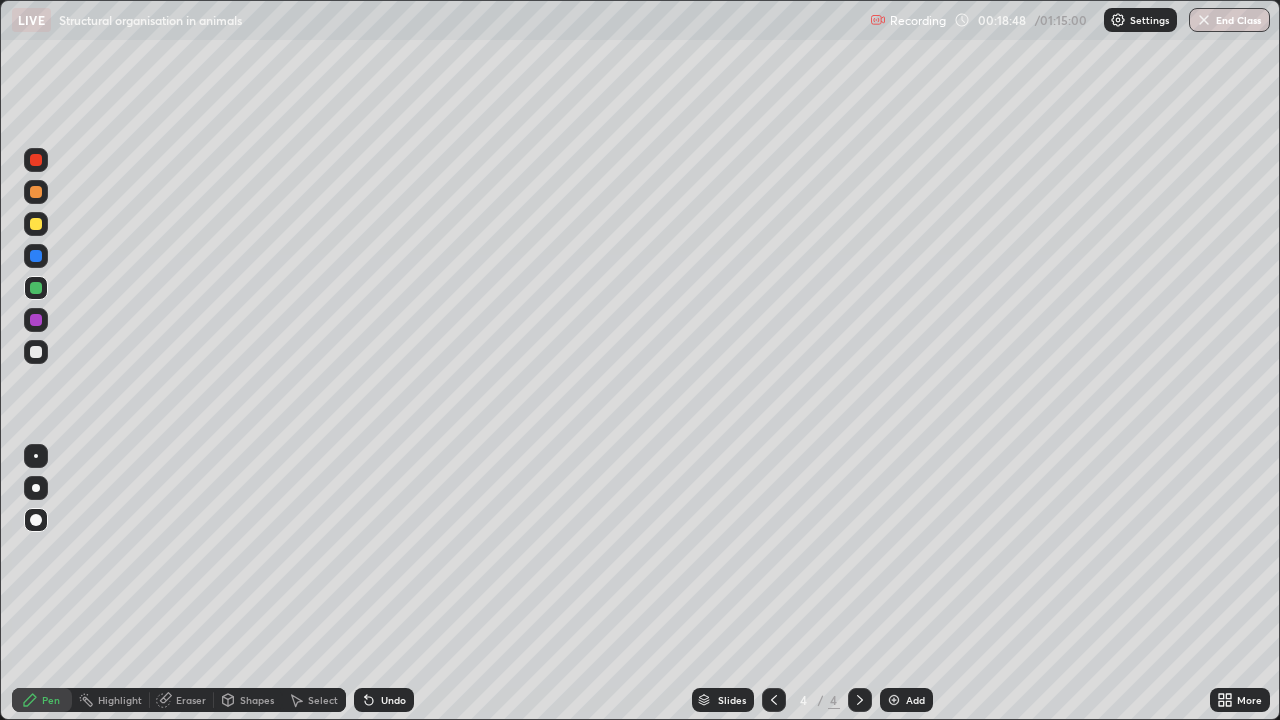 click on "Add" at bounding box center (915, 700) 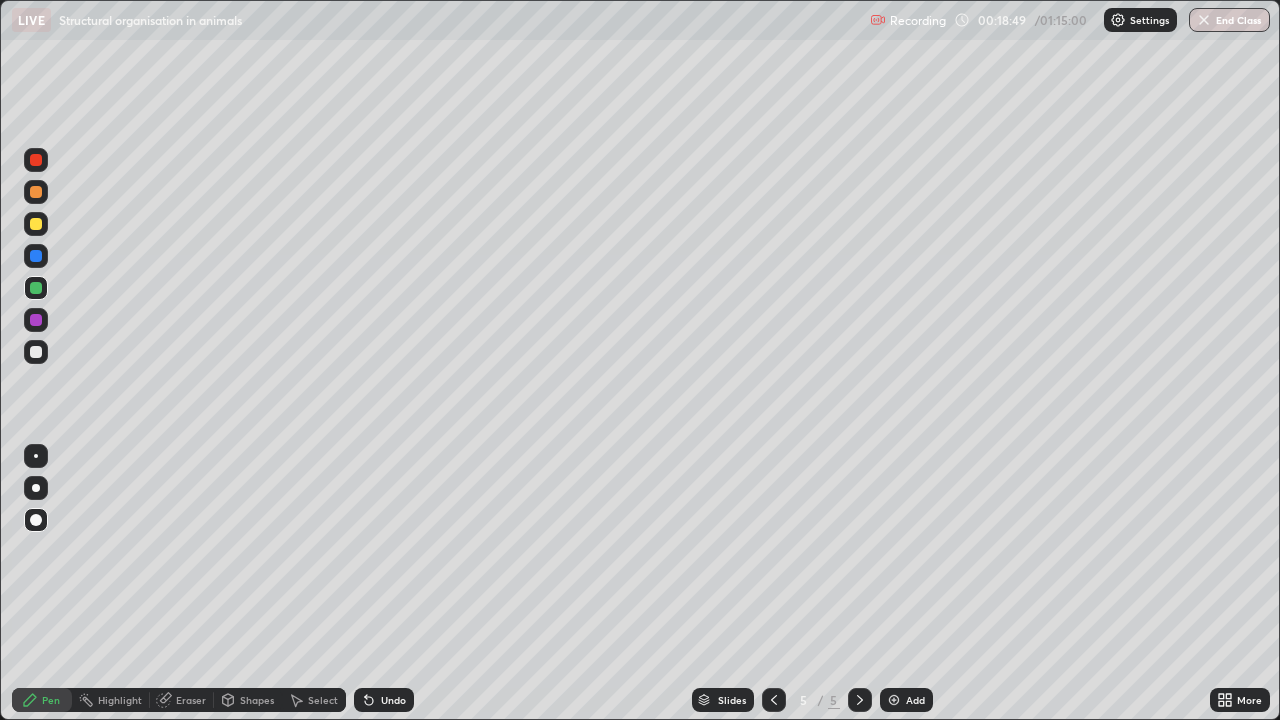 click at bounding box center (36, 160) 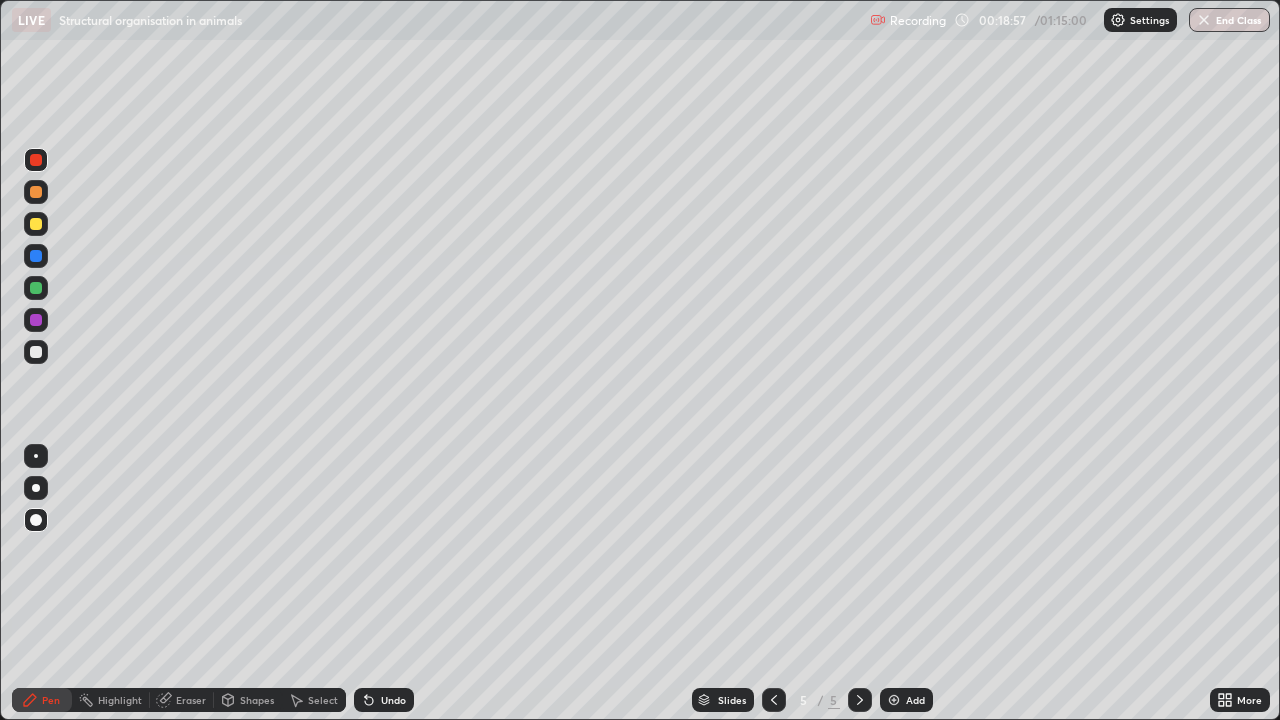 click at bounding box center [36, 192] 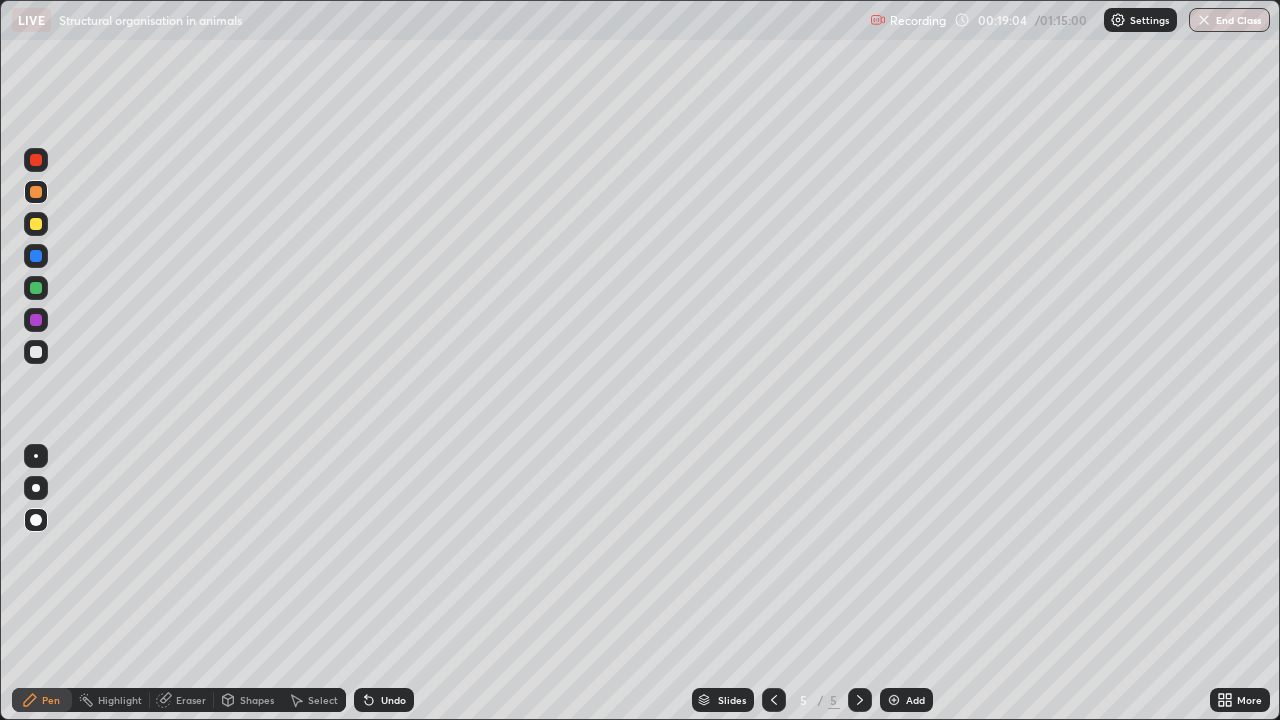 click 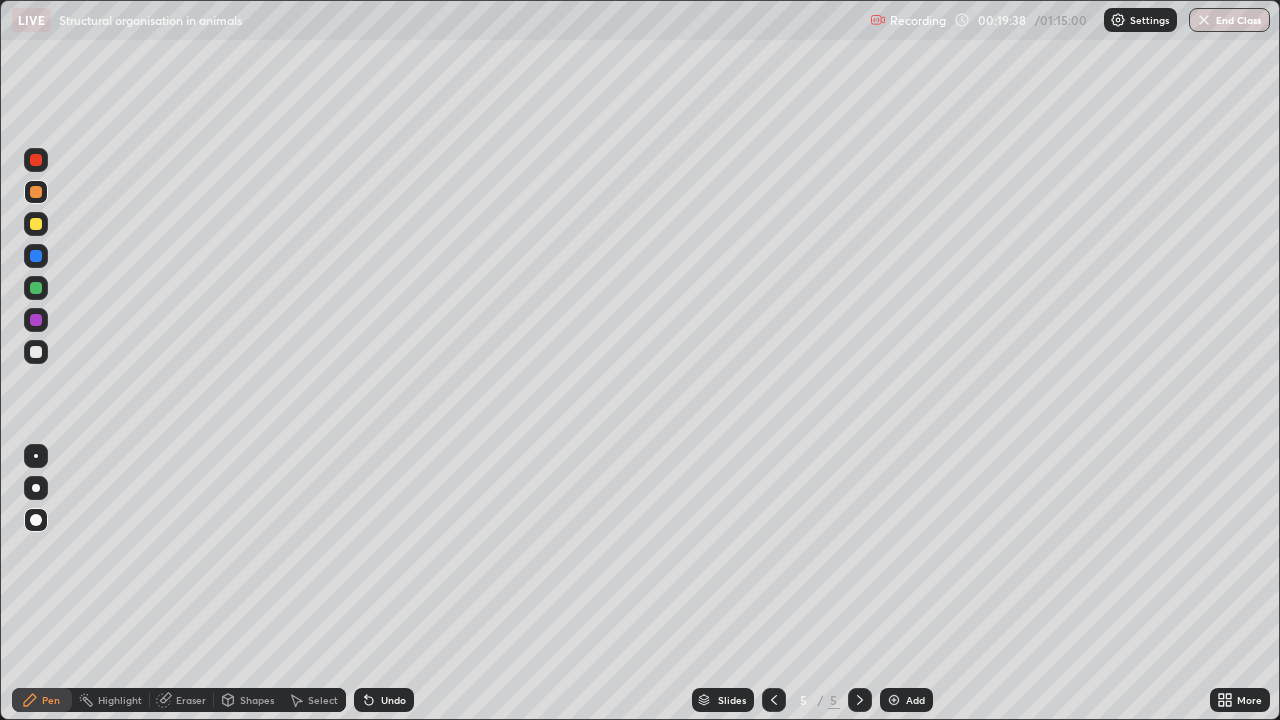 click at bounding box center [36, 352] 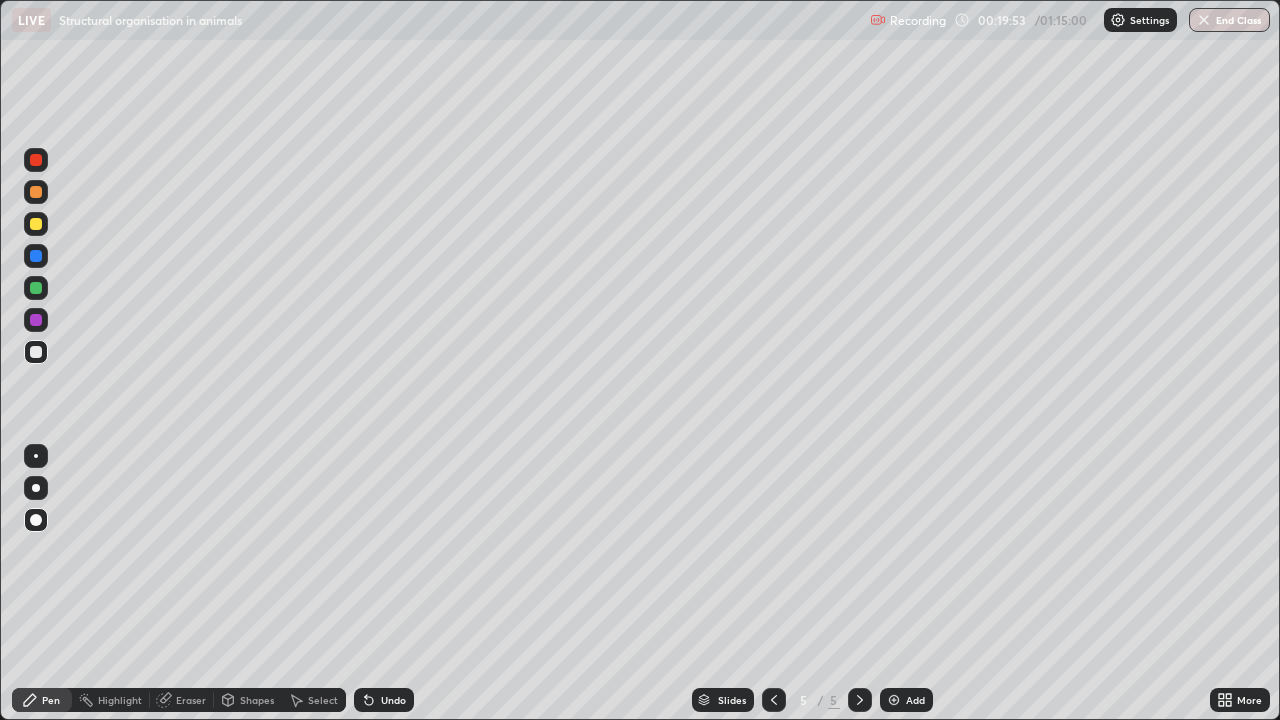 click at bounding box center [36, 256] 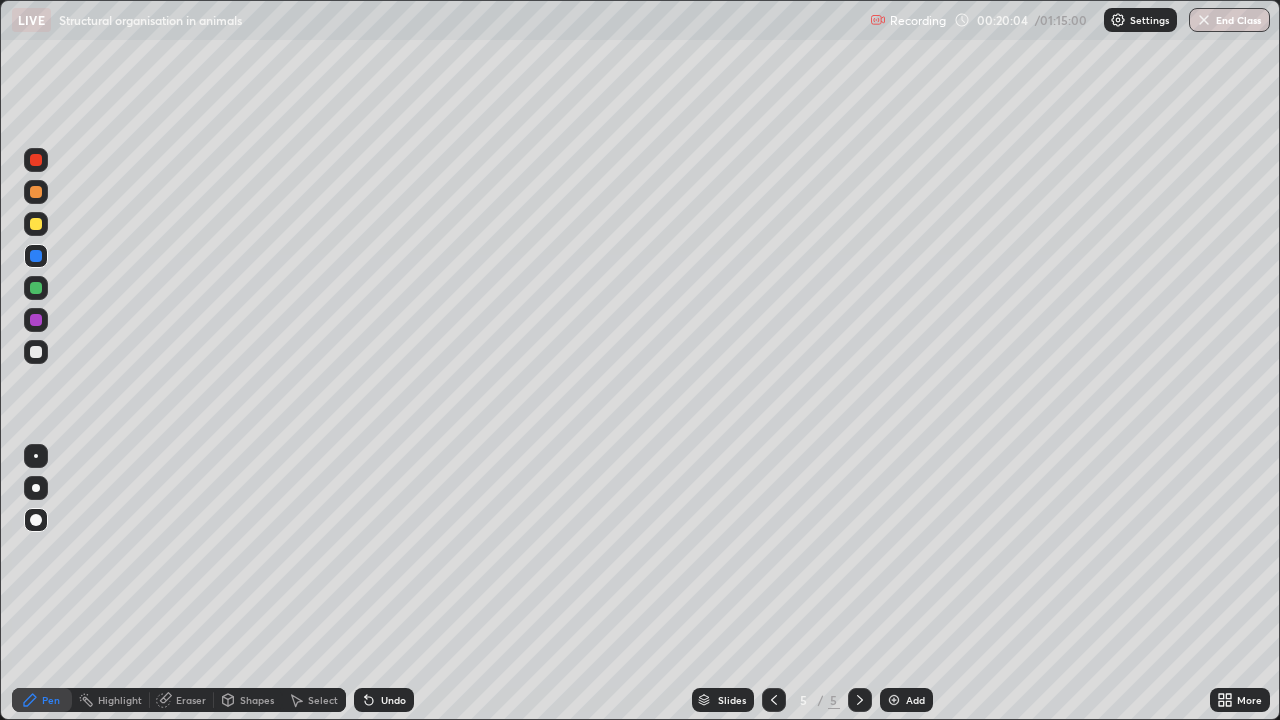 click on "Undo" at bounding box center [393, 700] 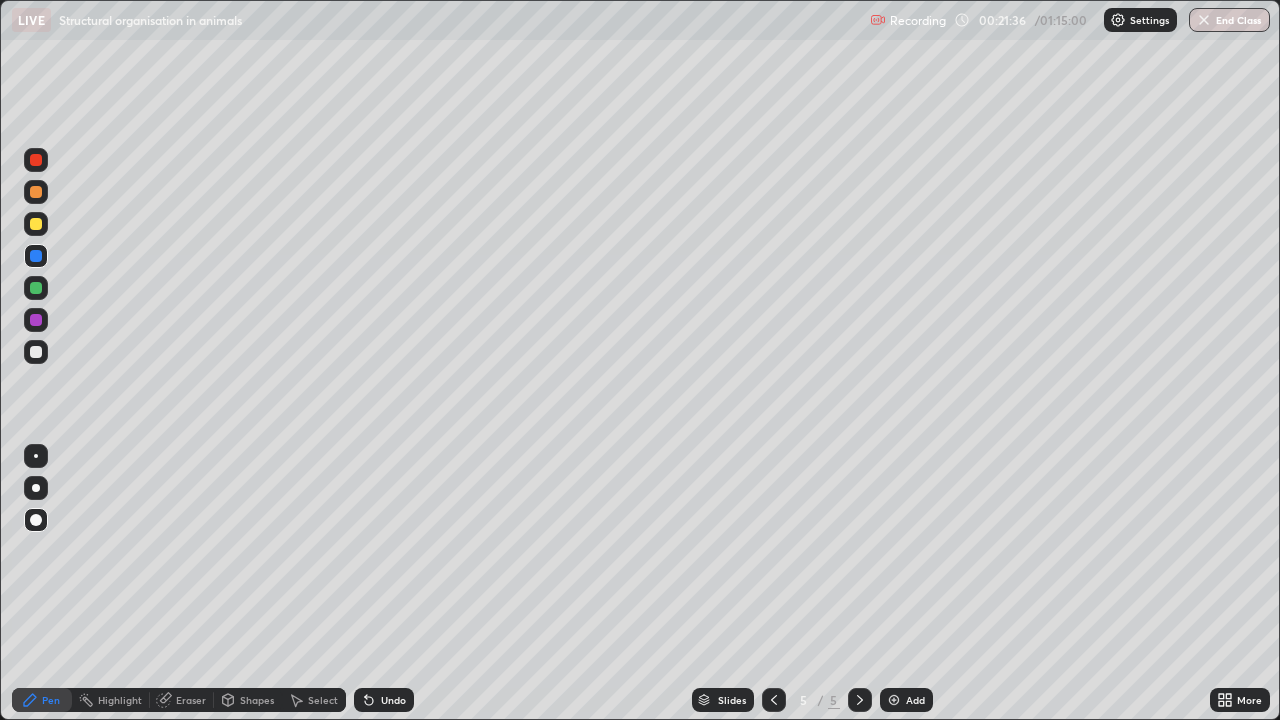 click at bounding box center (36, 352) 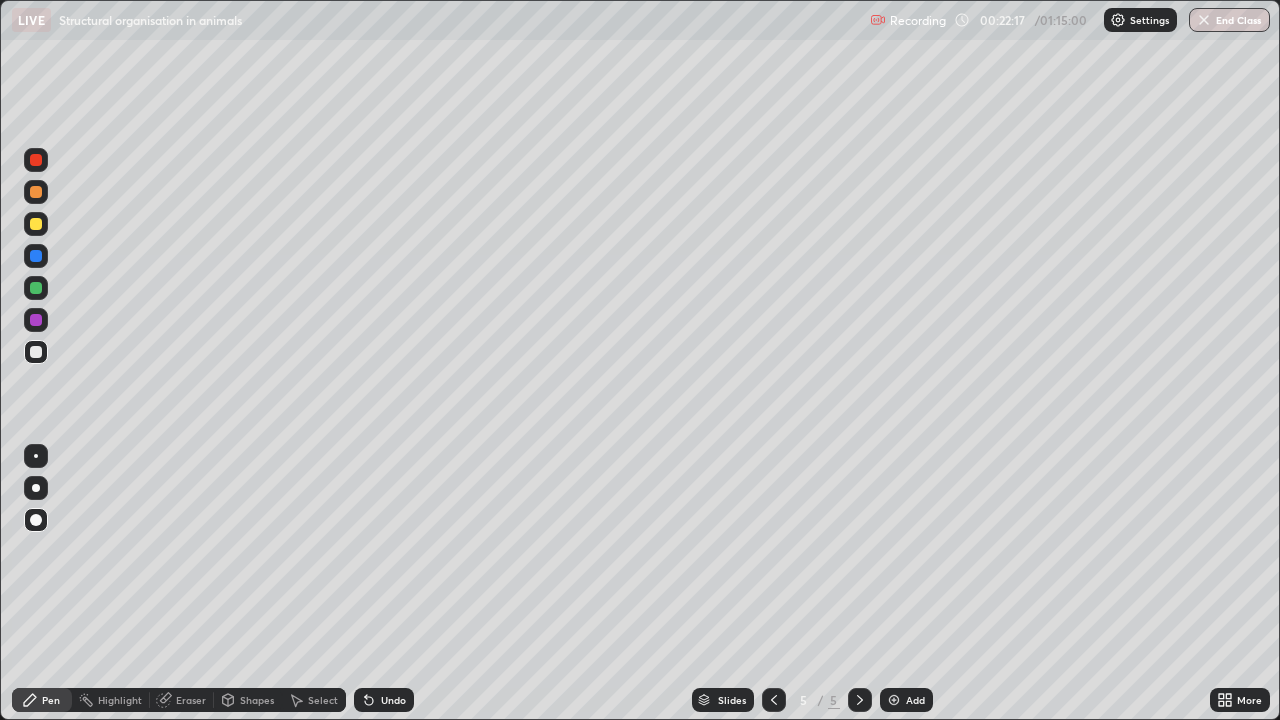 click at bounding box center (36, 288) 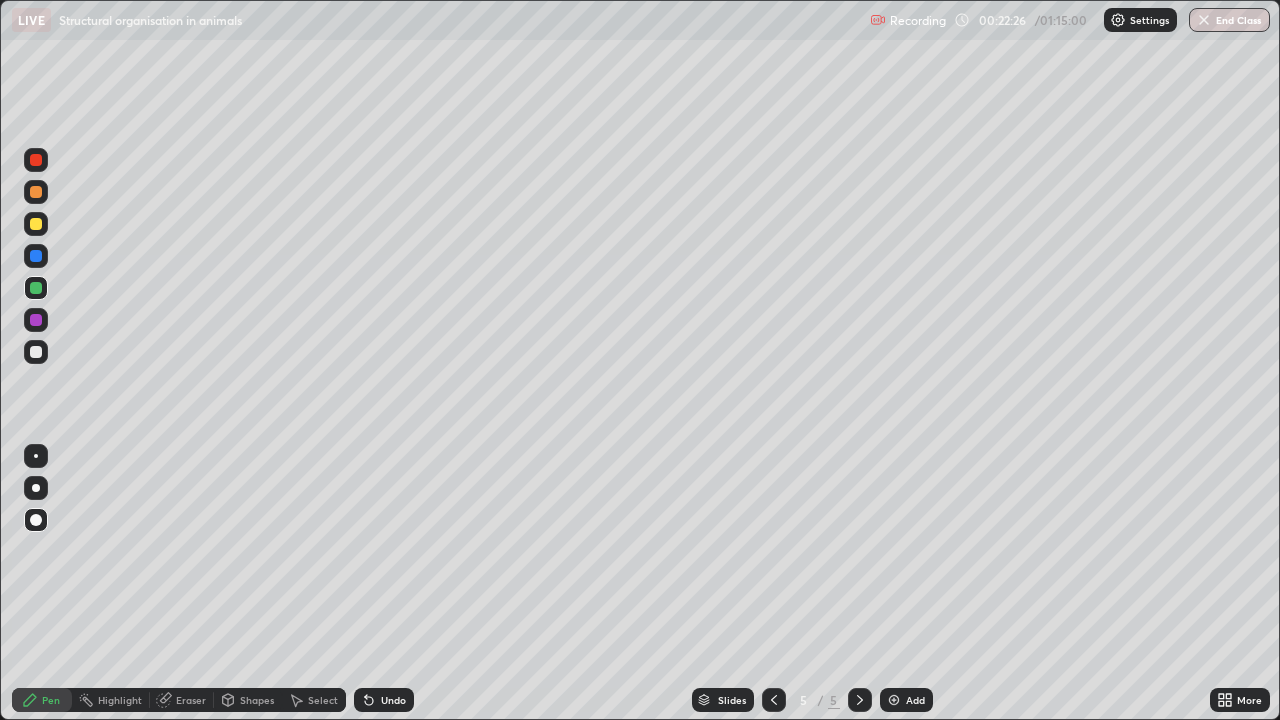 click on "Undo" at bounding box center (384, 700) 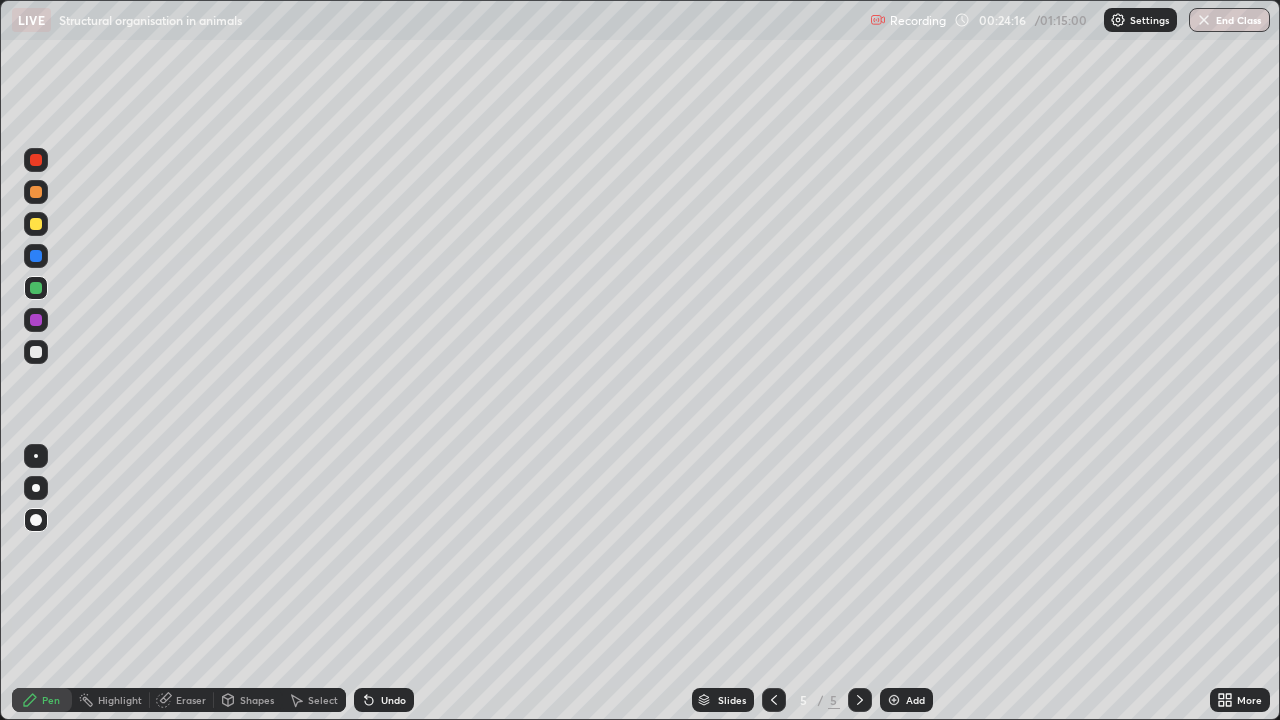 click on "Eraser" at bounding box center (191, 700) 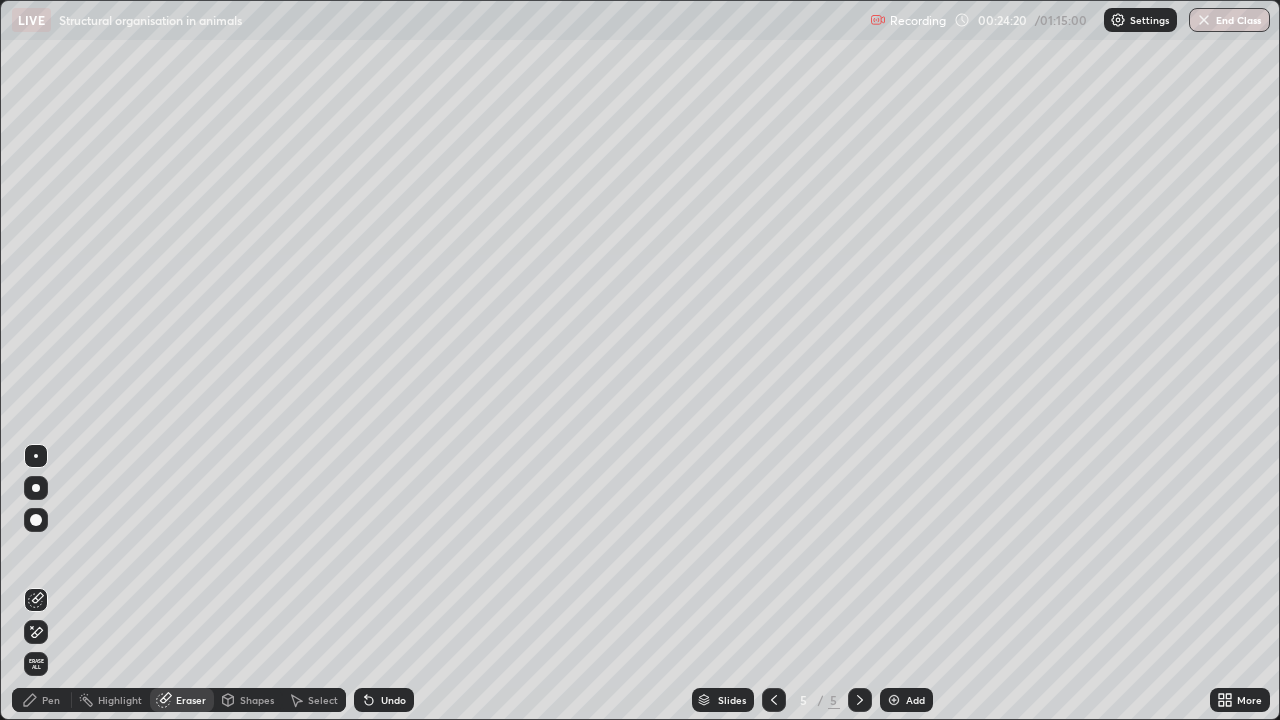 click on "Pen" at bounding box center [42, 700] 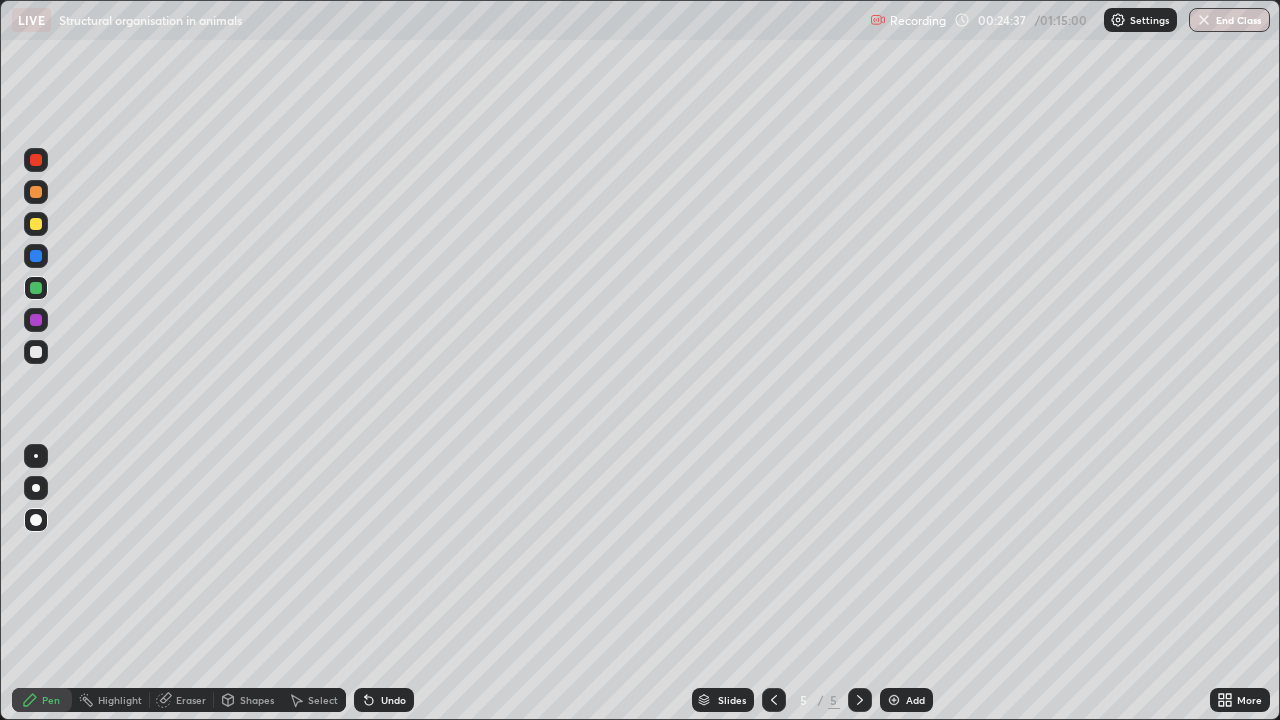 click at bounding box center [36, 352] 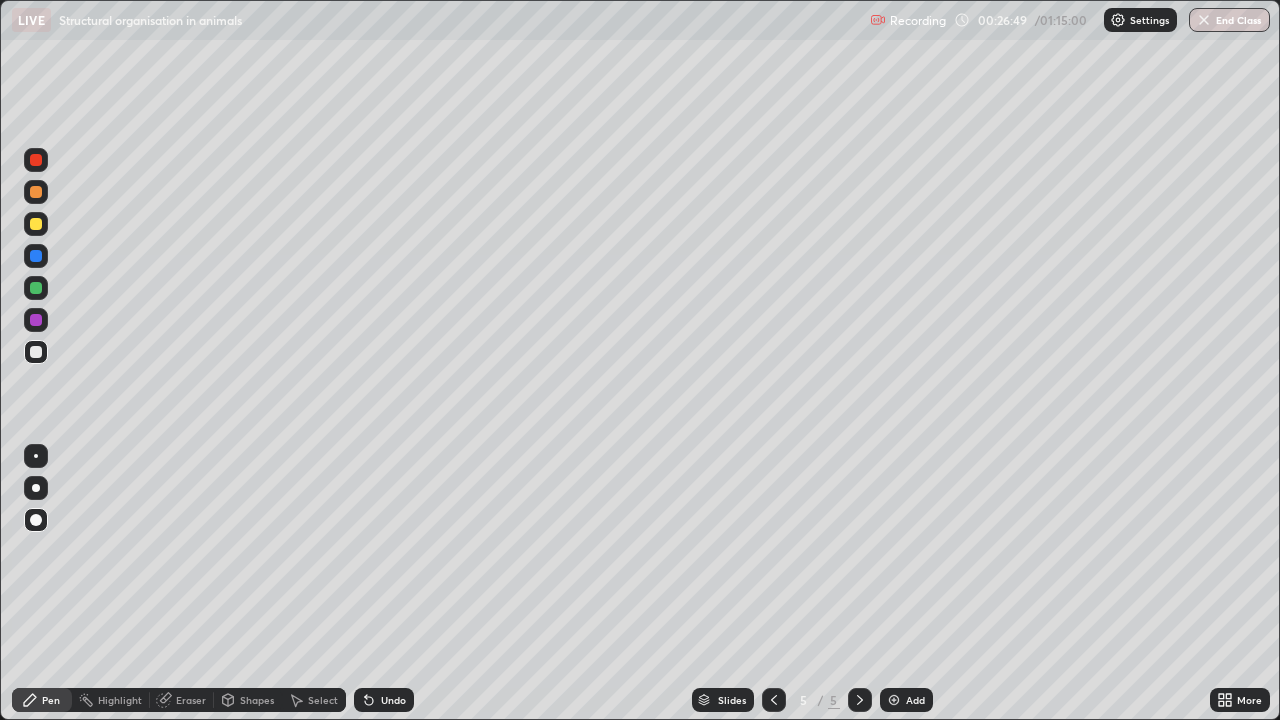 click on "Add" at bounding box center (915, 700) 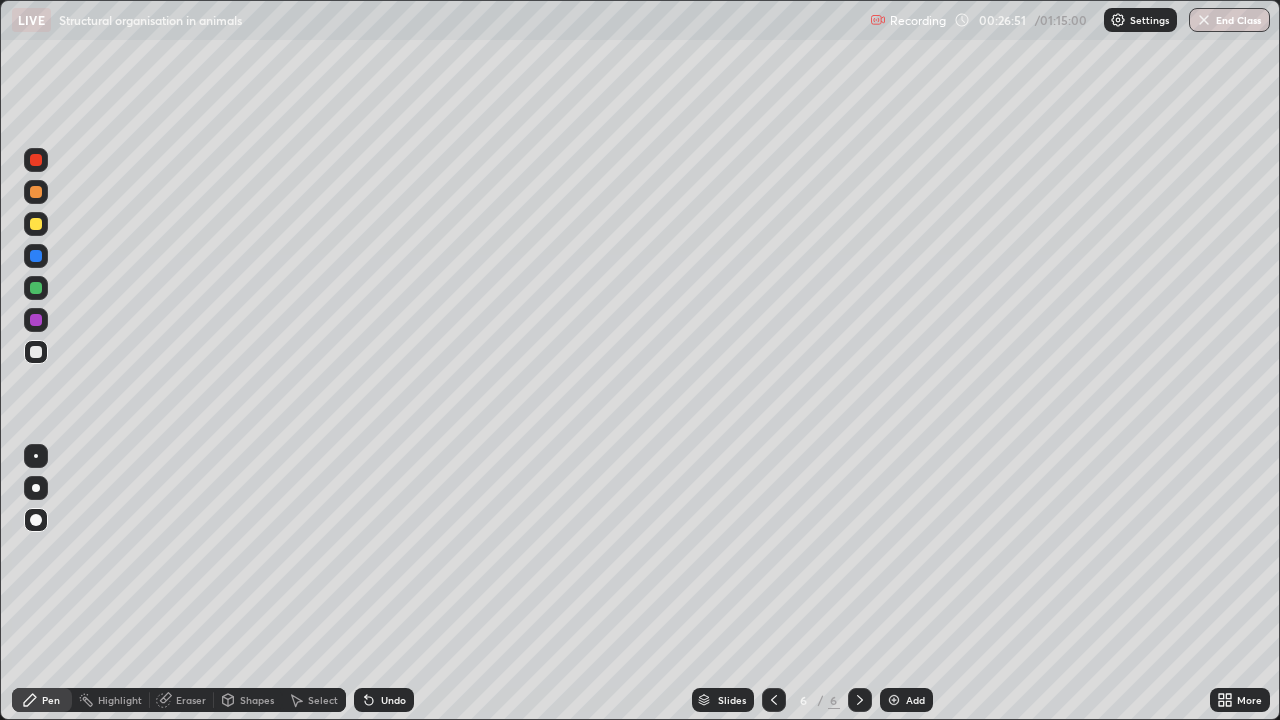 click at bounding box center (36, 192) 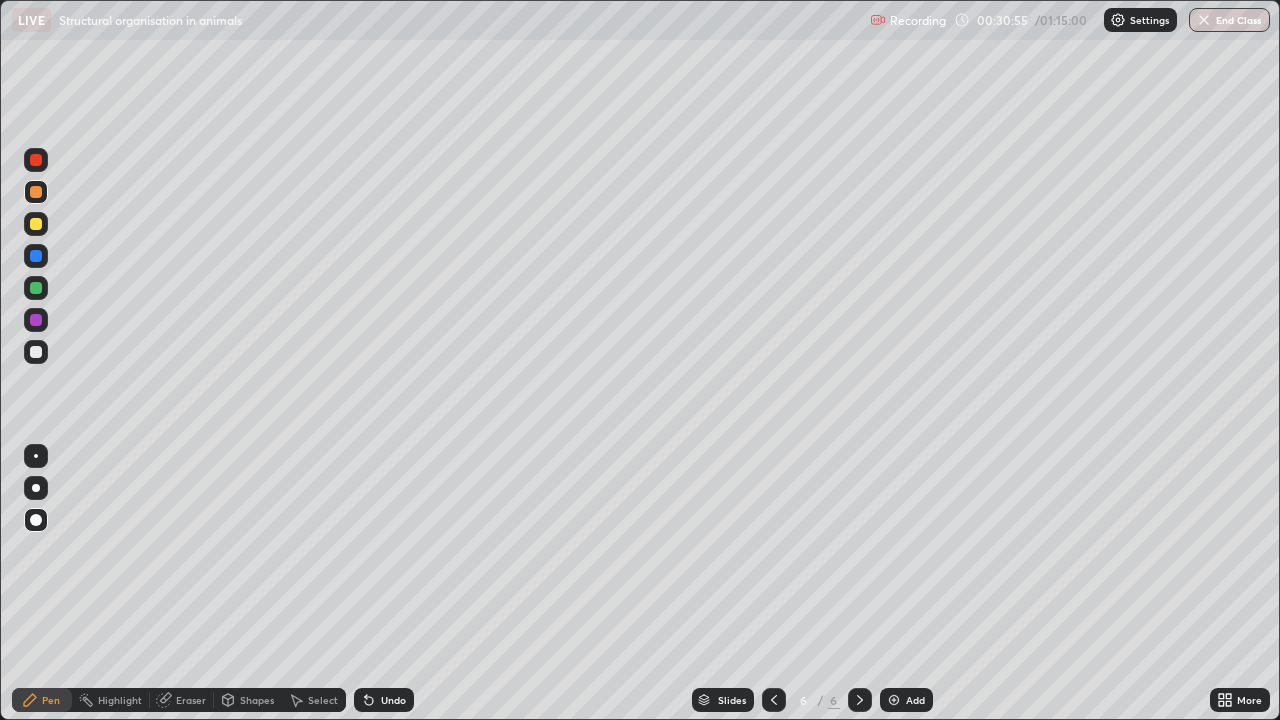 click at bounding box center (36, 224) 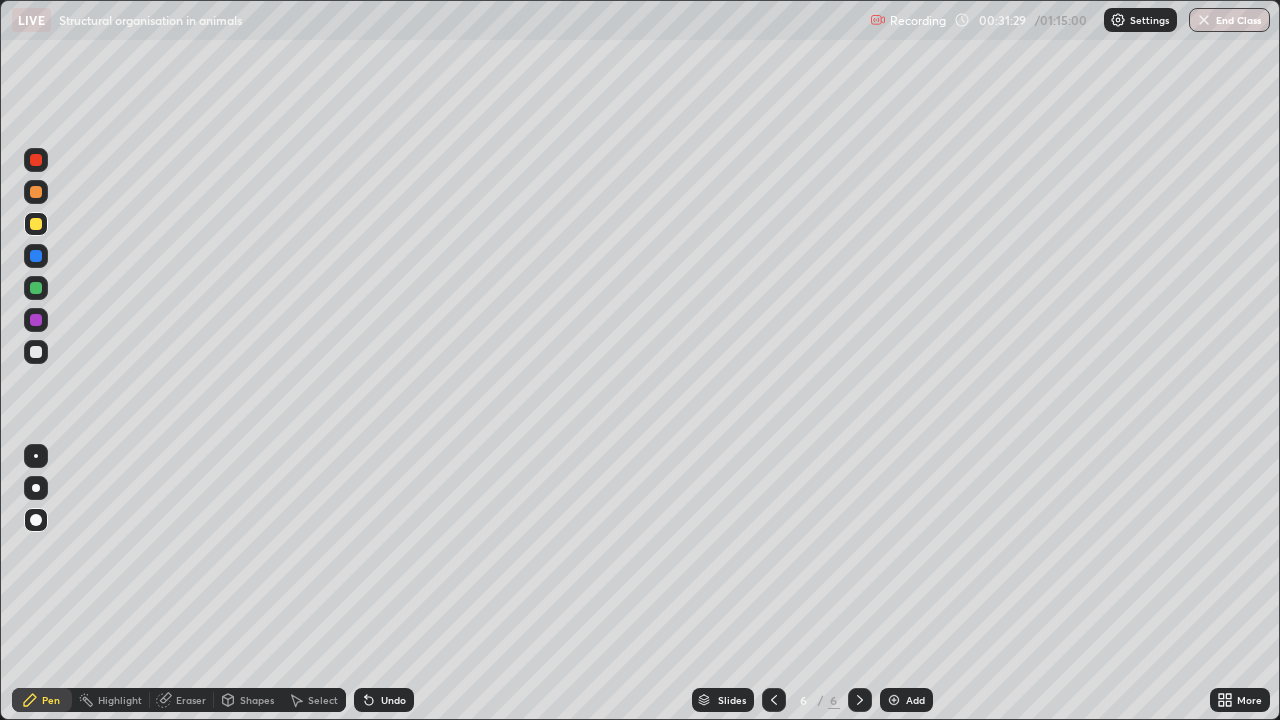 click at bounding box center (36, 256) 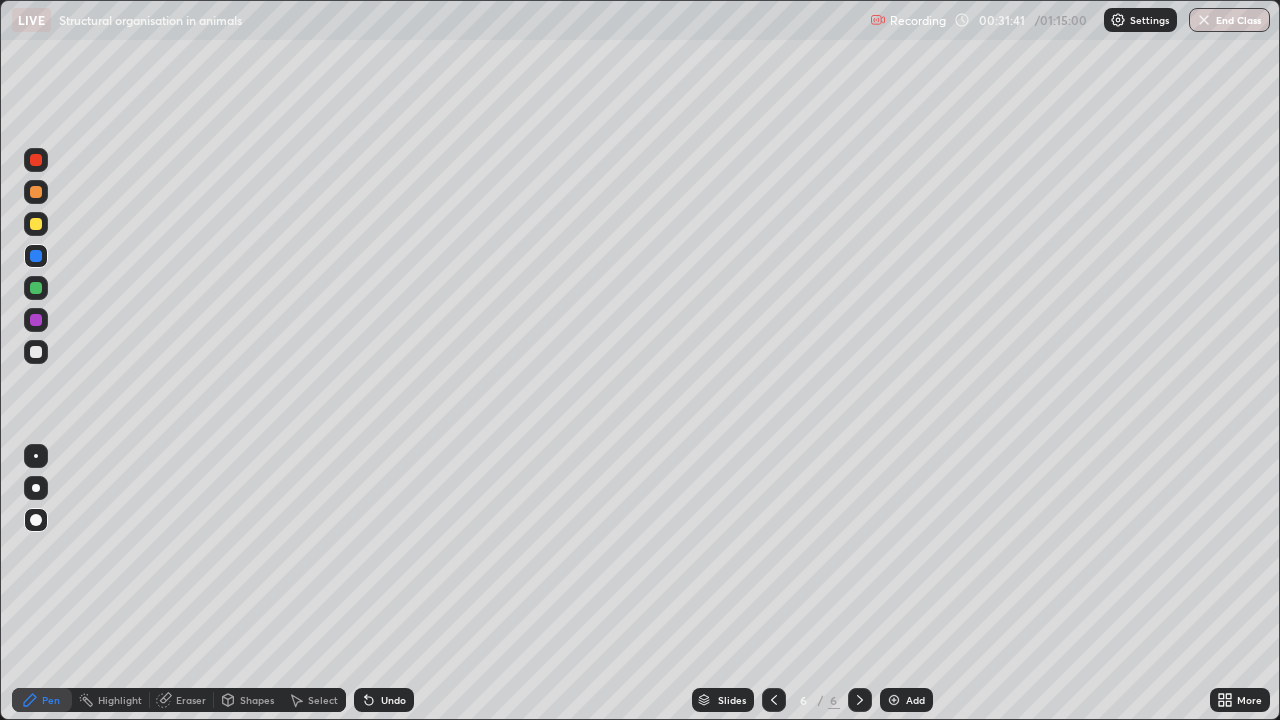 click at bounding box center [36, 224] 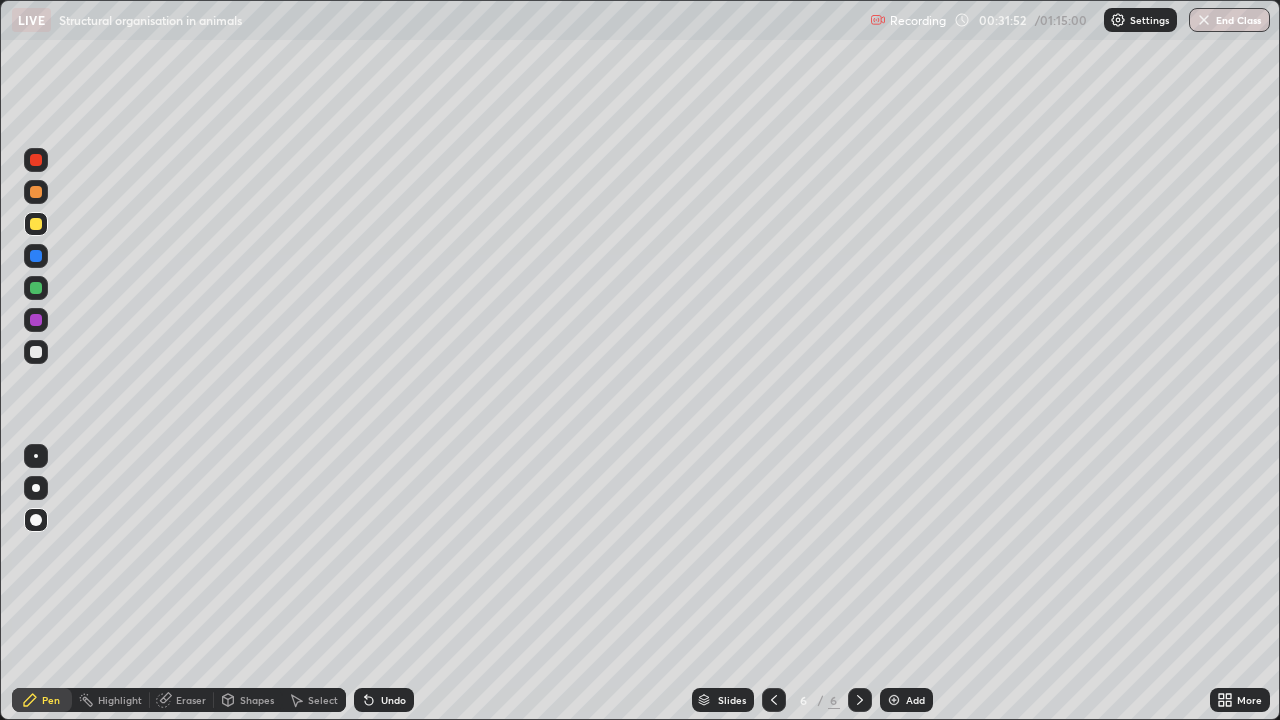 click at bounding box center (36, 288) 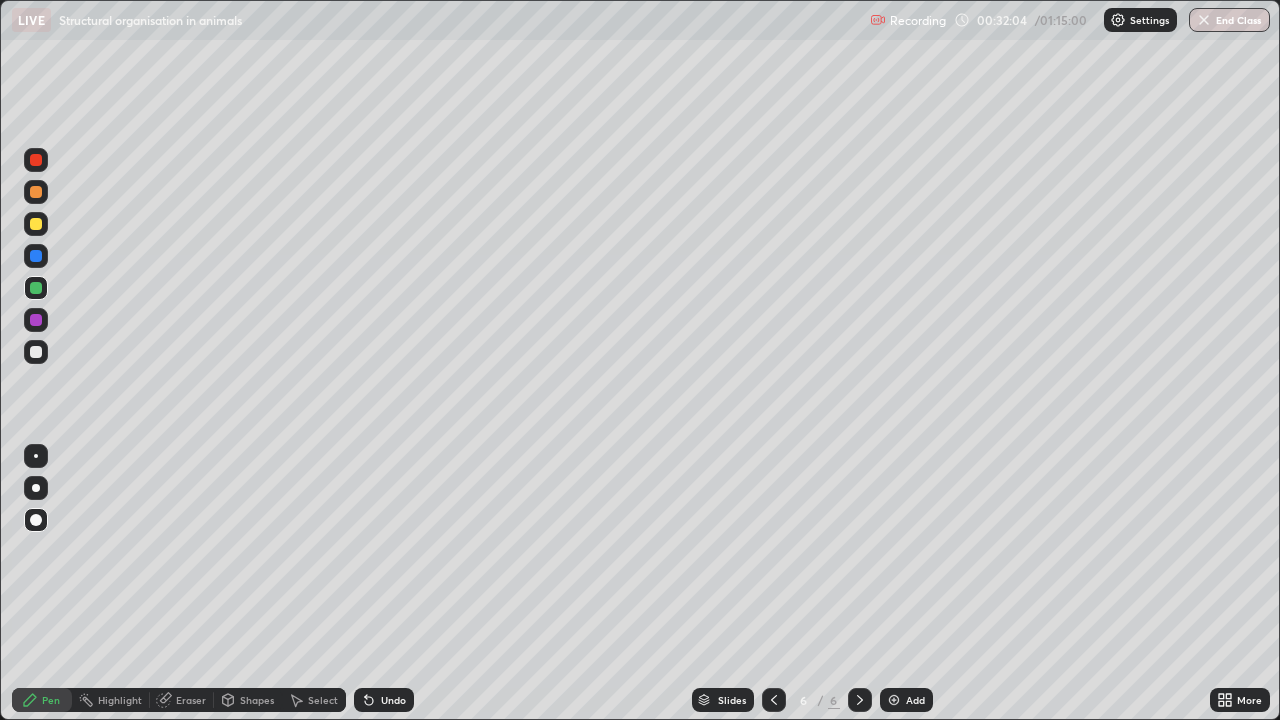 click at bounding box center (36, 256) 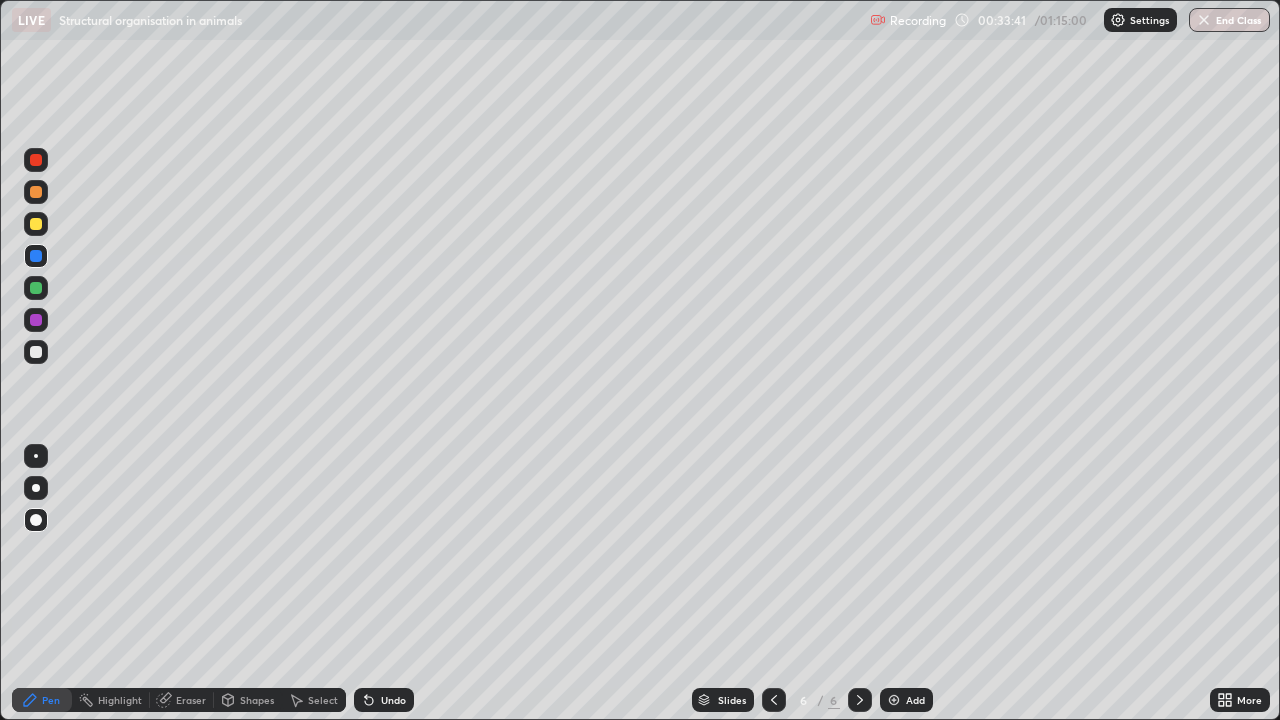 click at bounding box center (36, 224) 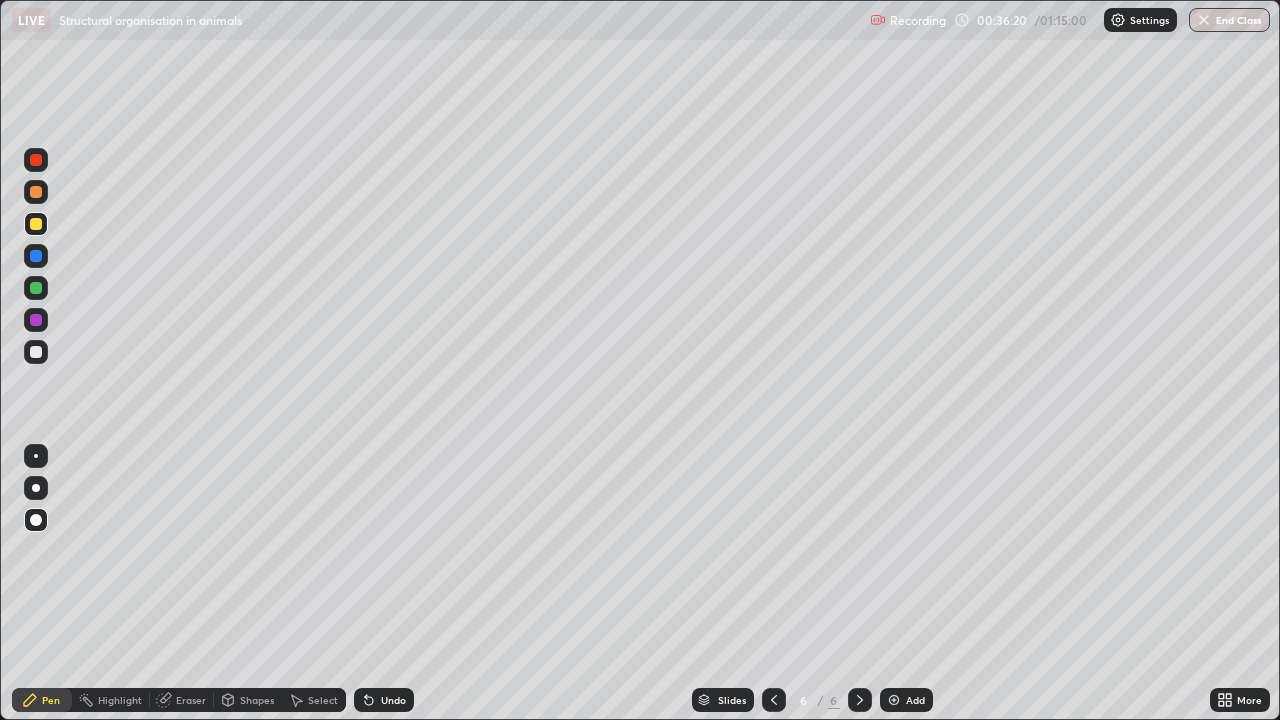 click on "Undo" at bounding box center (393, 700) 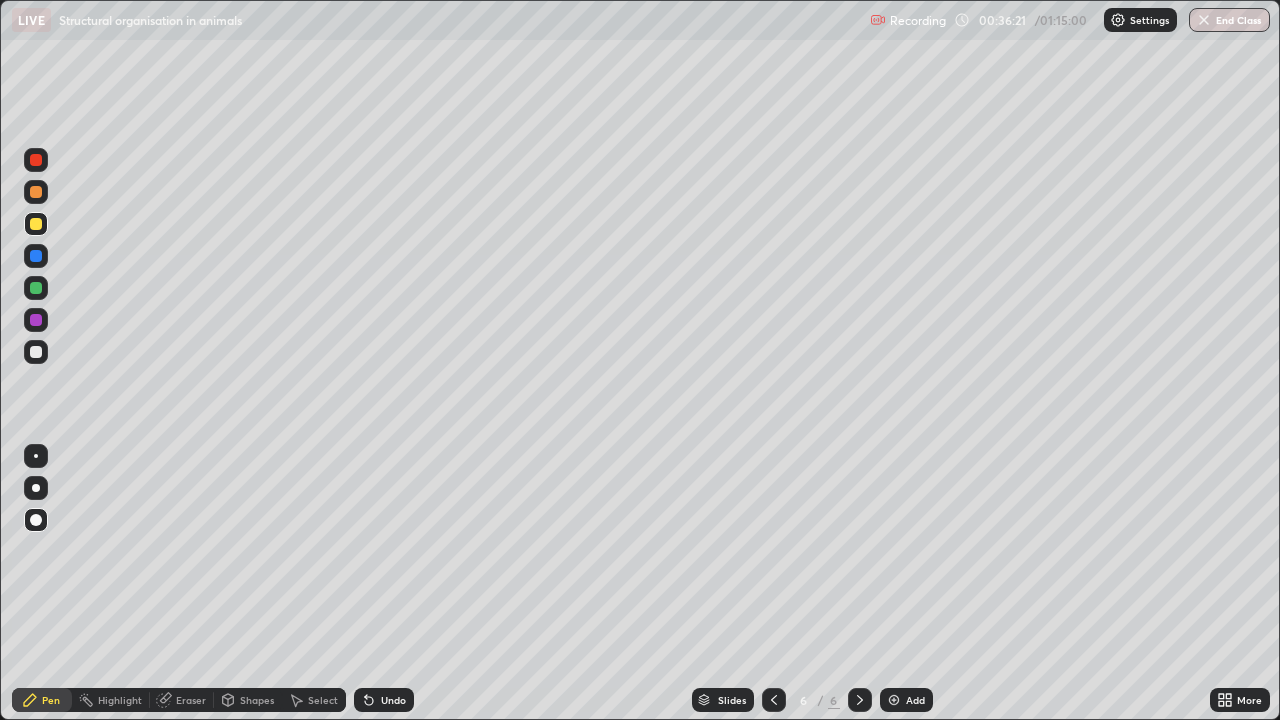 click on "Undo" at bounding box center [384, 700] 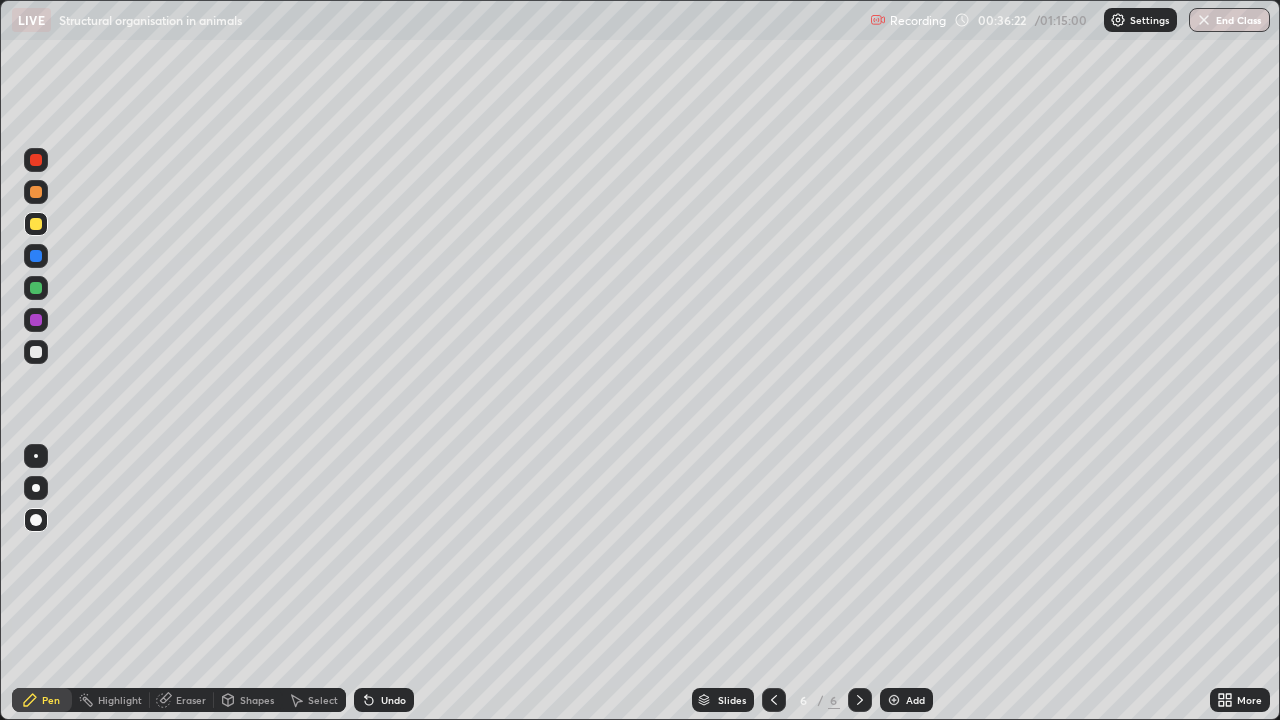 click on "Undo" at bounding box center (384, 700) 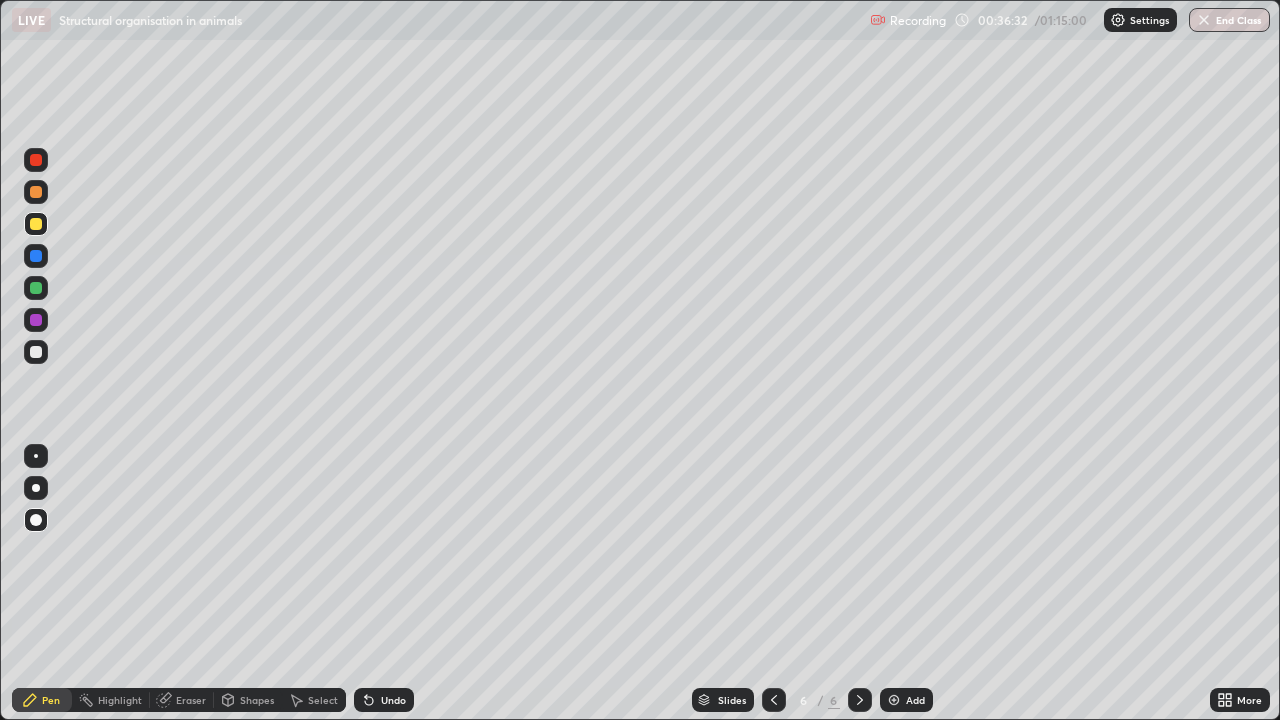 click on "Undo" at bounding box center [393, 700] 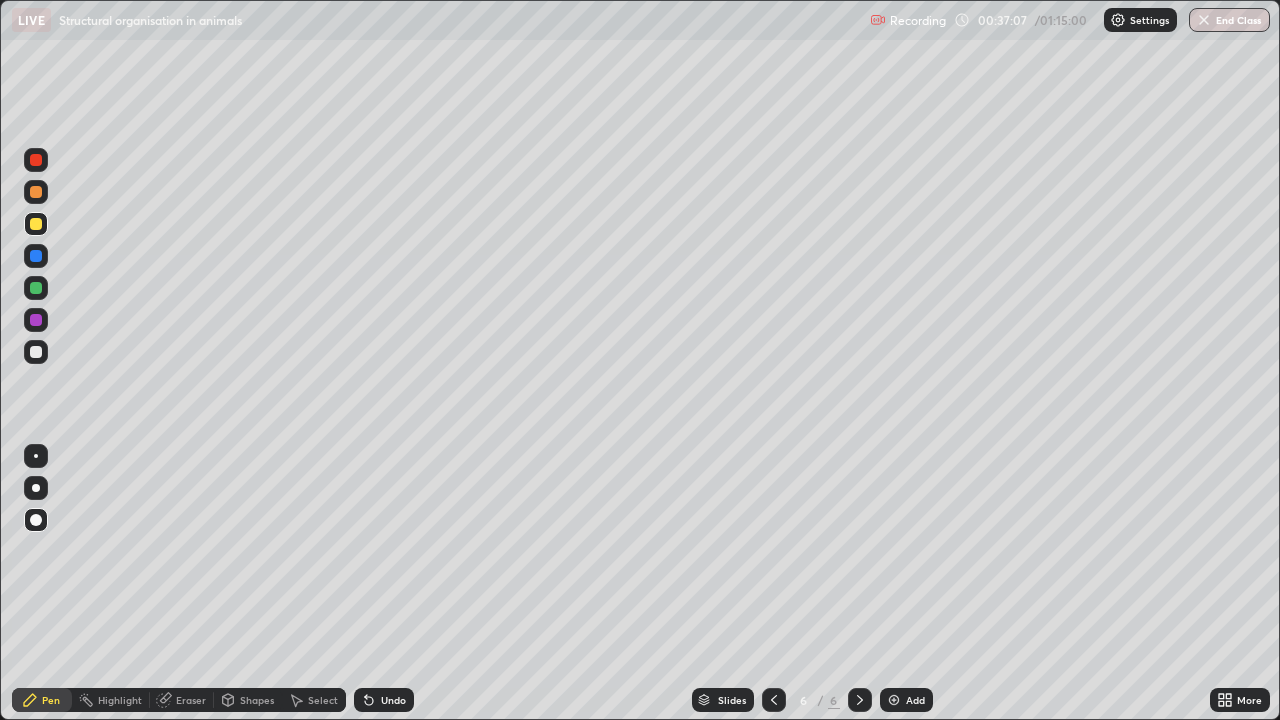 click on "Undo" at bounding box center [393, 700] 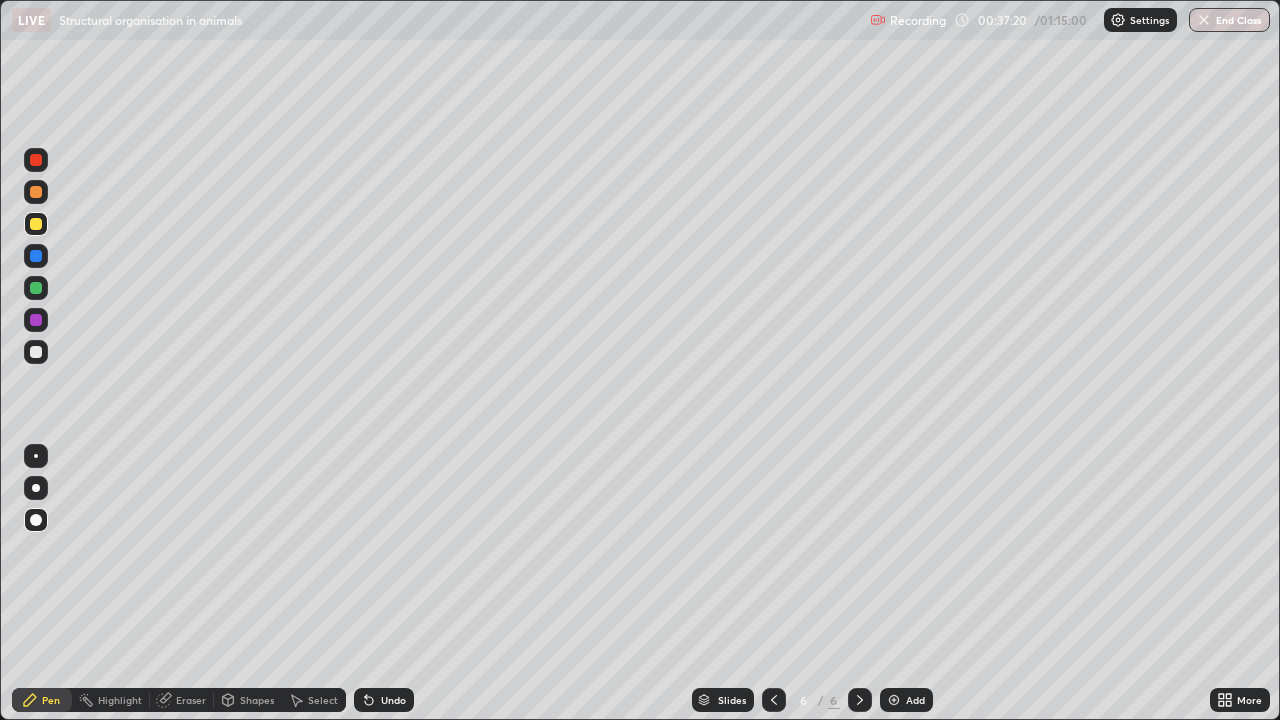 click at bounding box center (36, 352) 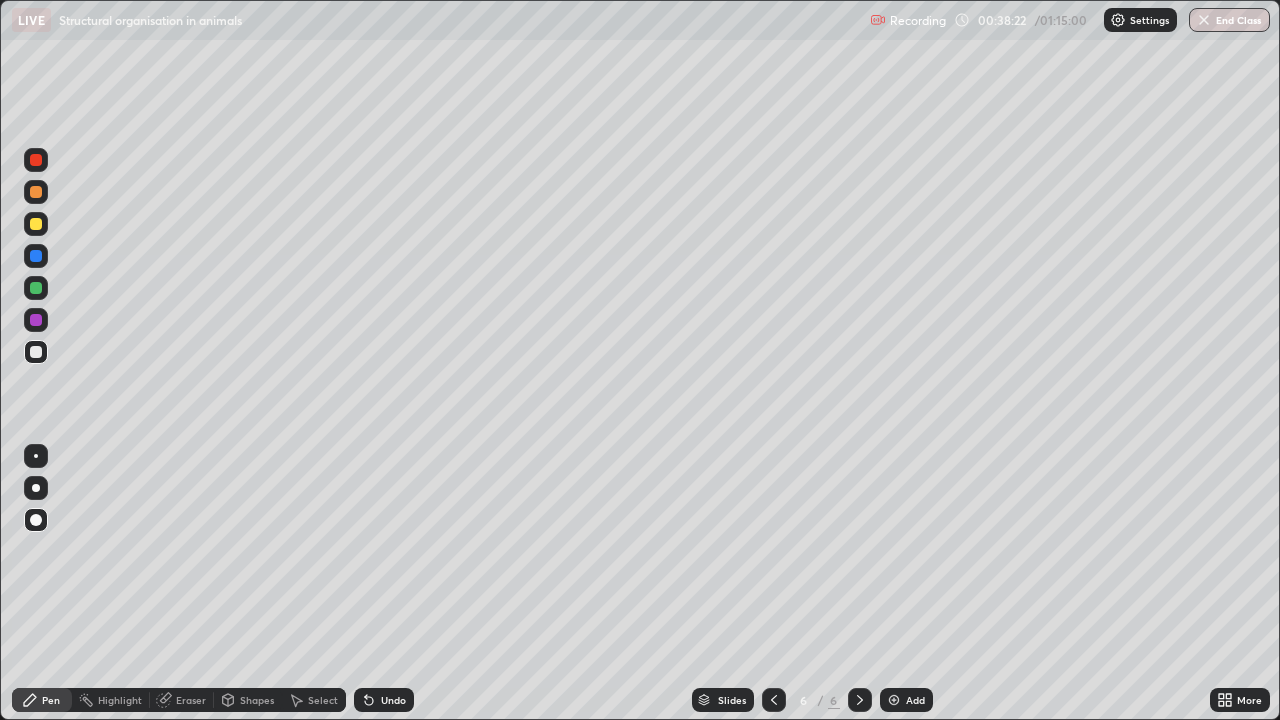 click on "Eraser" at bounding box center [191, 700] 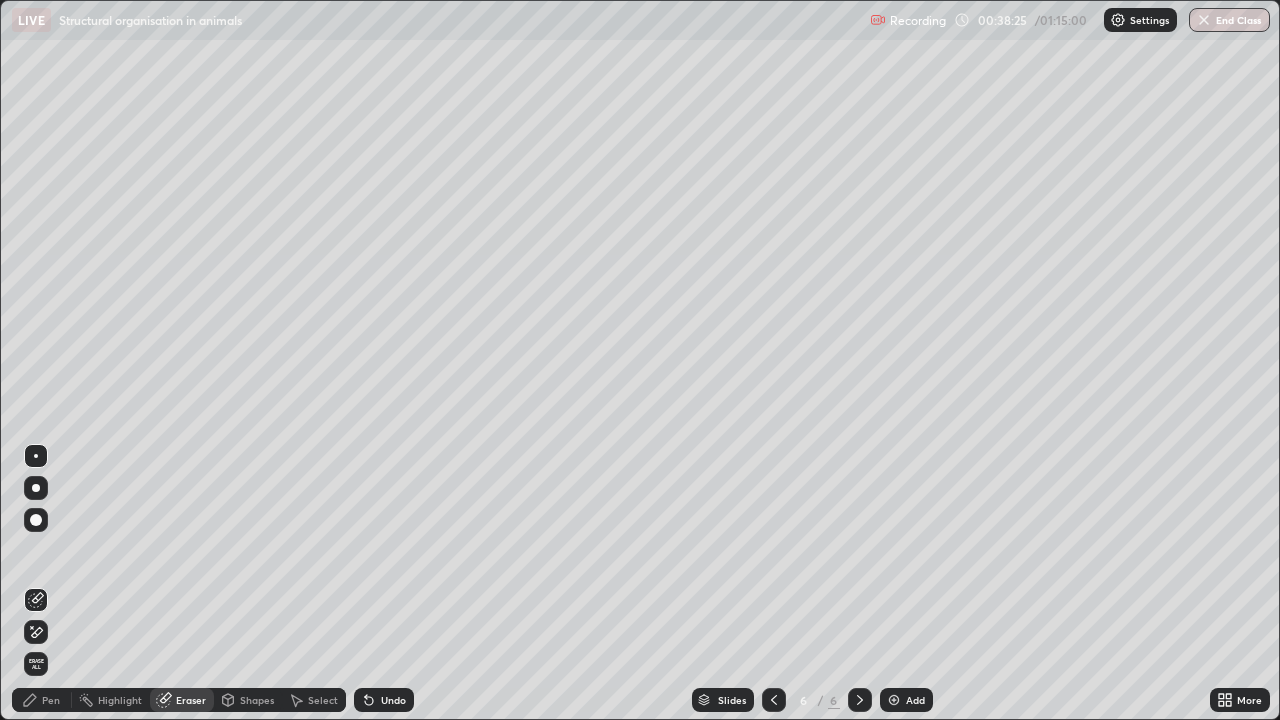 click on "Pen" at bounding box center (42, 700) 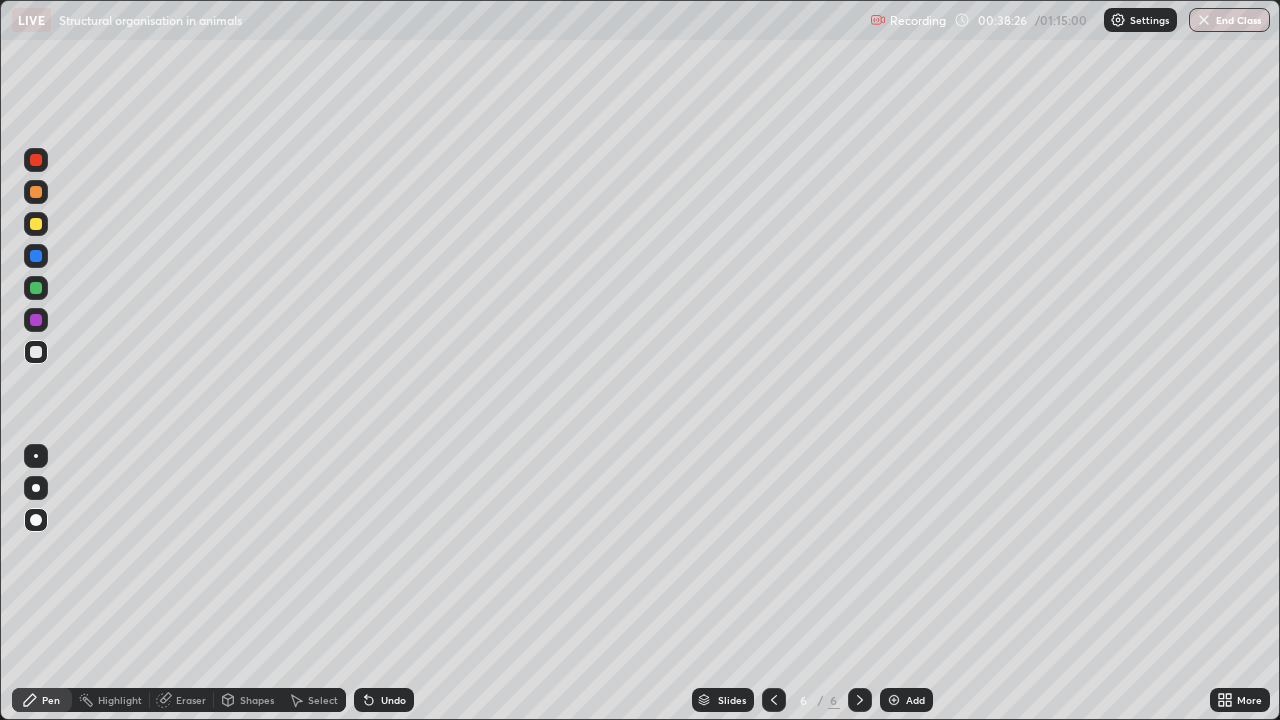 click at bounding box center (36, 224) 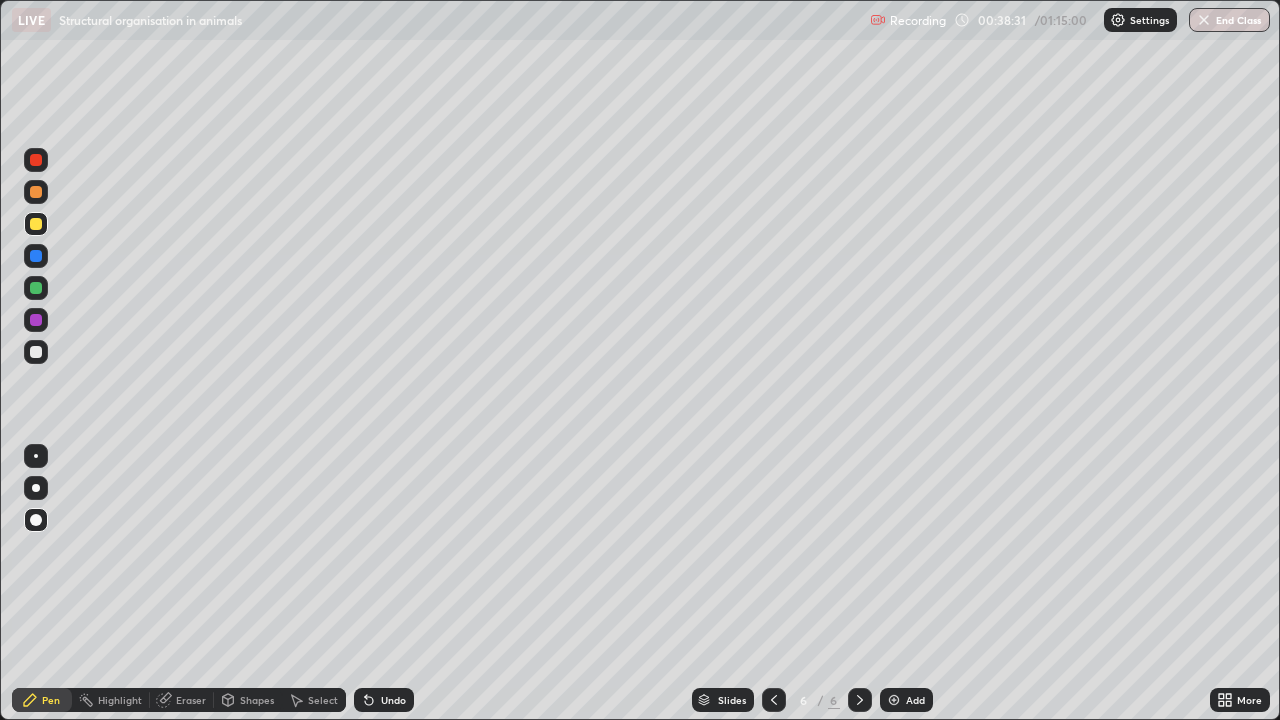 click at bounding box center [36, 352] 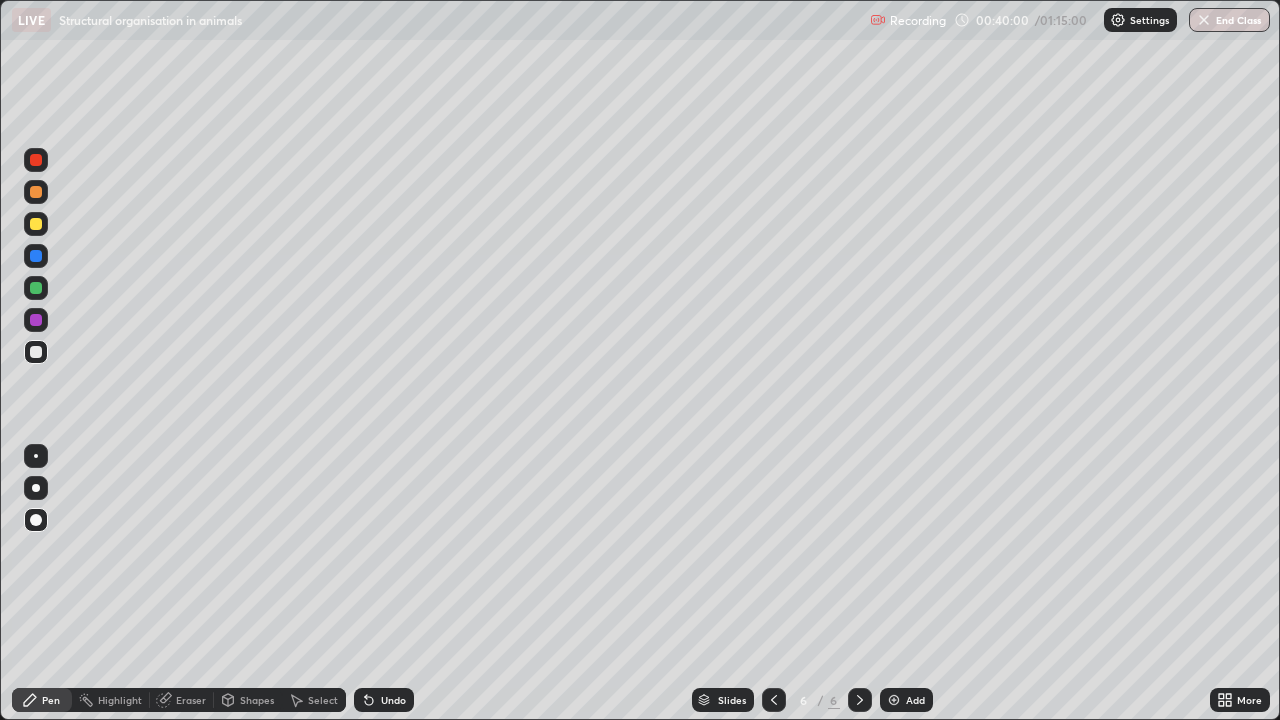 click on "Add" at bounding box center [915, 700] 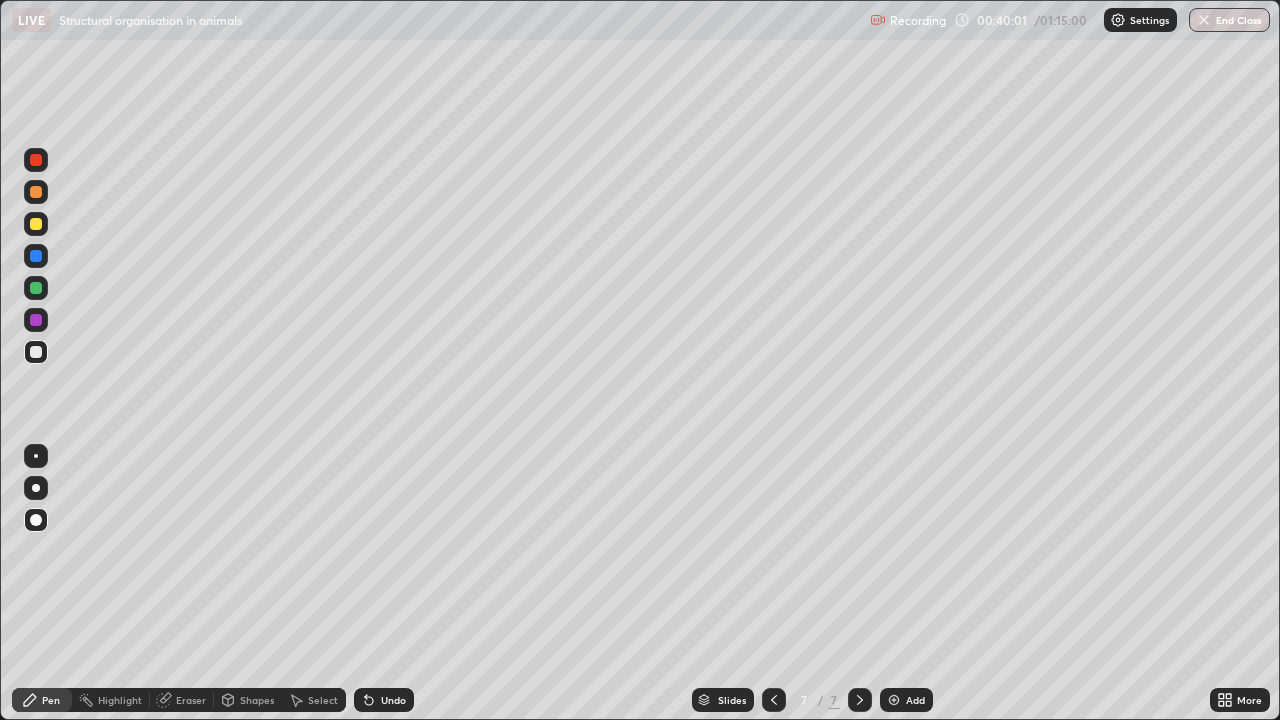 click at bounding box center [36, 224] 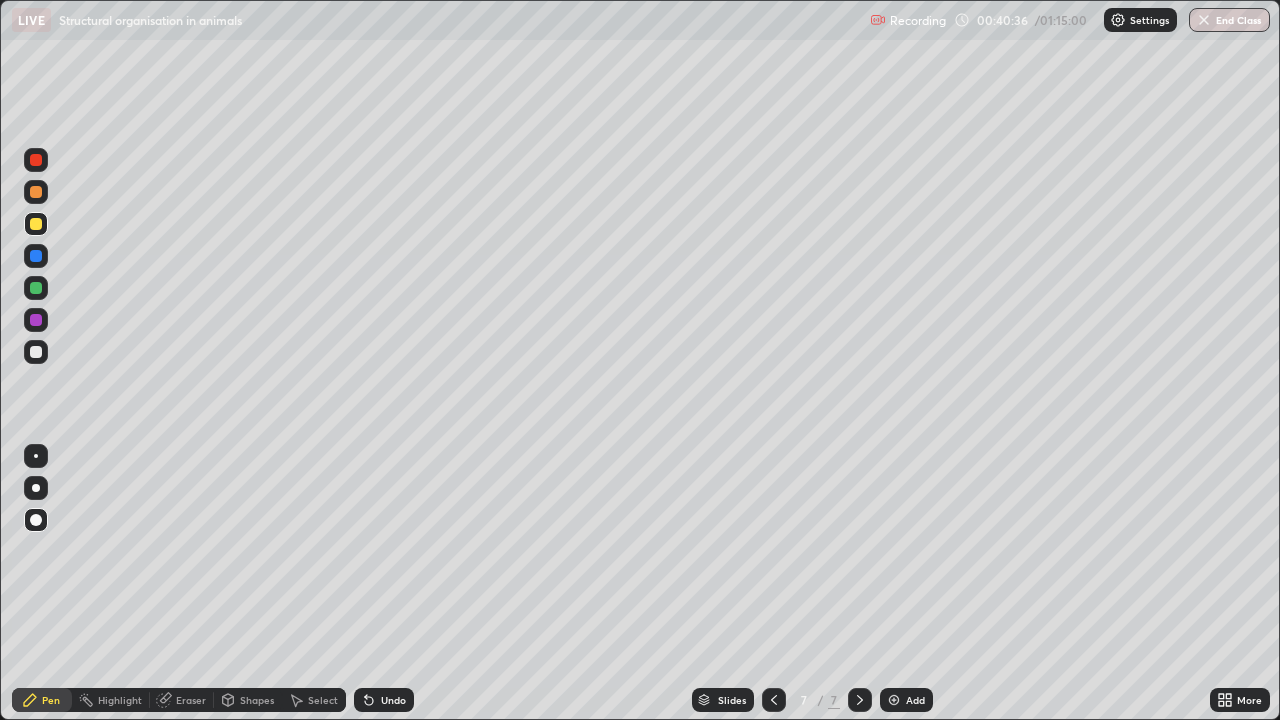 click at bounding box center [36, 256] 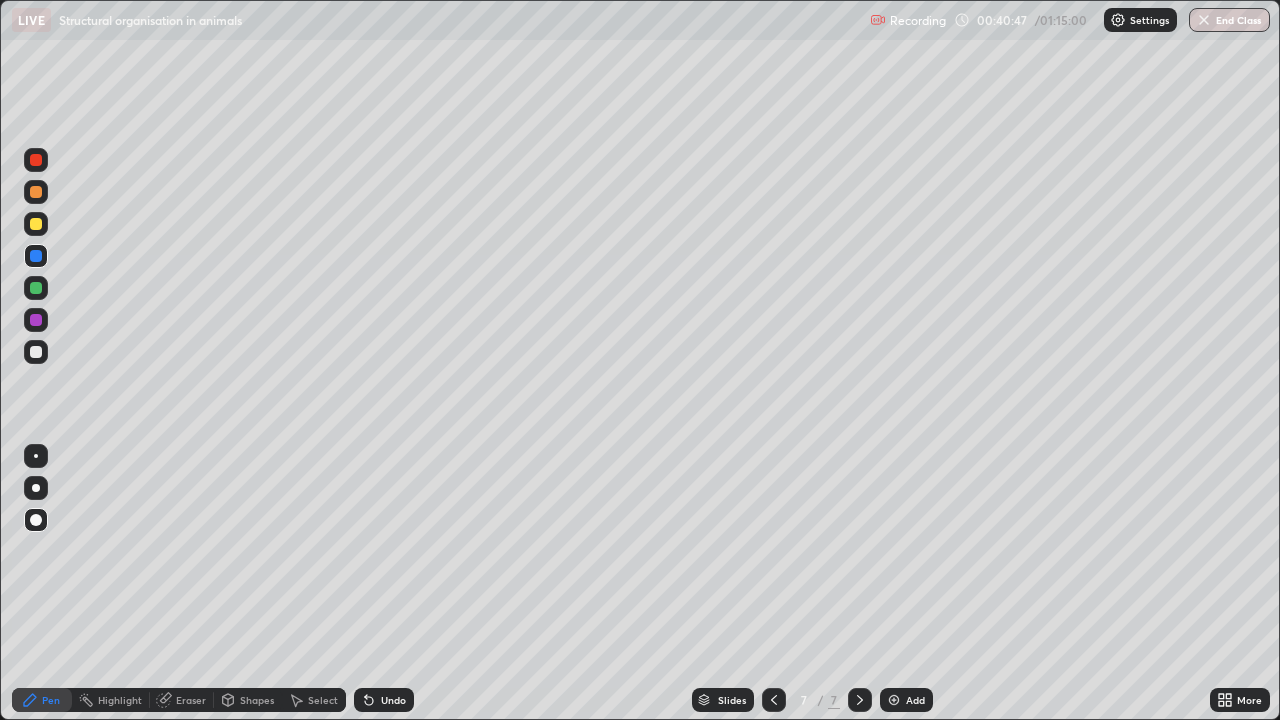 click on "Undo" at bounding box center (384, 700) 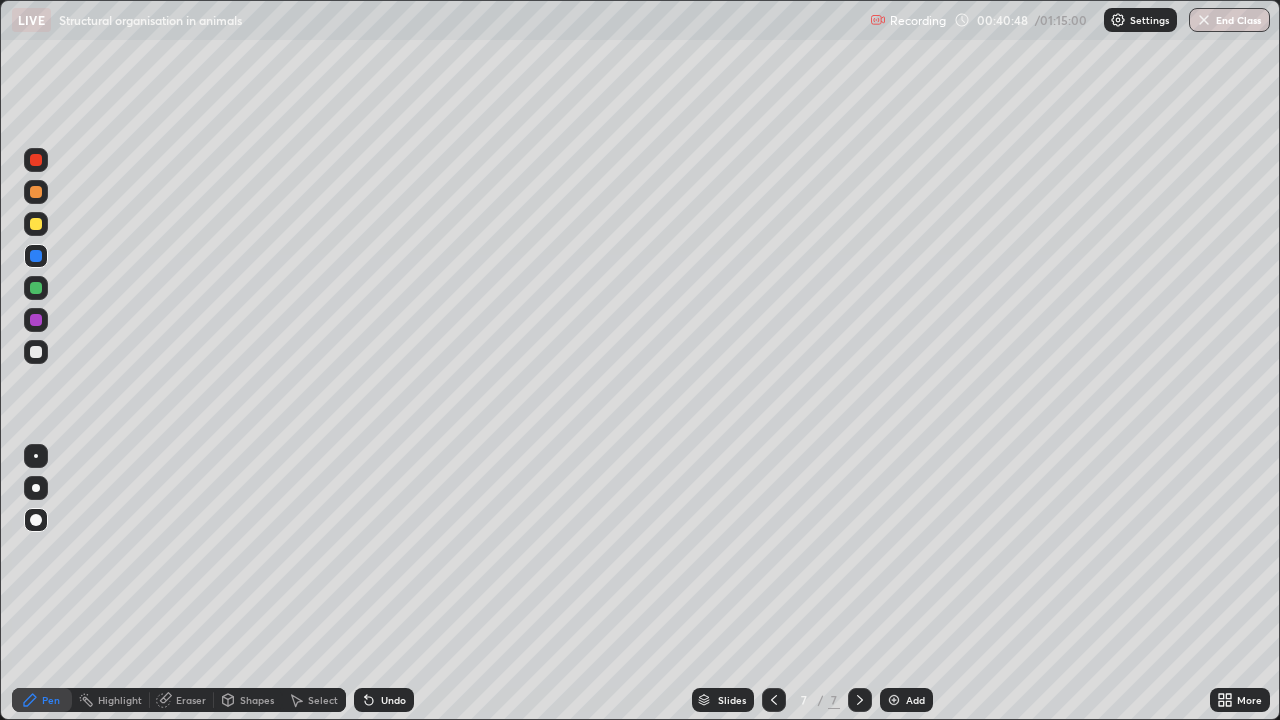 click on "Undo" at bounding box center (384, 700) 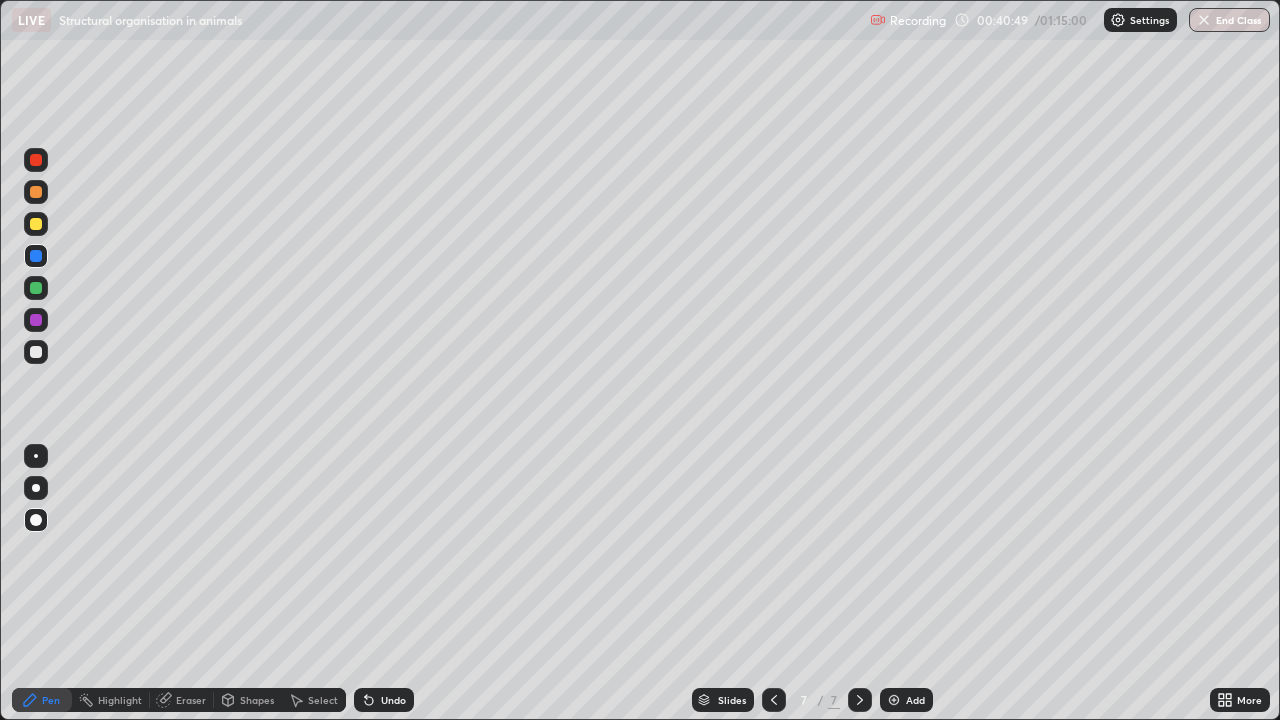 click on "Undo" at bounding box center [384, 700] 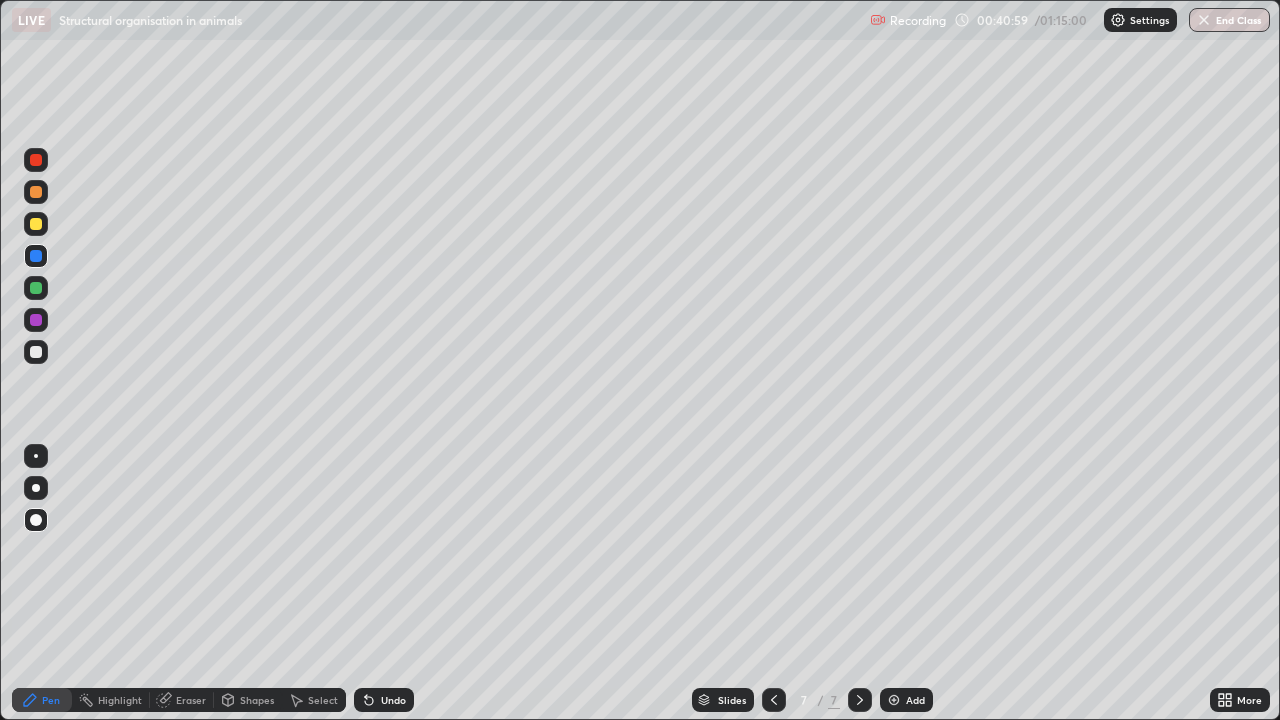 click on "Undo" at bounding box center (384, 700) 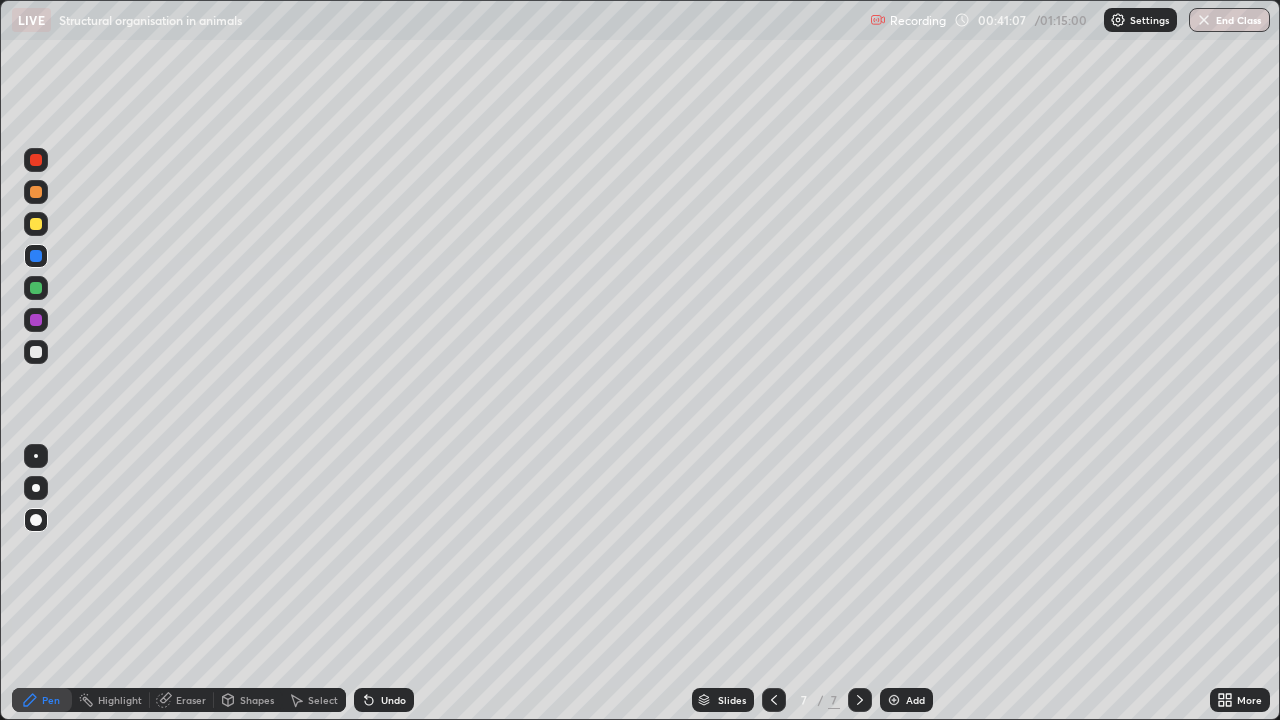 click on "Undo" at bounding box center [384, 700] 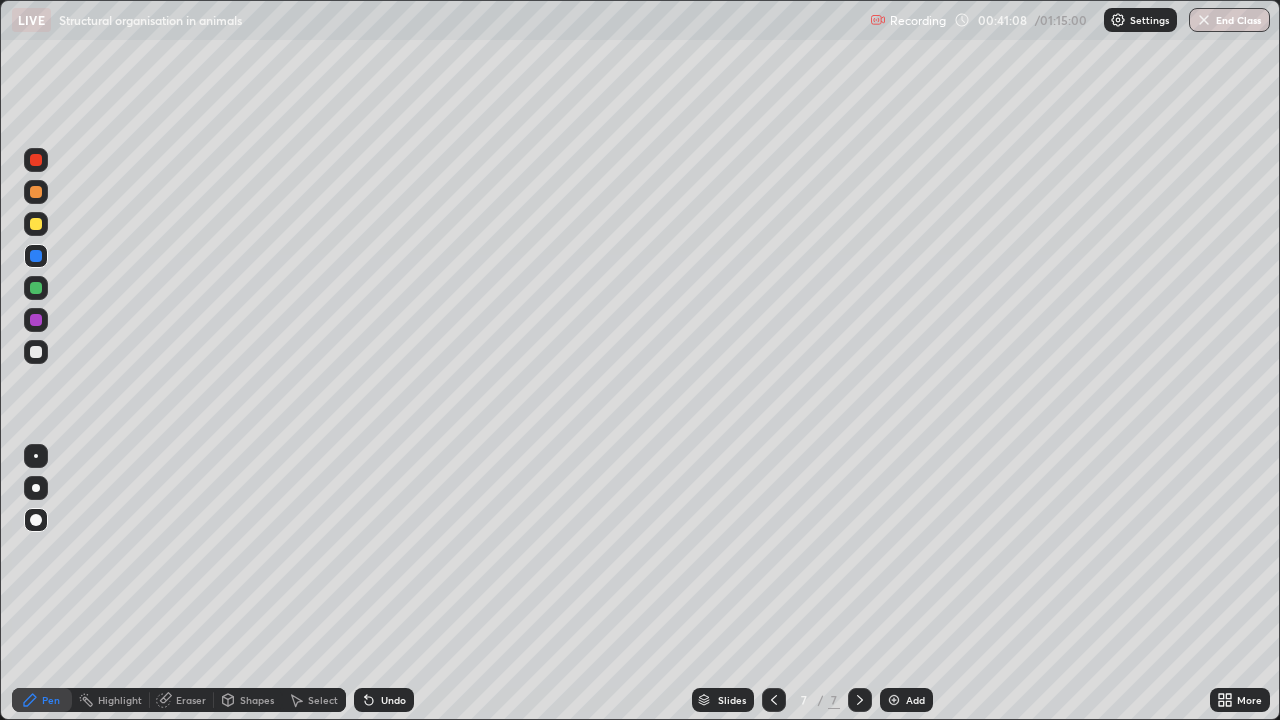 click on "Undo" at bounding box center [384, 700] 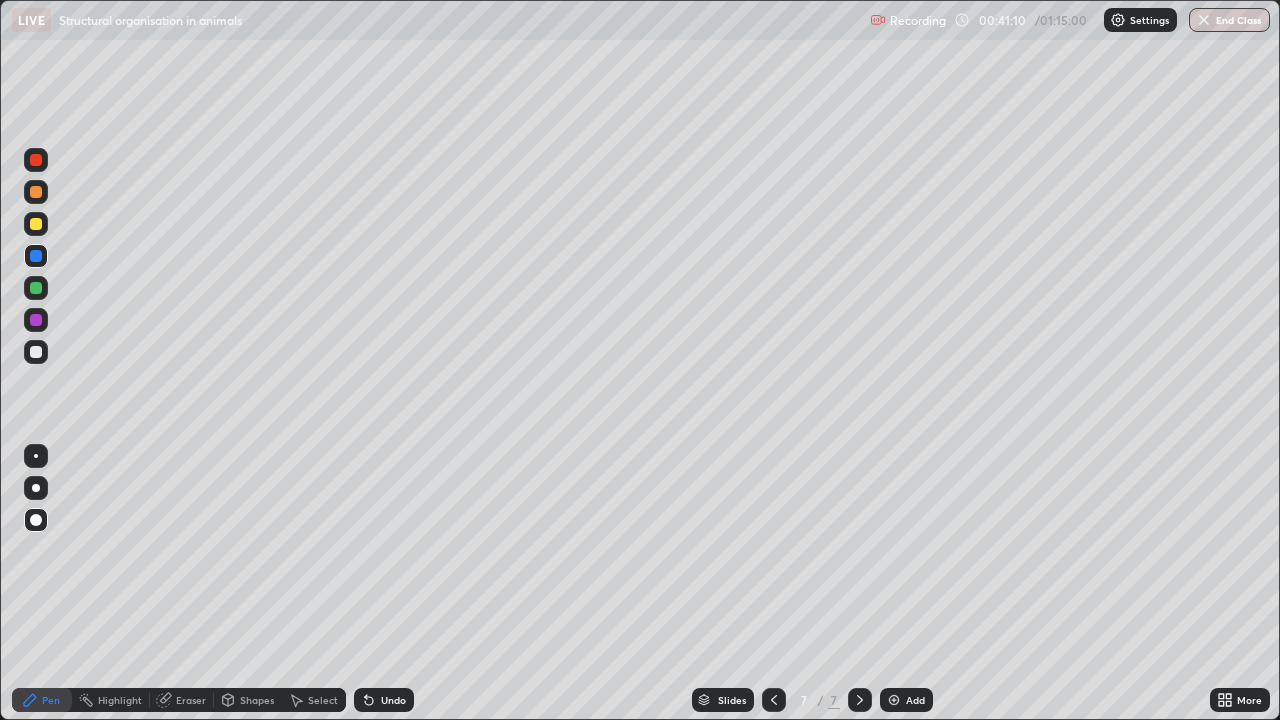 click at bounding box center (36, 456) 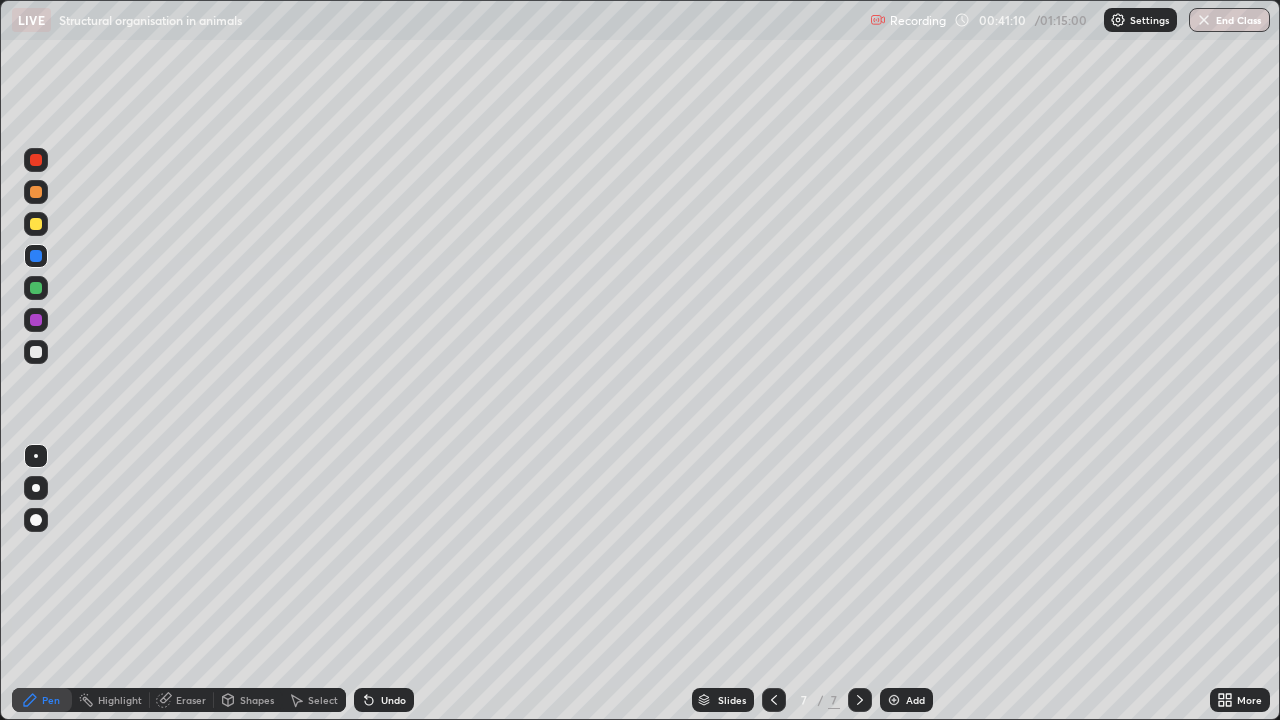 click at bounding box center [36, 224] 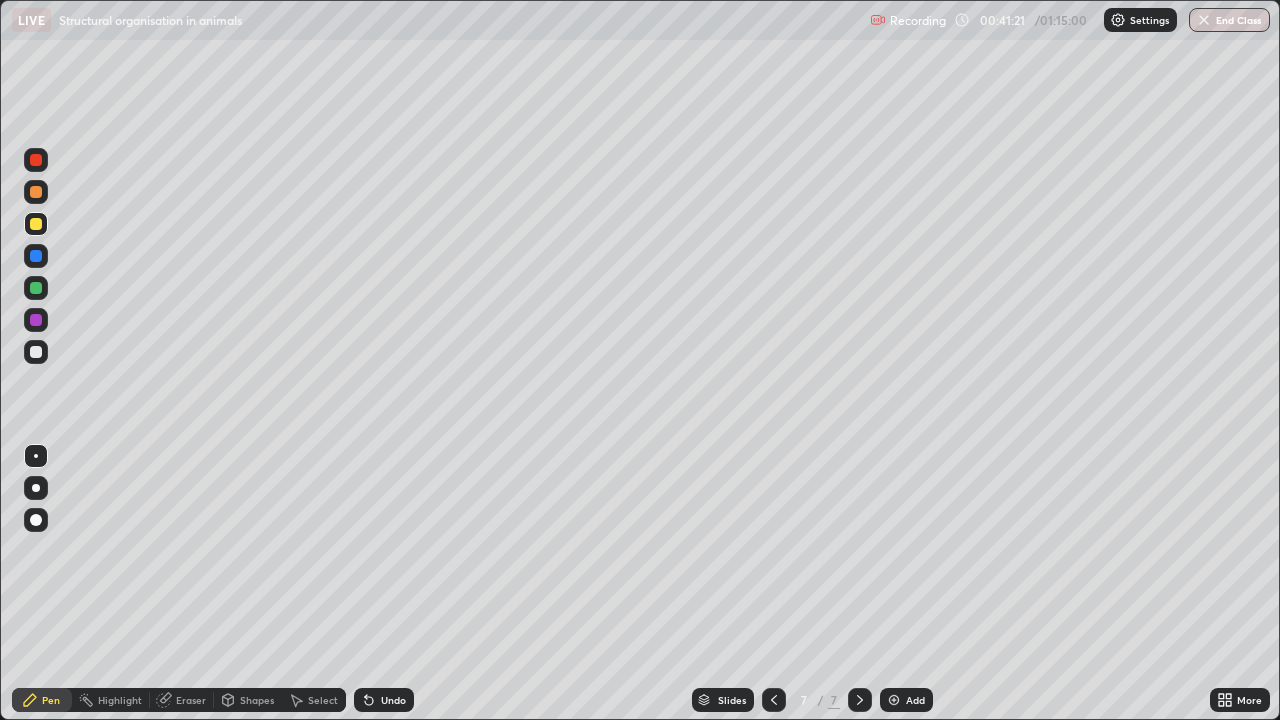 click on "Undo" at bounding box center [384, 700] 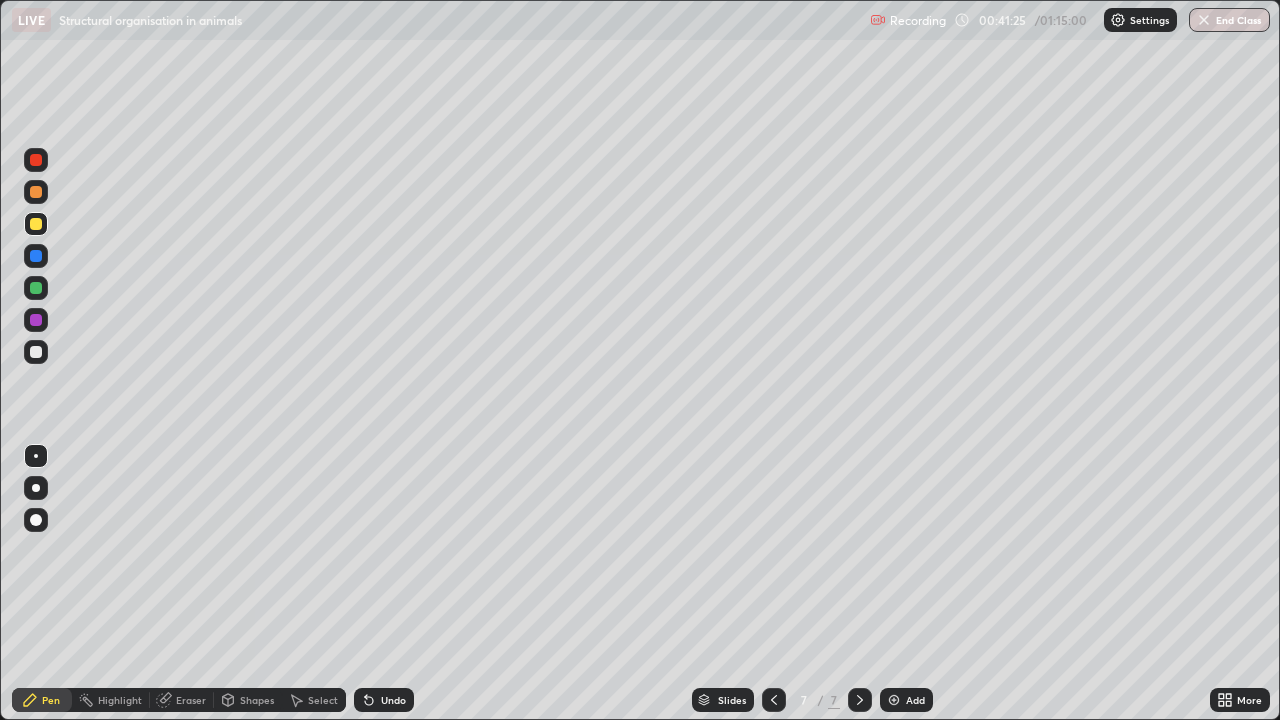 click on "Undo" at bounding box center (393, 700) 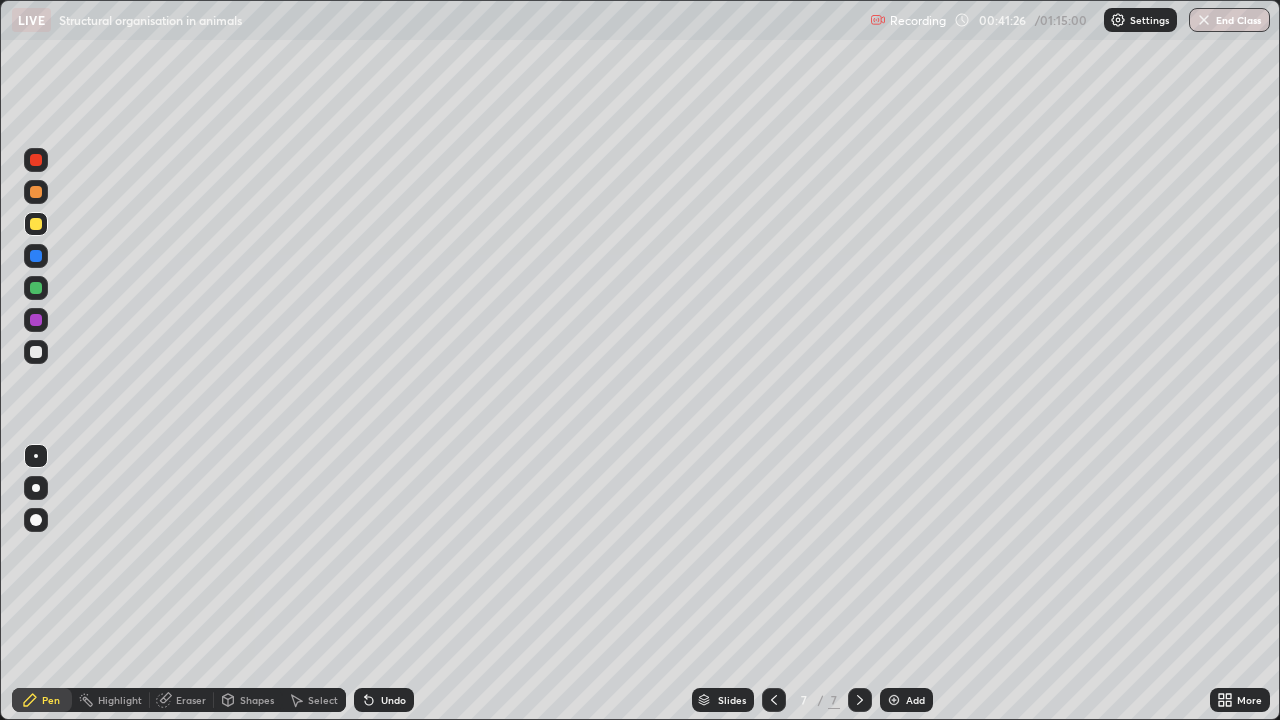 click on "Undo" at bounding box center [384, 700] 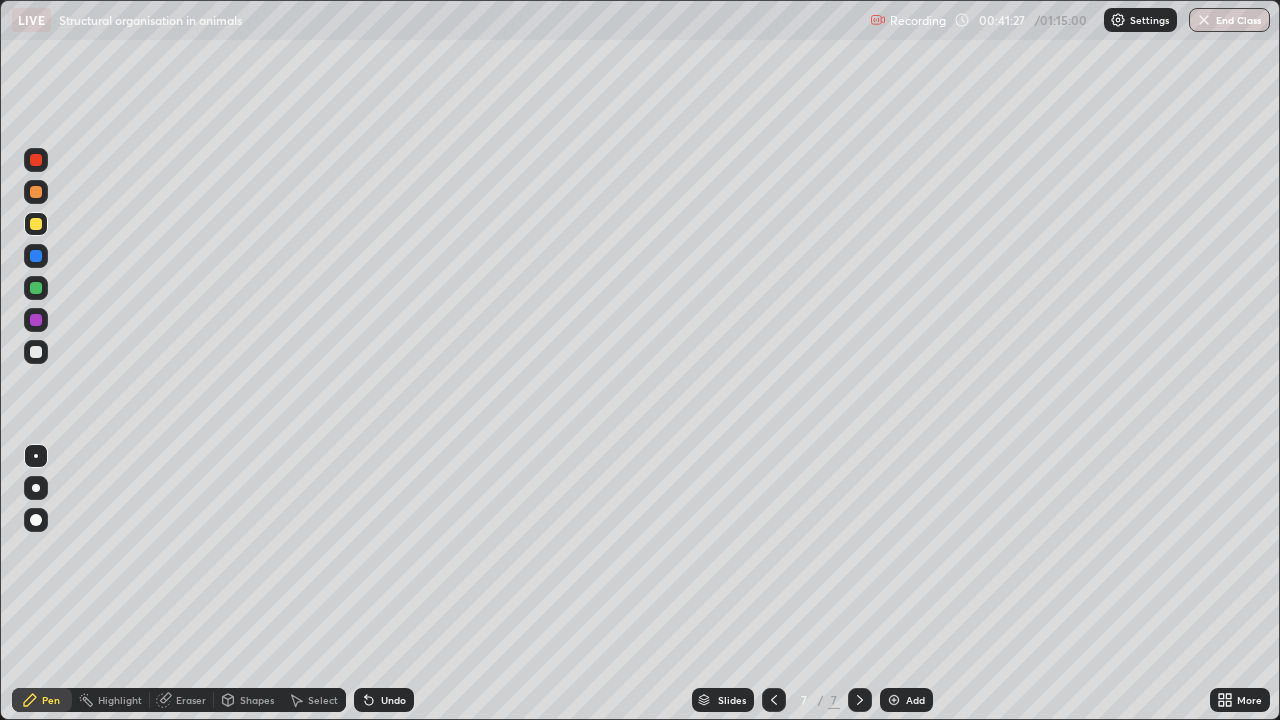 click on "Undo" at bounding box center (384, 700) 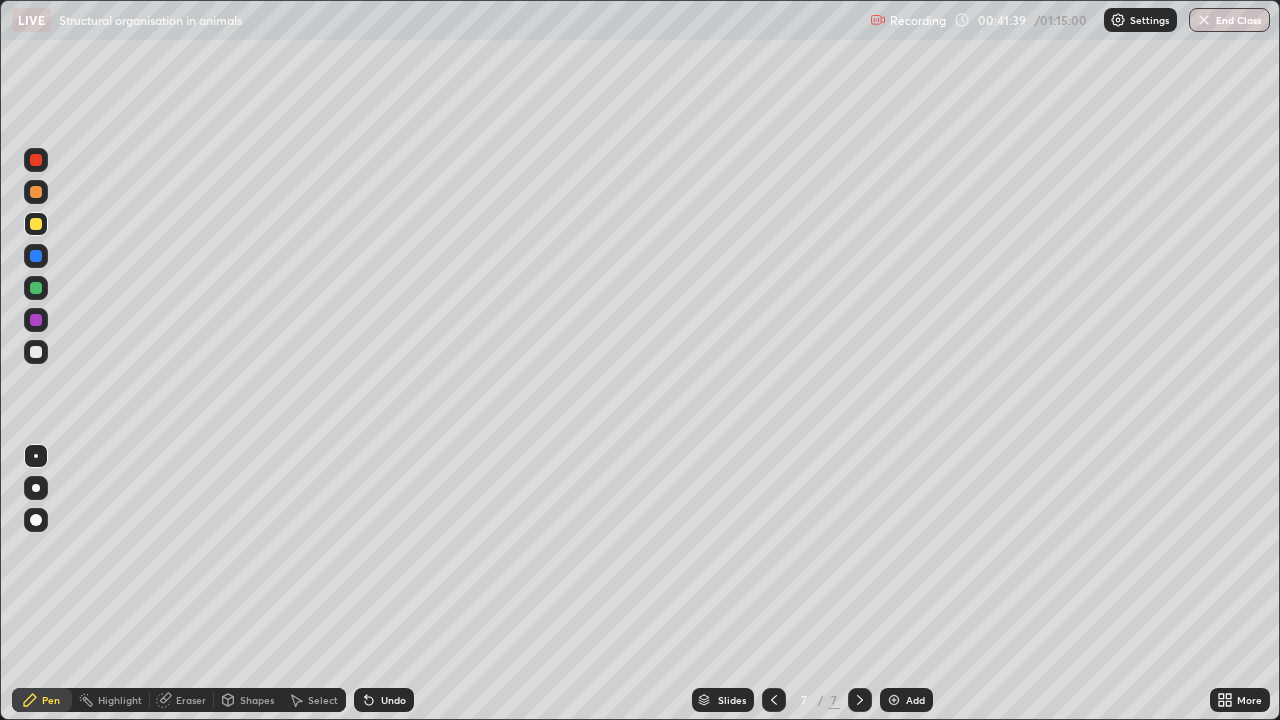 click on "Undo" at bounding box center (393, 700) 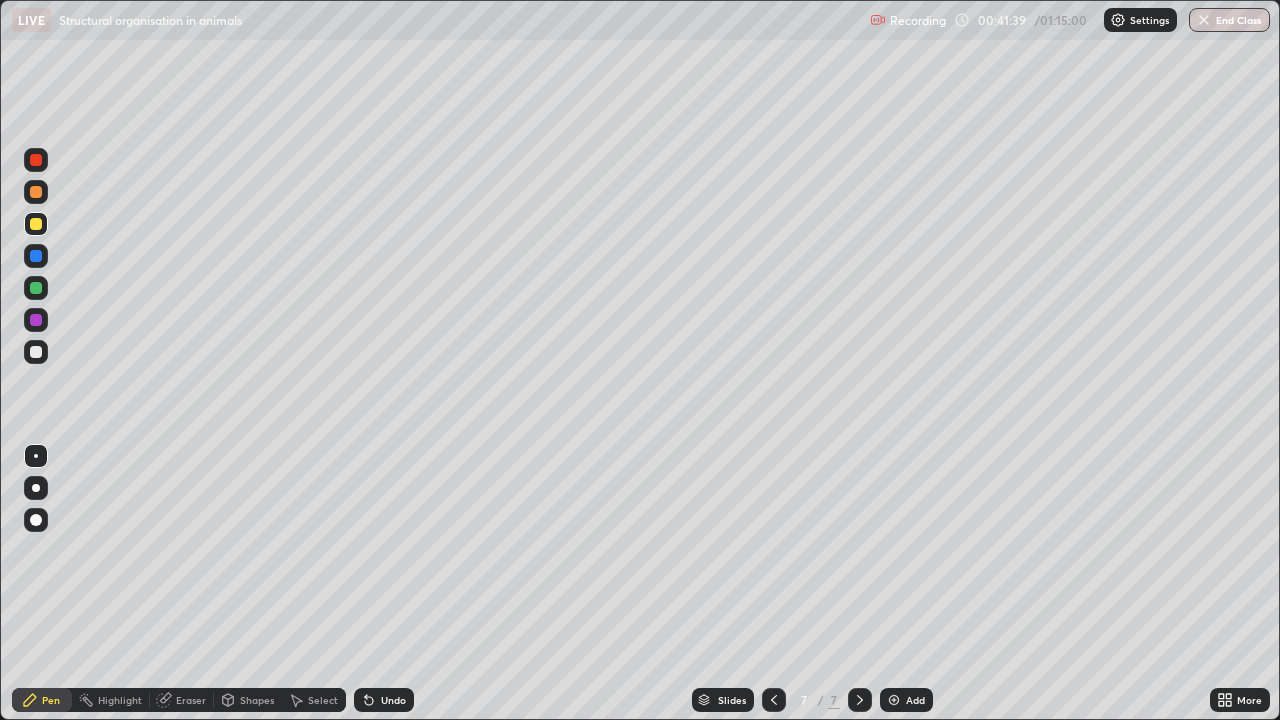 click on "Undo" at bounding box center (384, 700) 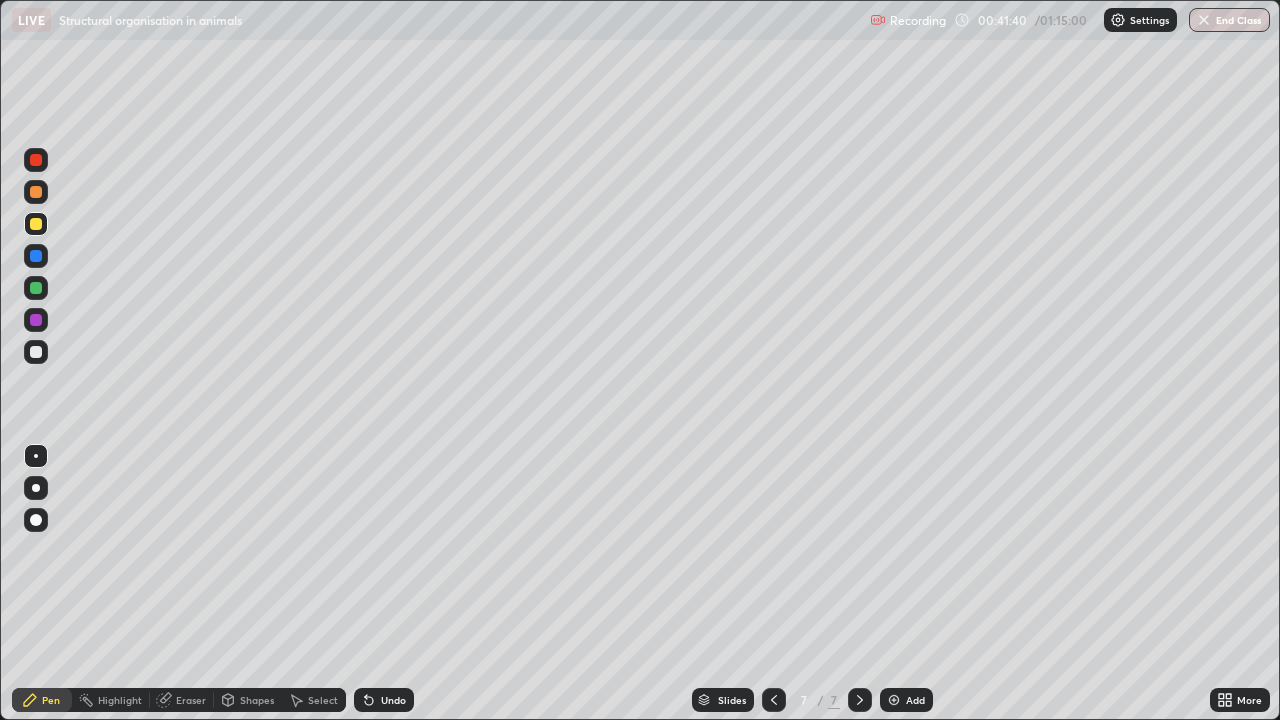 click on "Undo" at bounding box center [393, 700] 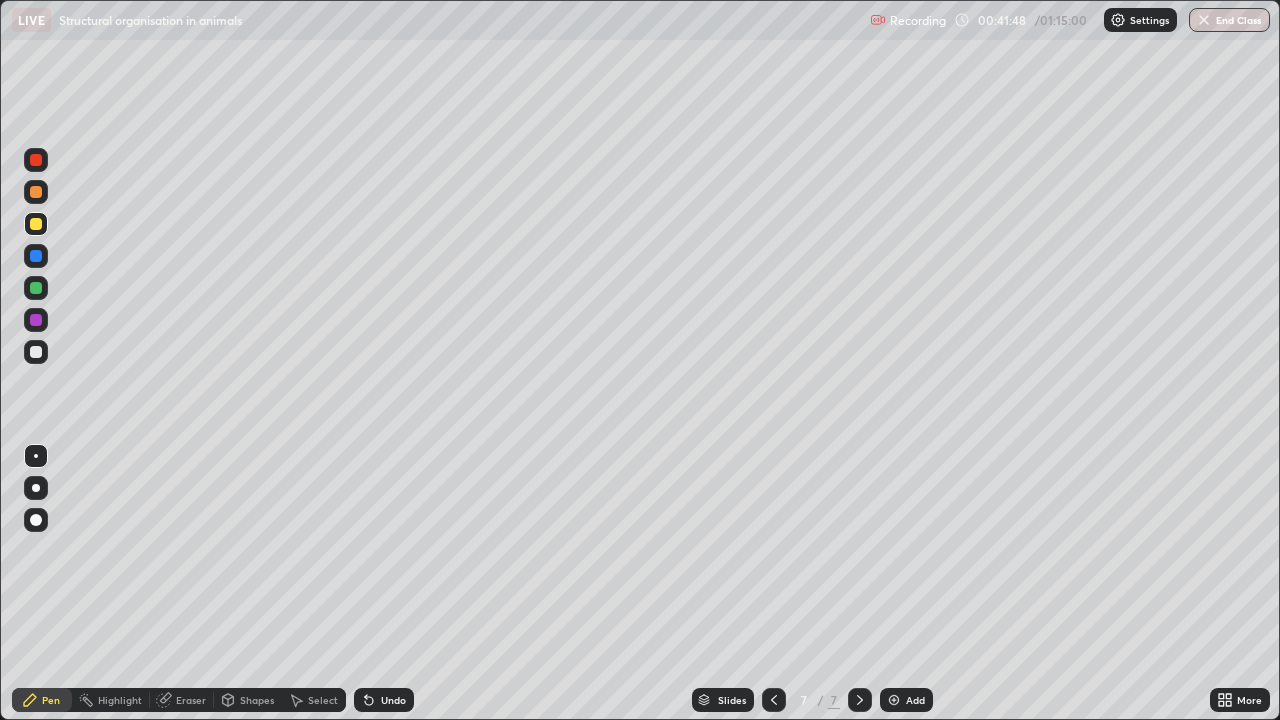click on "Undo" at bounding box center (393, 700) 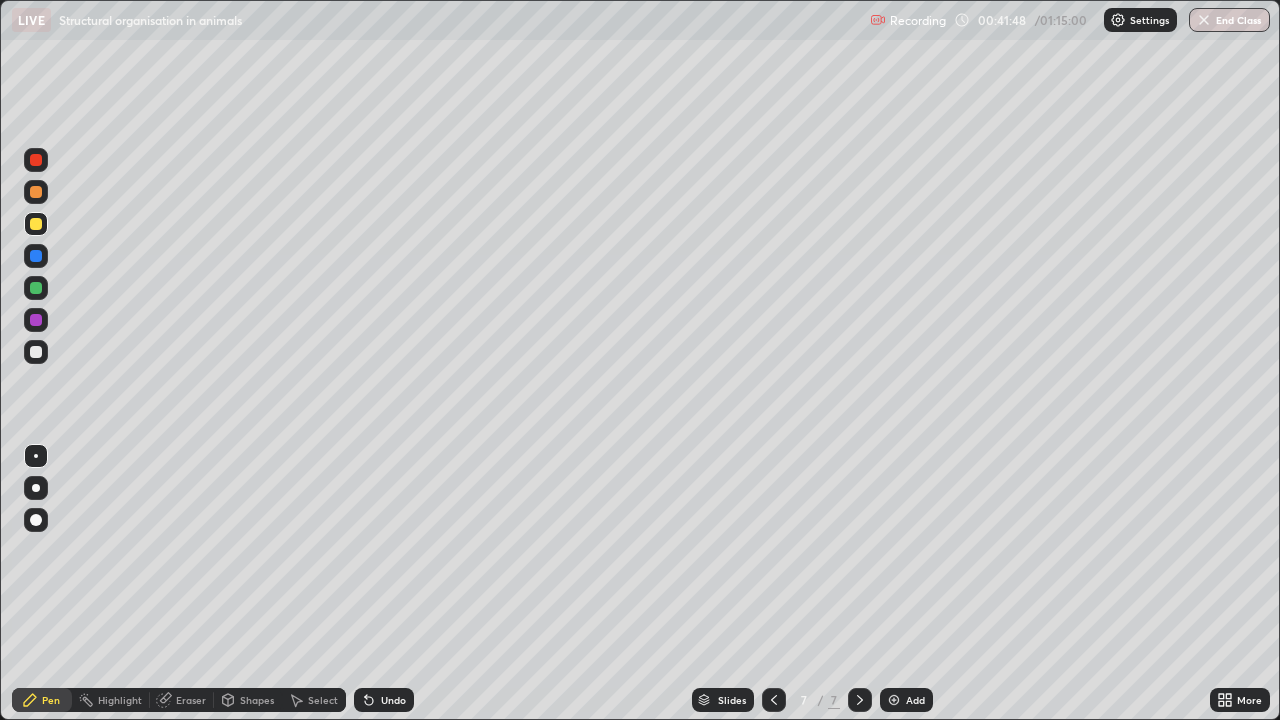 click on "Undo" at bounding box center [384, 700] 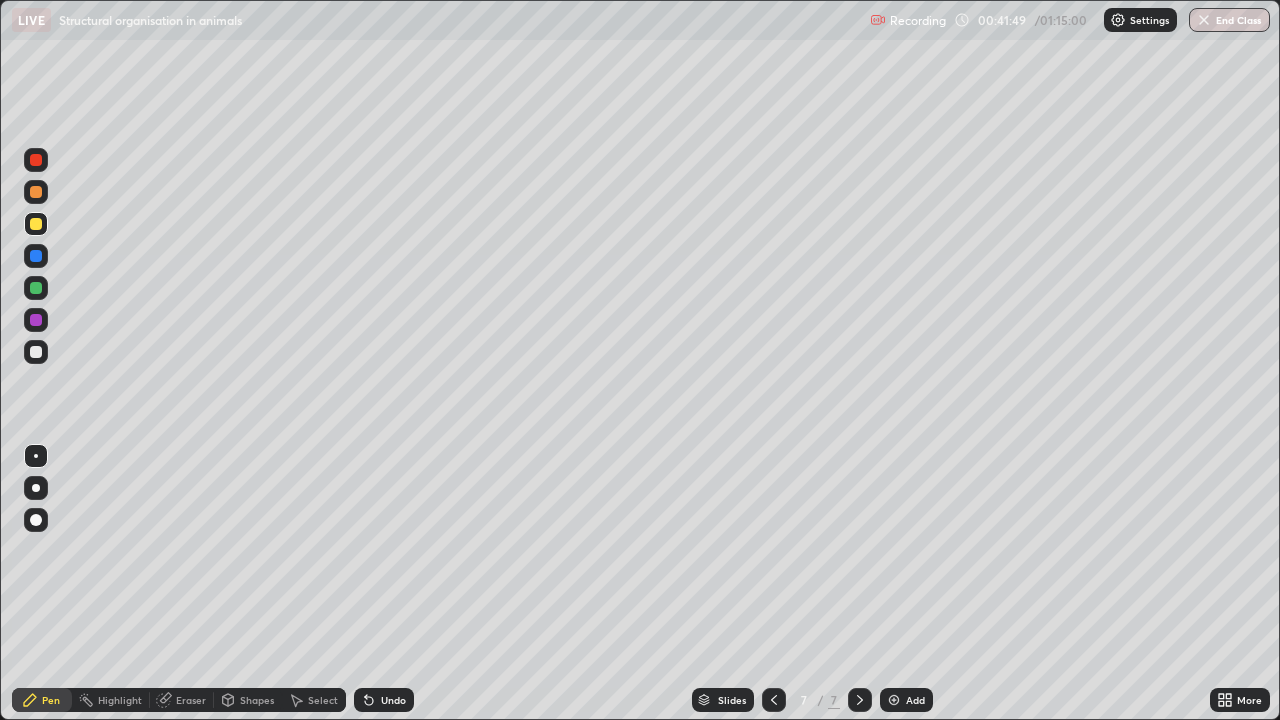 click on "Undo" at bounding box center (384, 700) 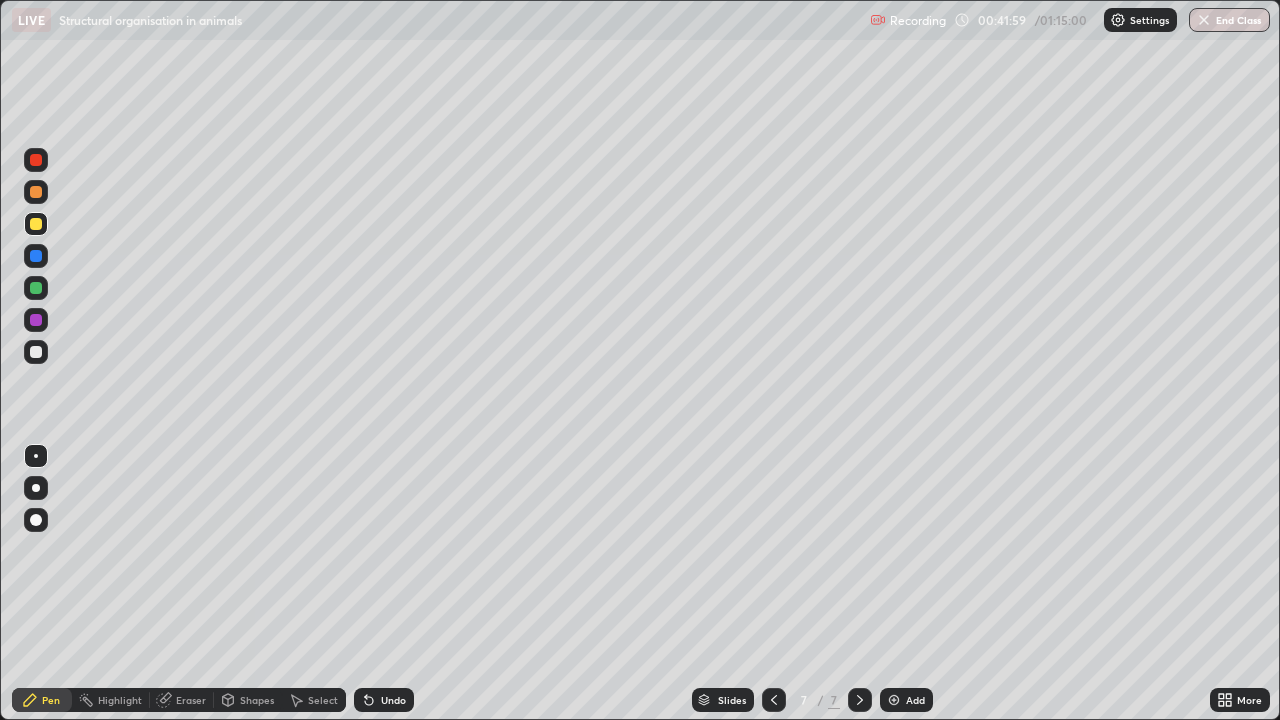 click on "Undo" at bounding box center (393, 700) 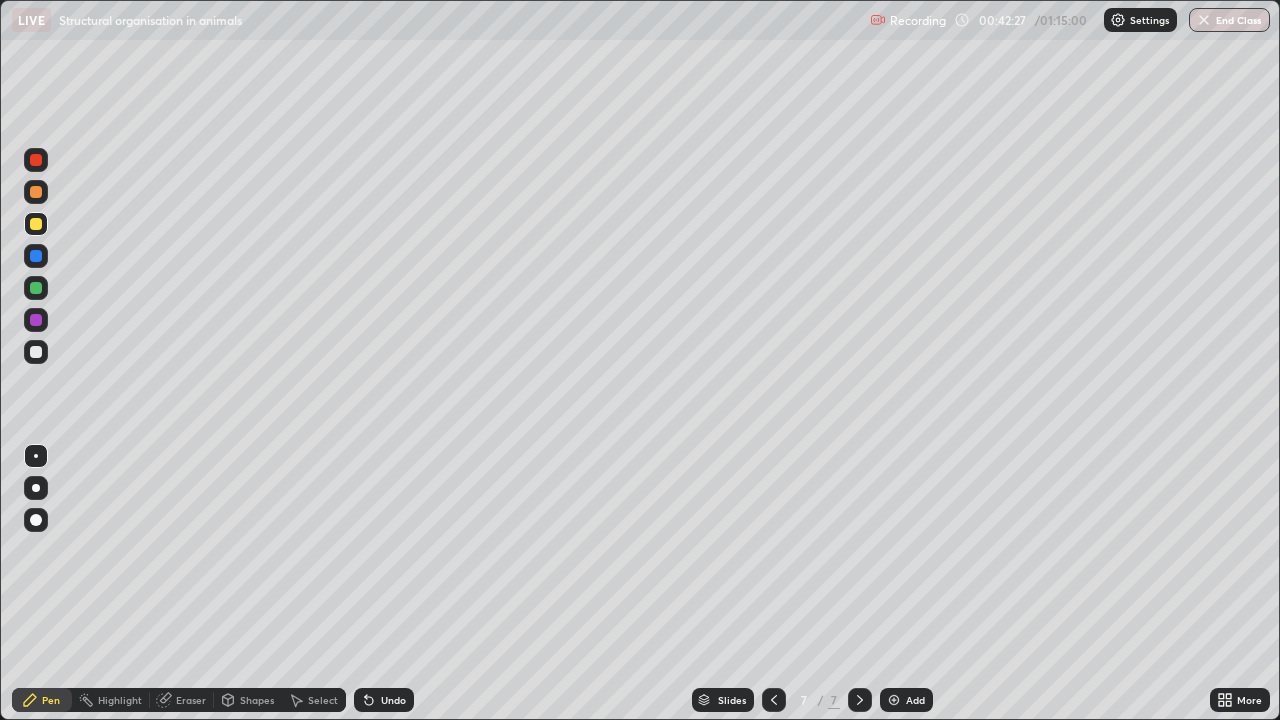click on "Eraser" at bounding box center (191, 700) 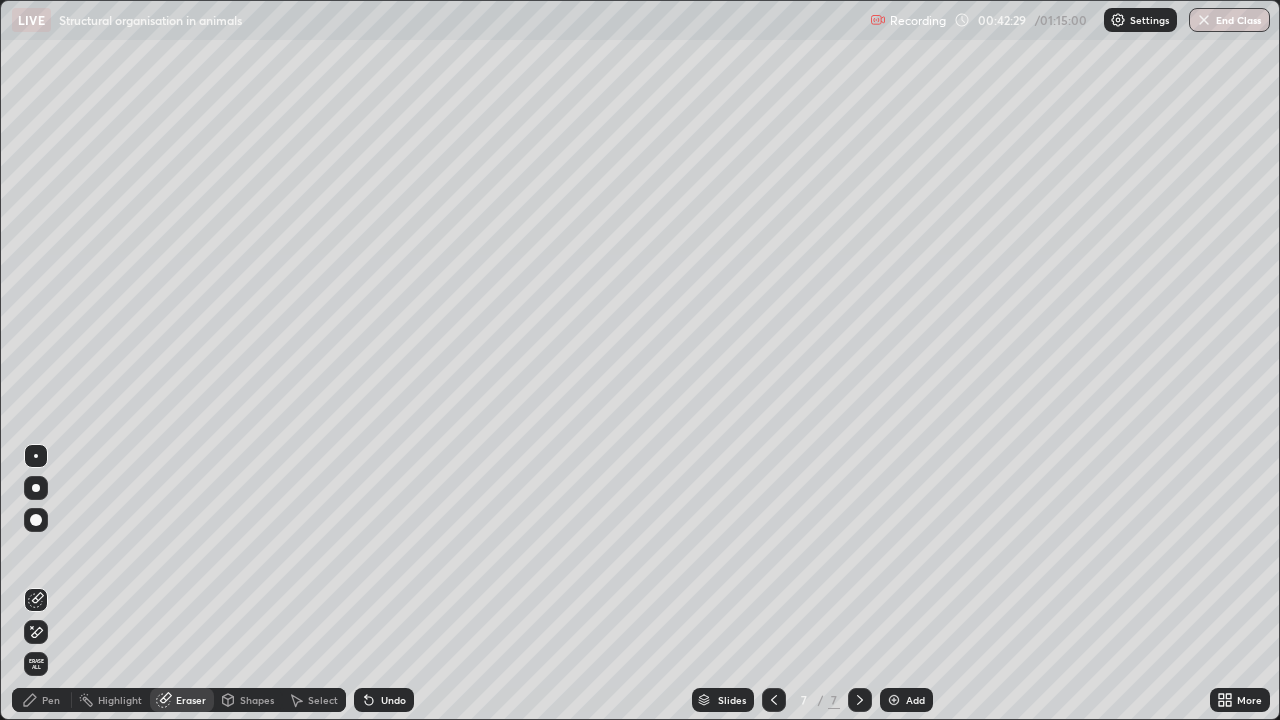 click on "Pen" at bounding box center [51, 700] 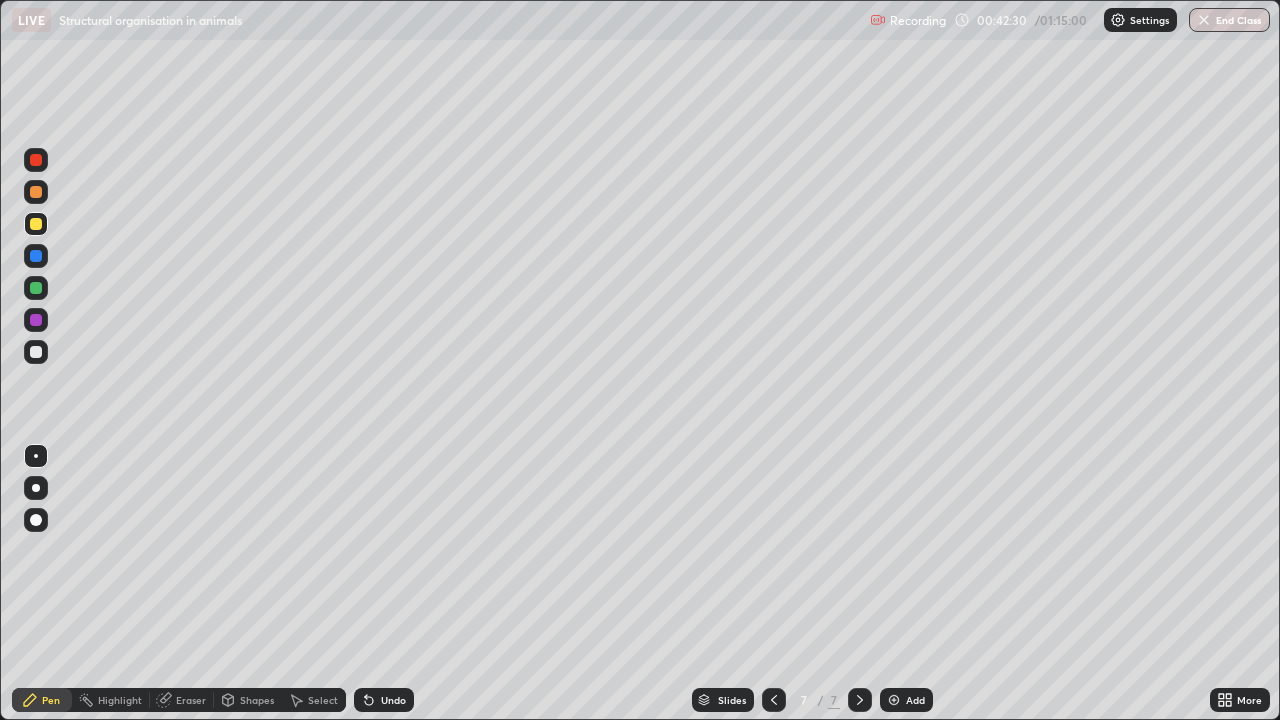 click at bounding box center (36, 224) 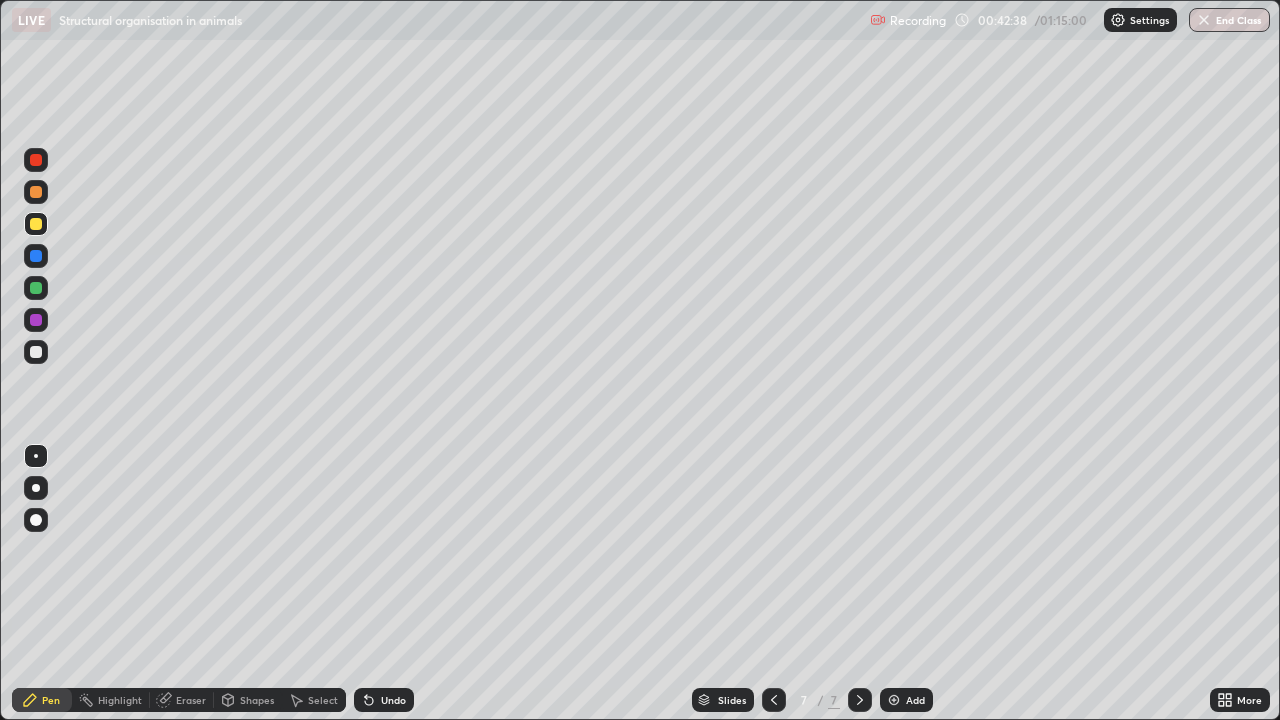 click at bounding box center [36, 352] 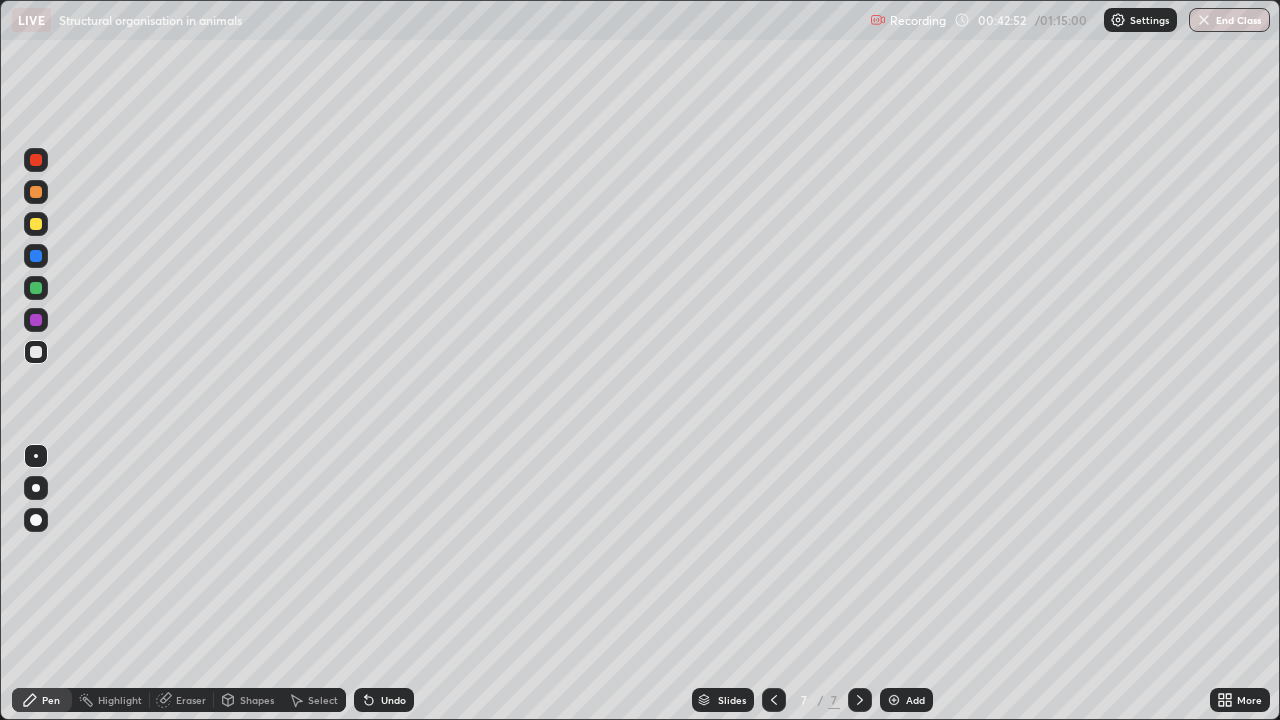 click at bounding box center (36, 320) 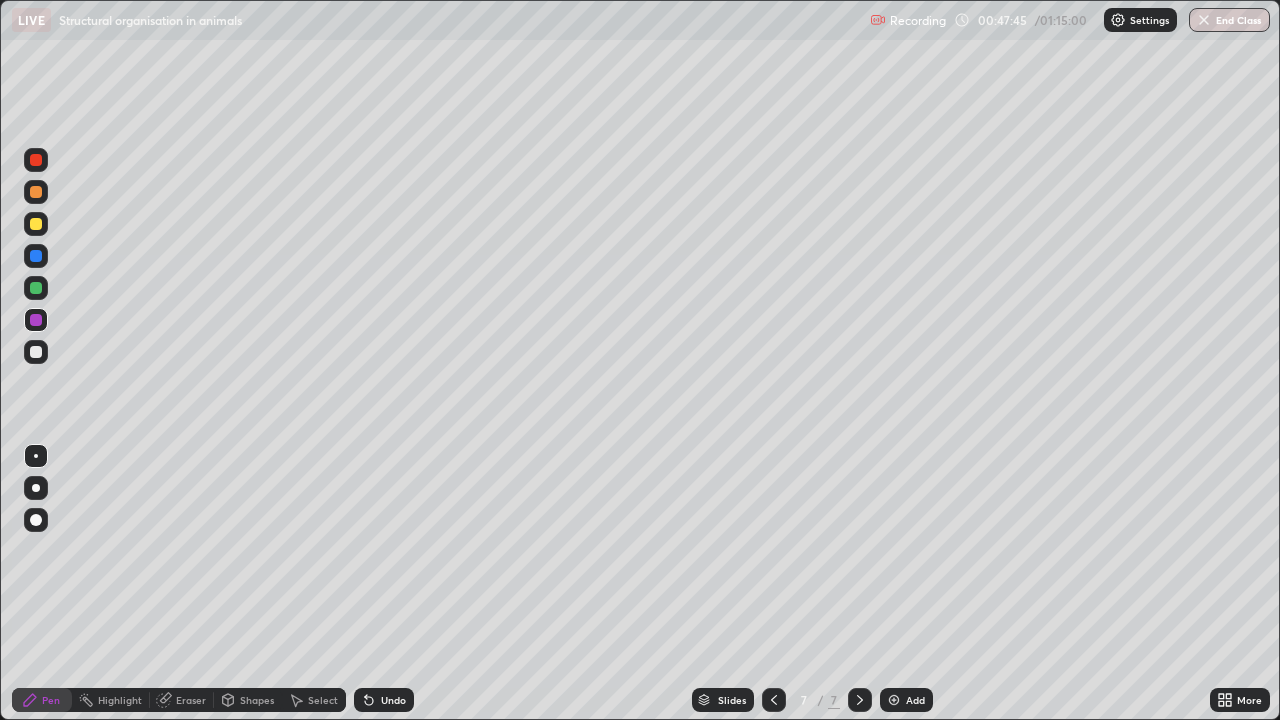 click at bounding box center (36, 192) 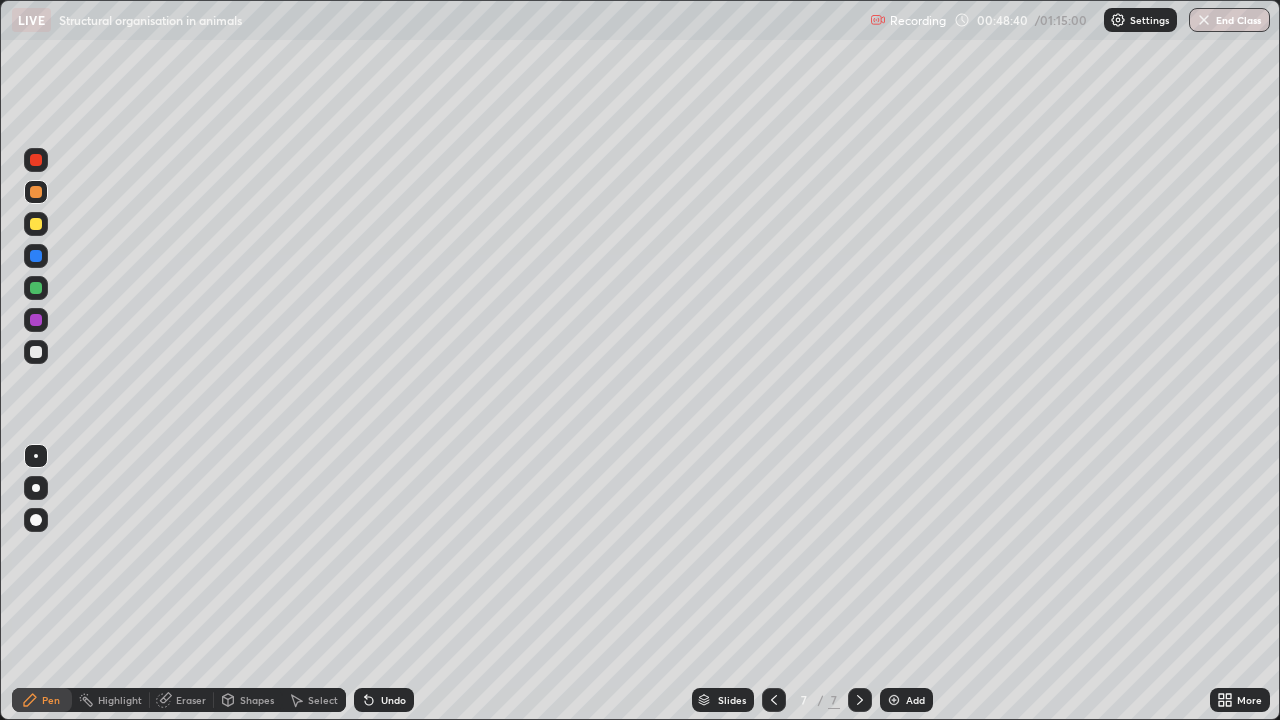 click at bounding box center (36, 160) 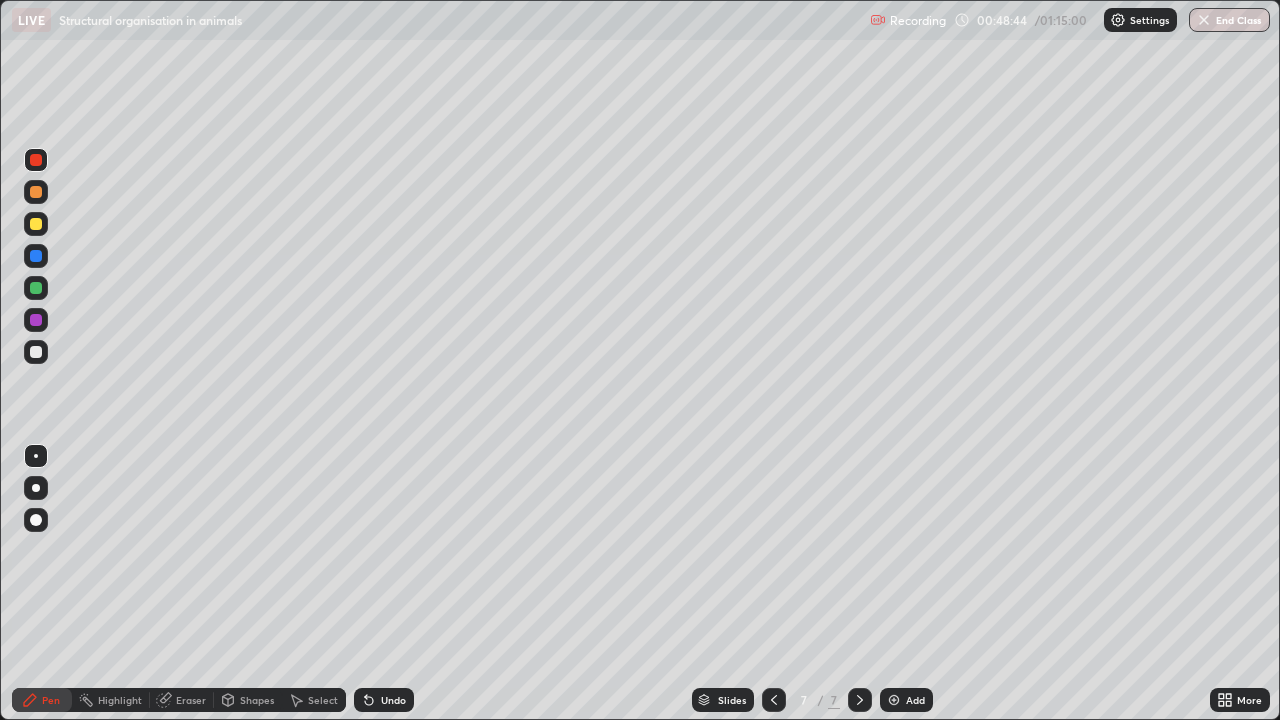 click at bounding box center (36, 224) 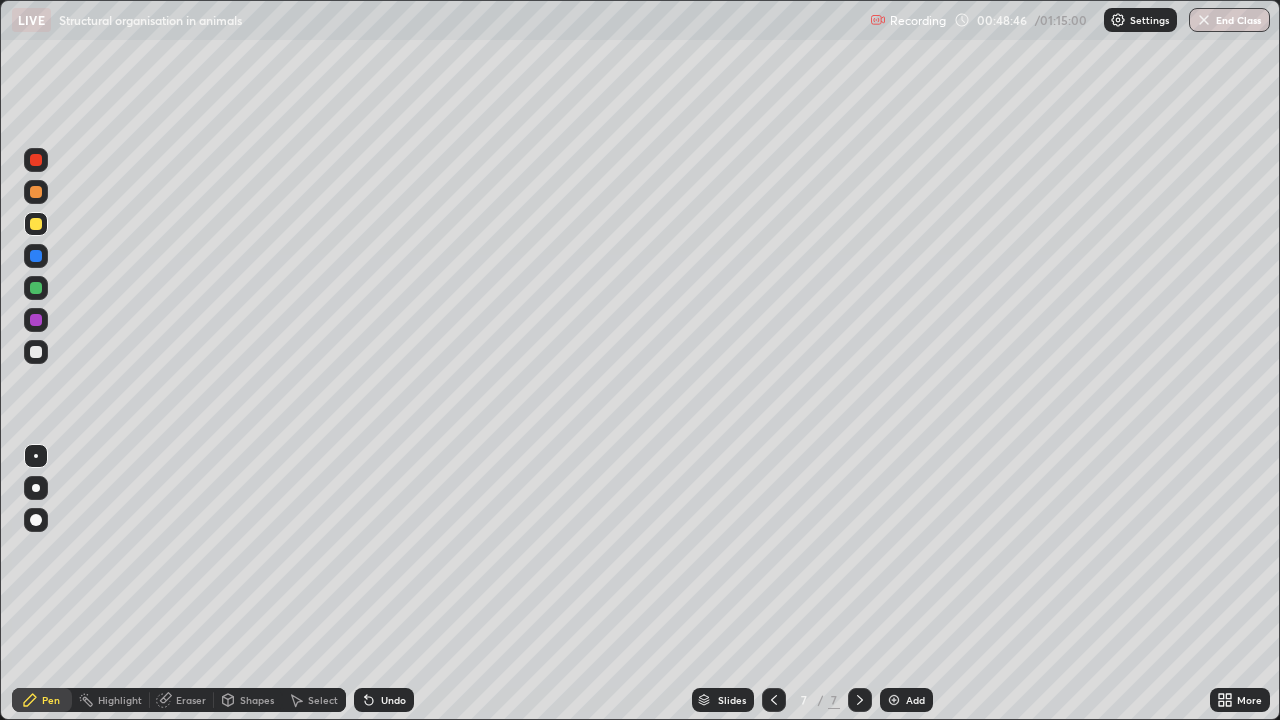 click at bounding box center (36, 192) 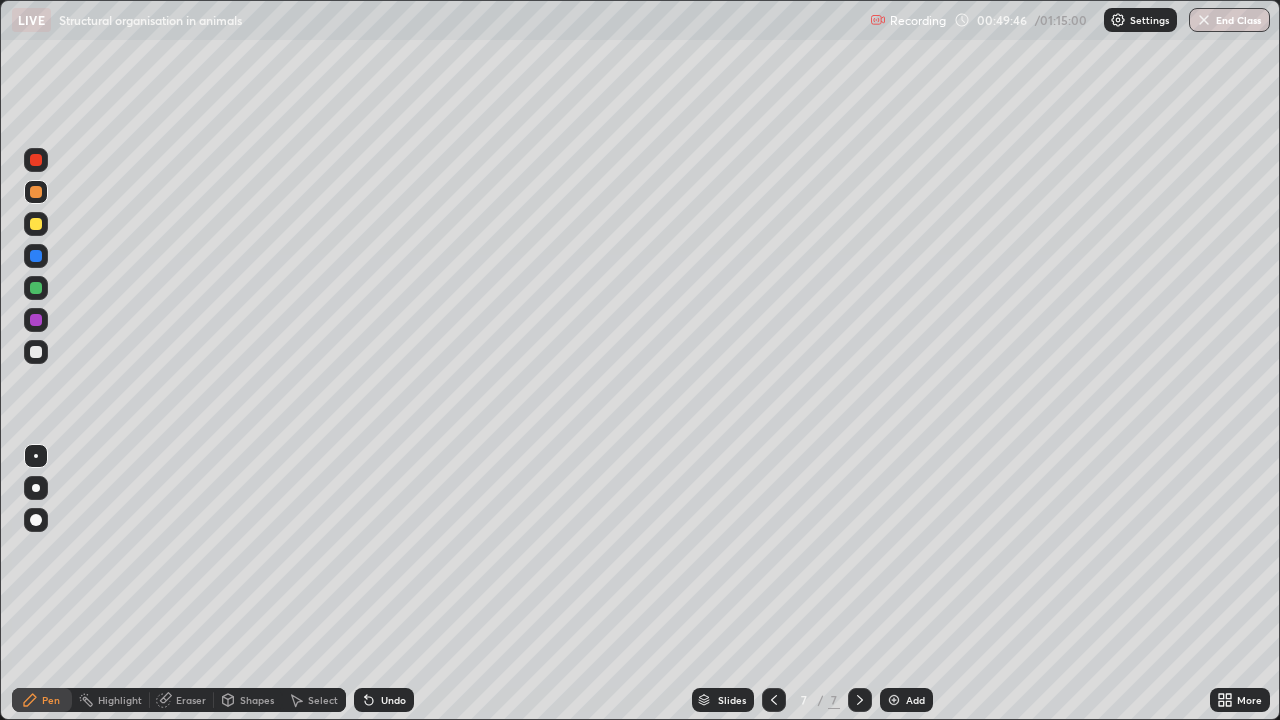 click at bounding box center [36, 224] 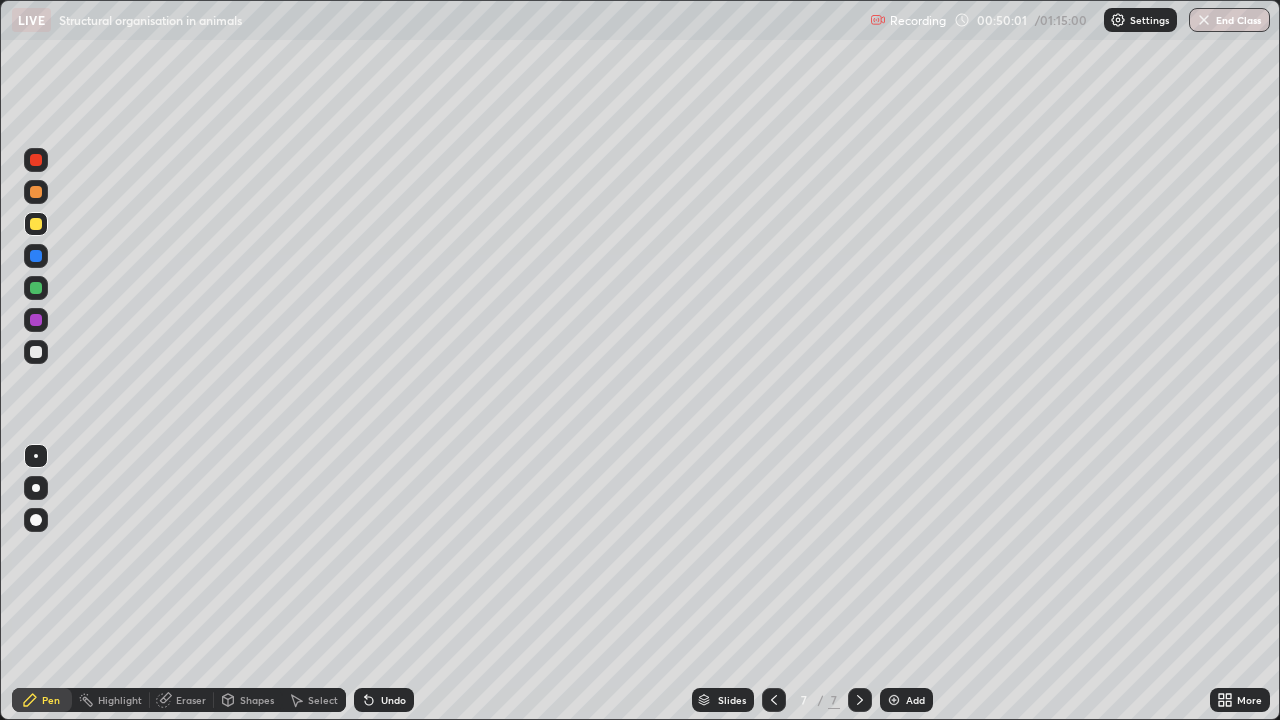 click at bounding box center [36, 192] 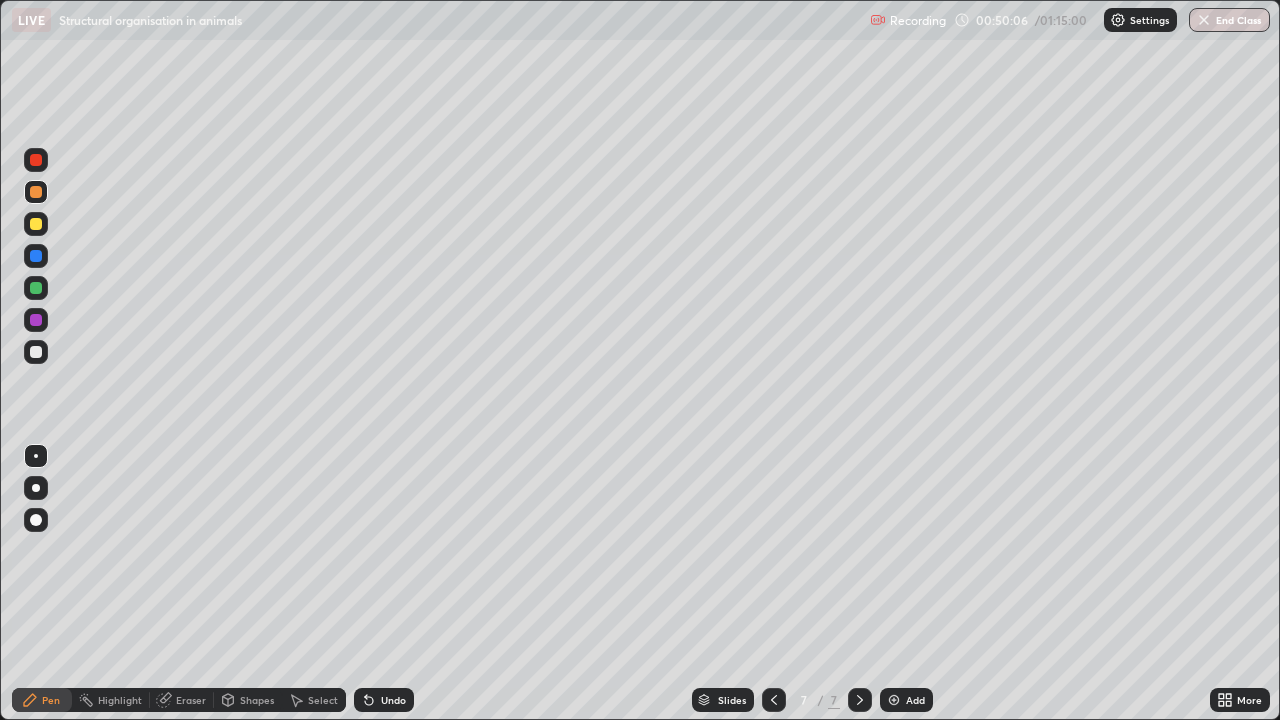 click on "Undo" at bounding box center (384, 700) 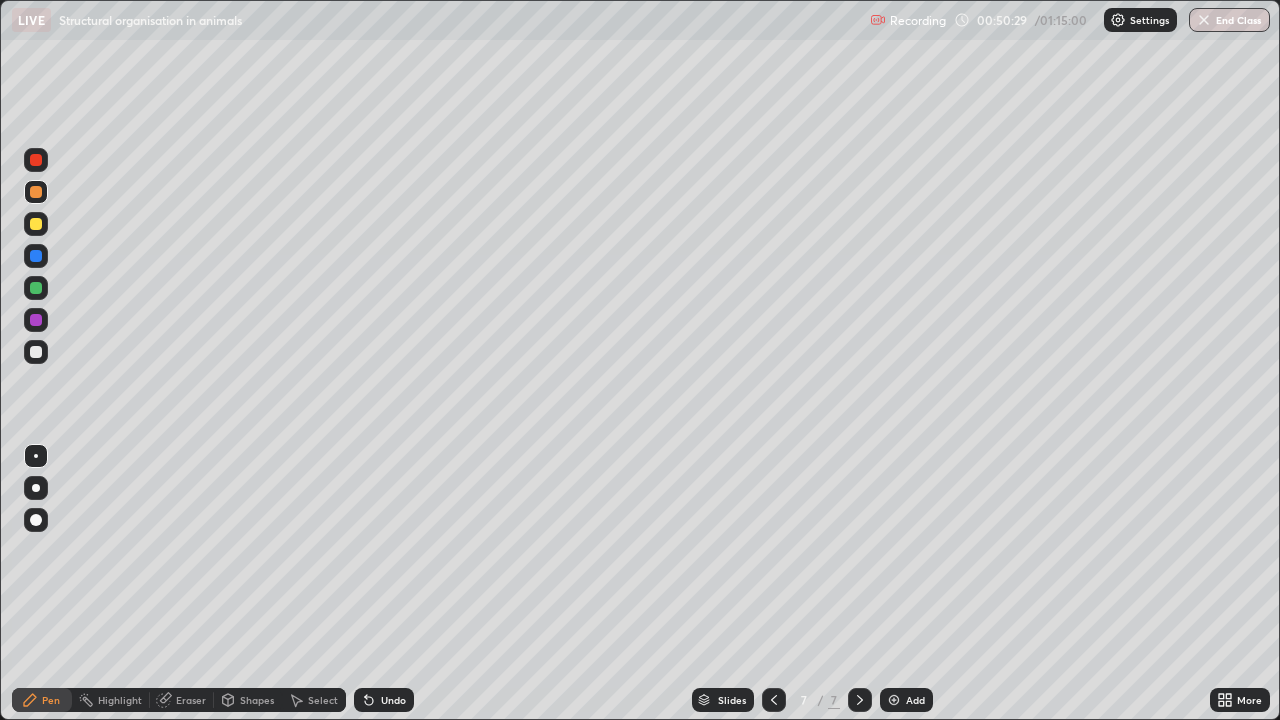 click at bounding box center (36, 288) 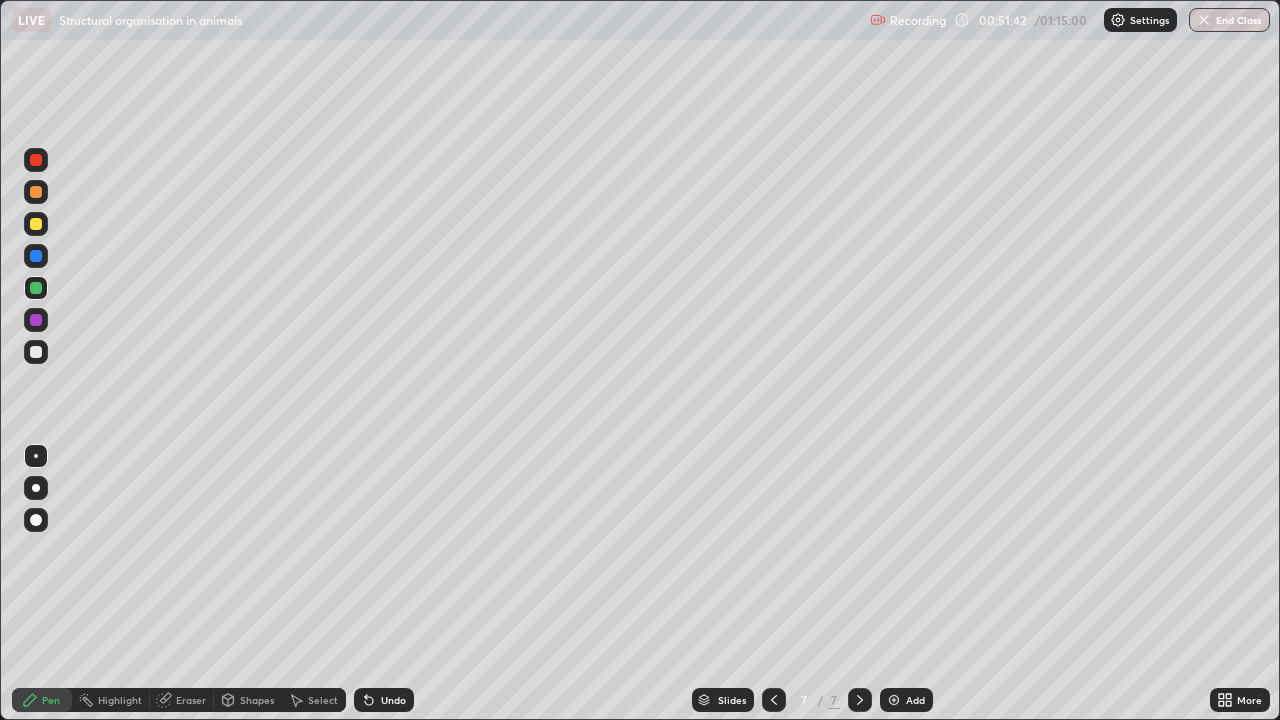 click on "Undo" at bounding box center (384, 700) 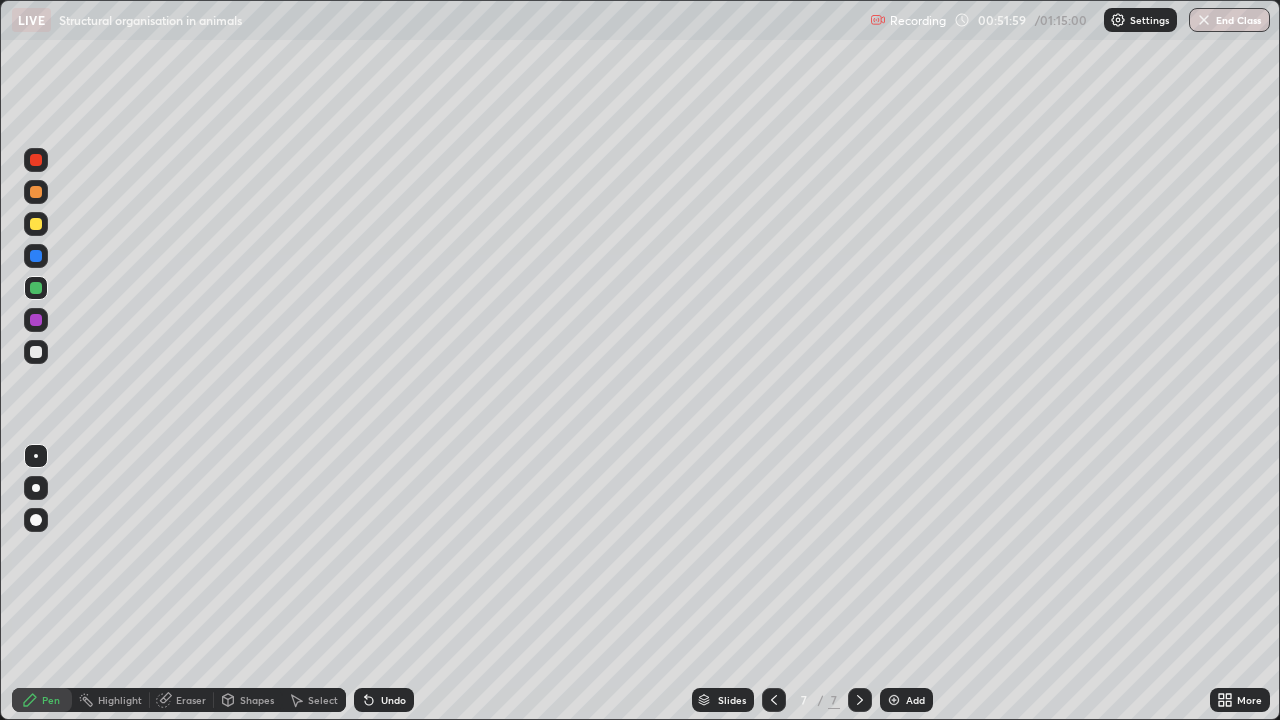 click on "Undo" at bounding box center (384, 700) 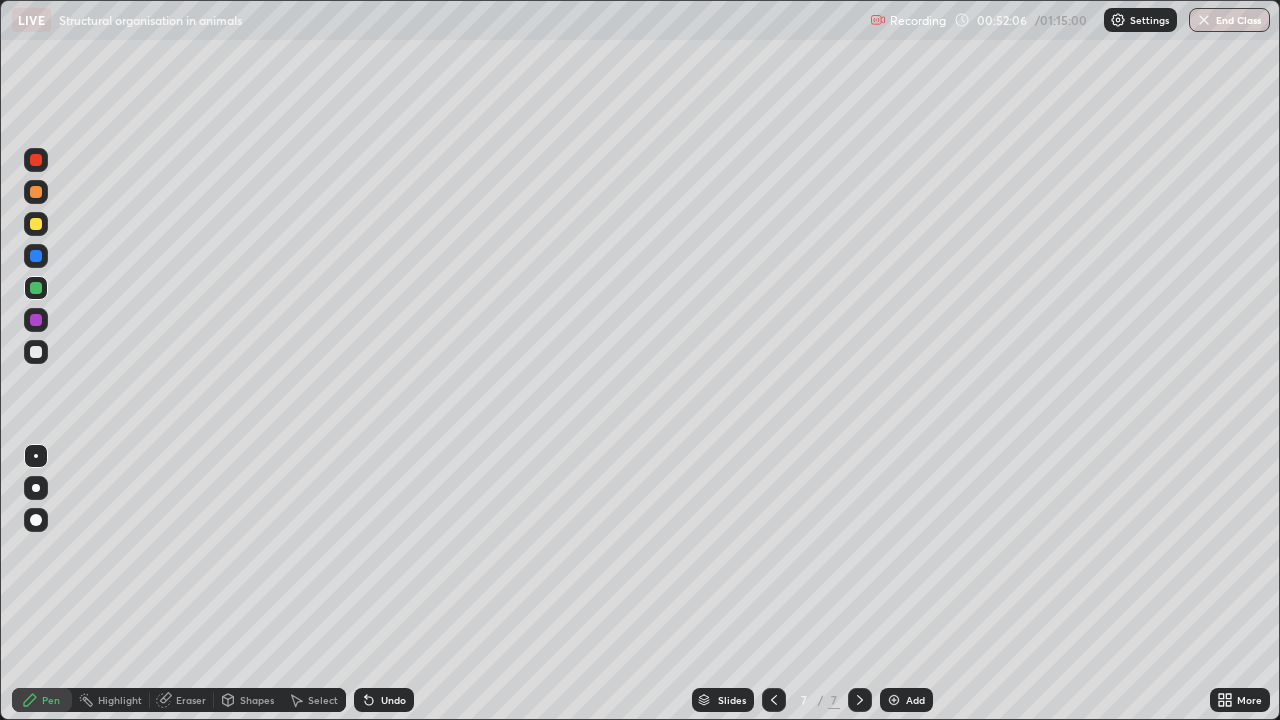 click on "Undo" at bounding box center (384, 700) 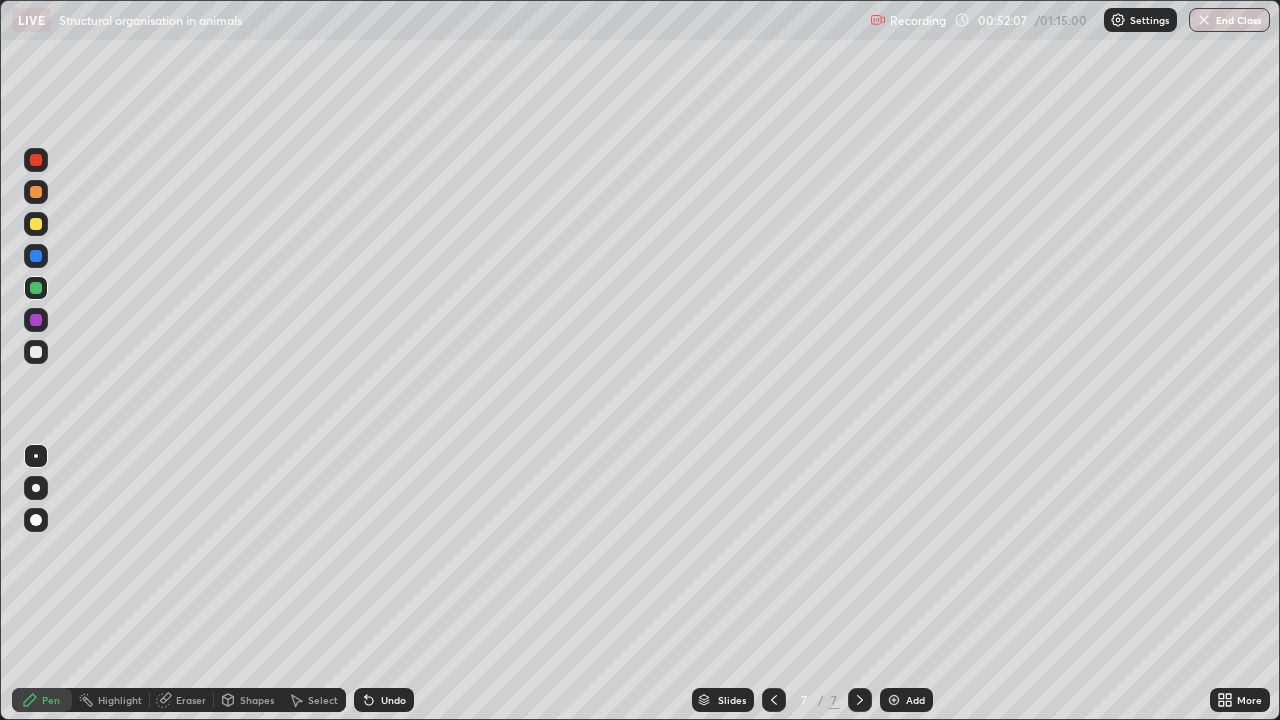 click on "Undo" at bounding box center (393, 700) 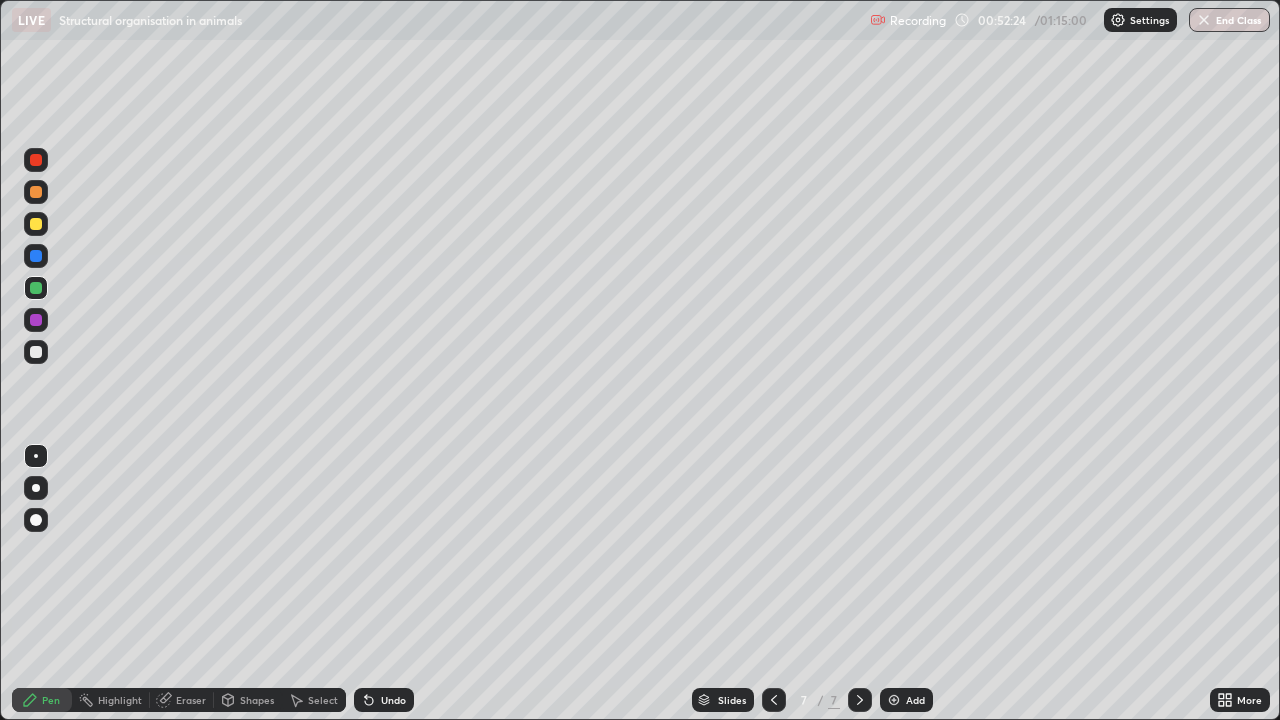 click on "Undo" at bounding box center (384, 700) 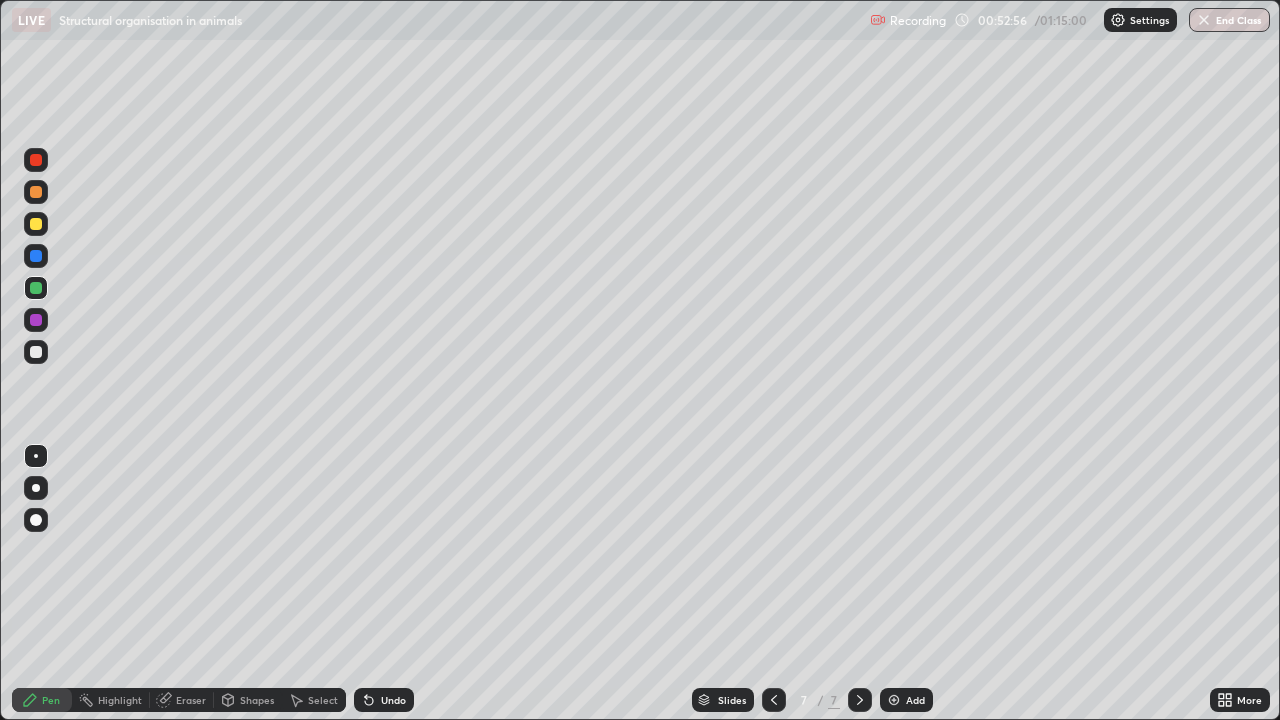 click at bounding box center (36, 192) 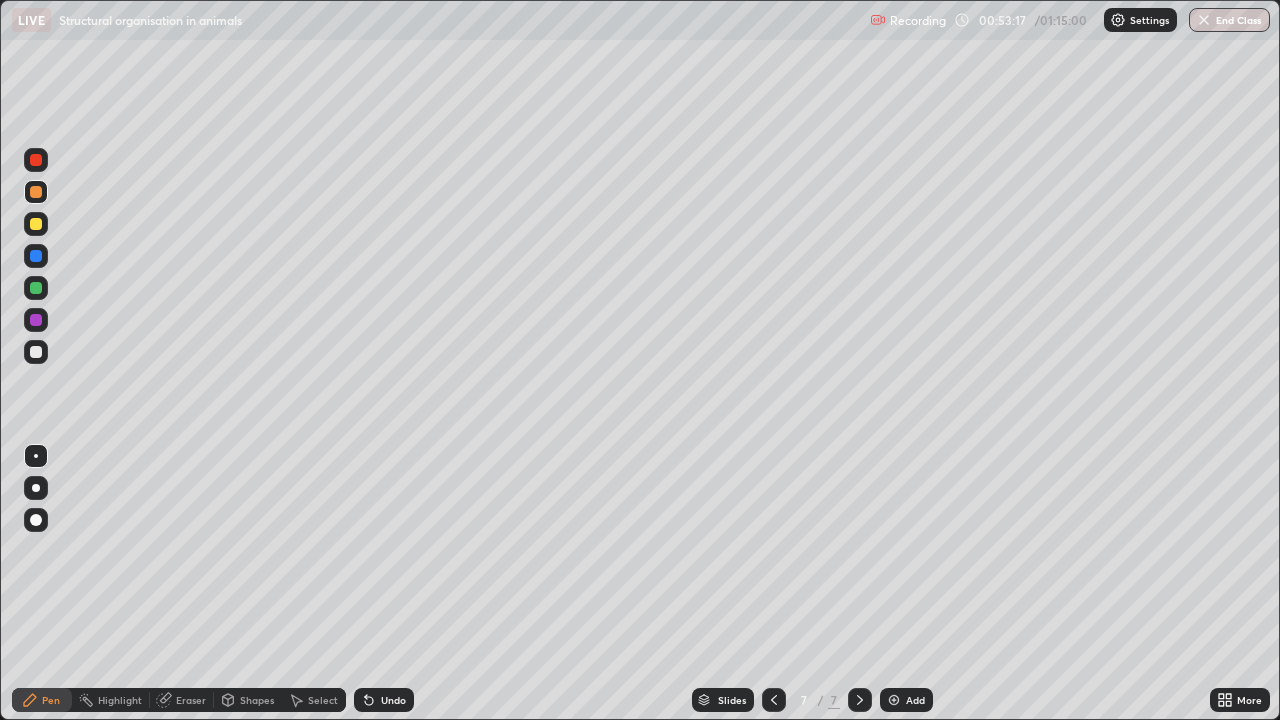 click on "Undo" at bounding box center (393, 700) 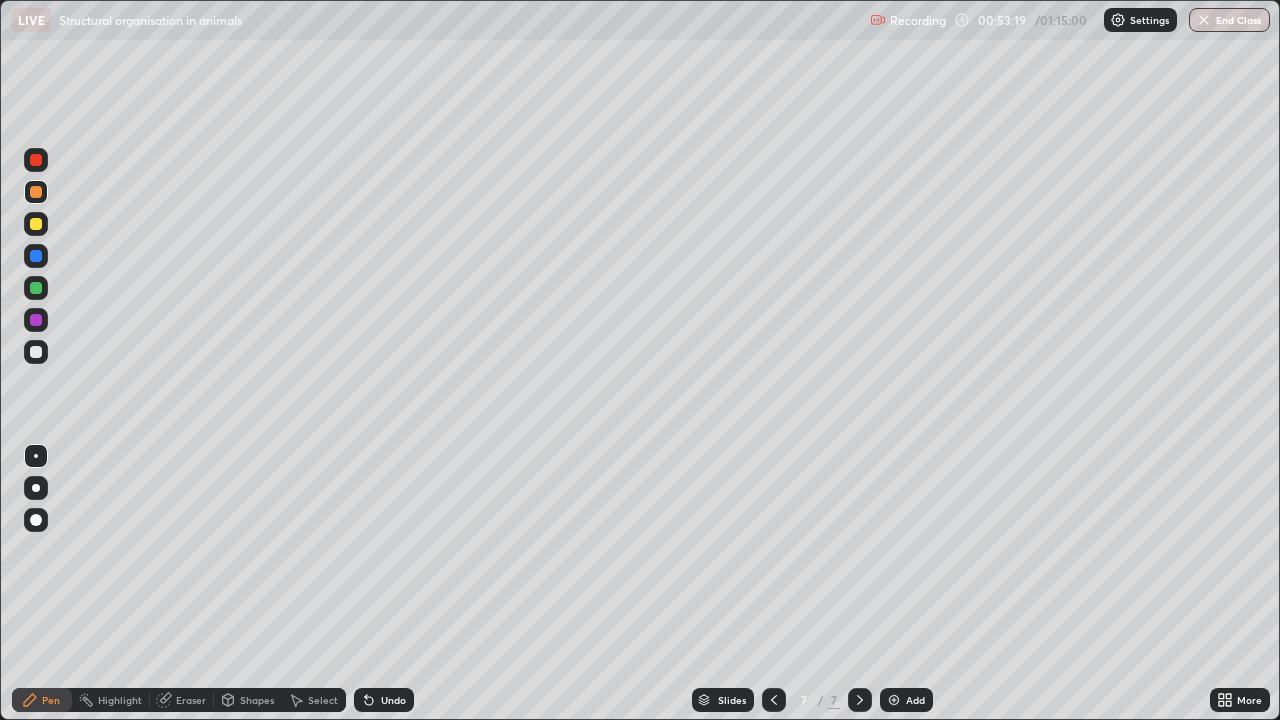 click at bounding box center (36, 352) 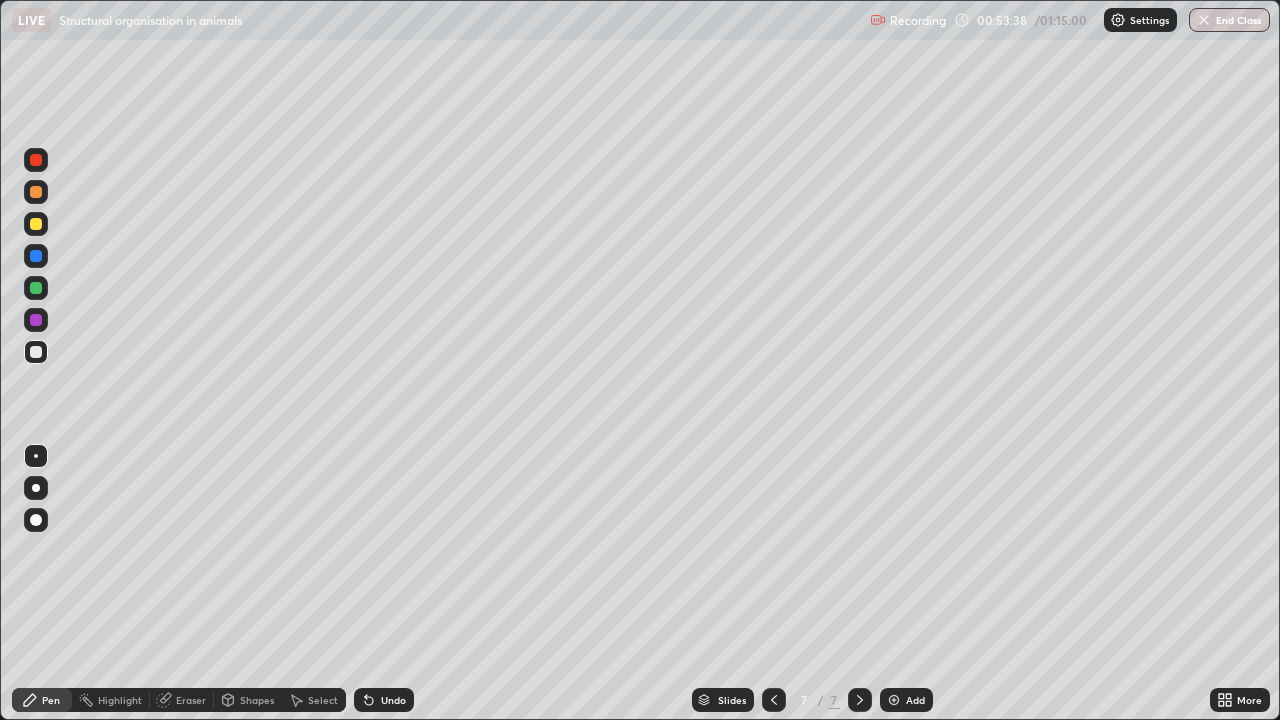 click on "Undo" at bounding box center (393, 700) 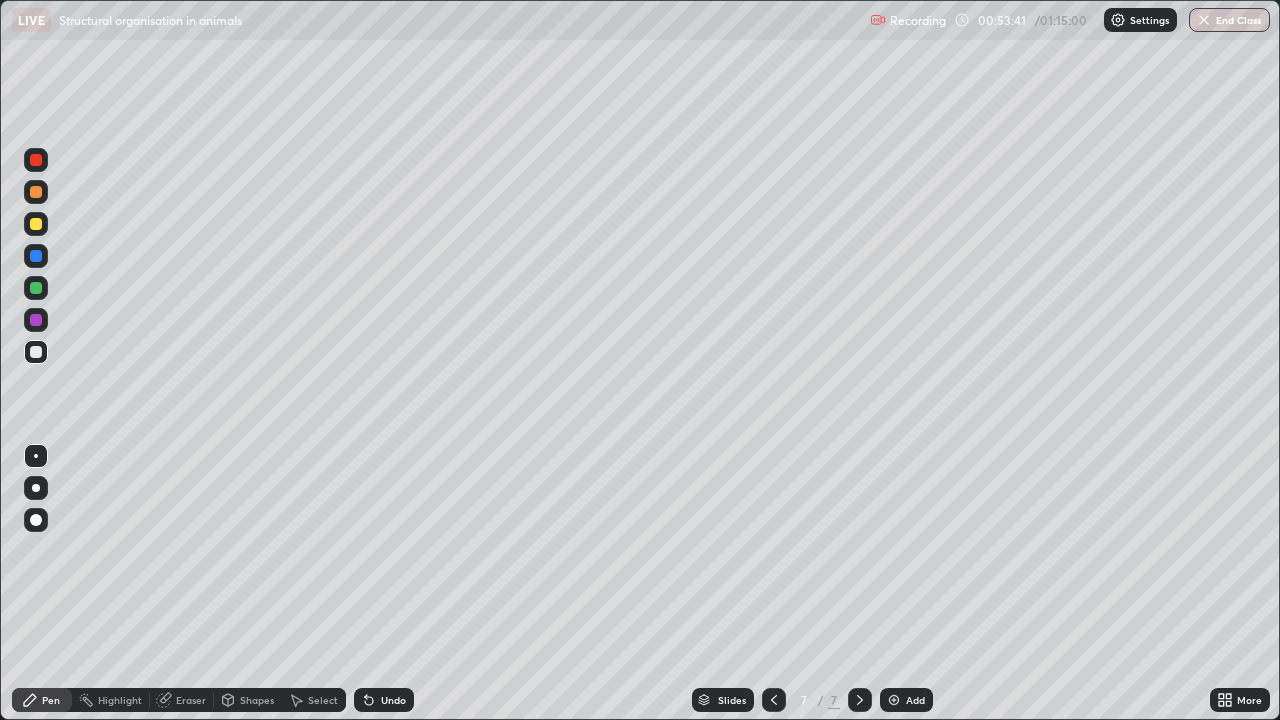 click on "Undo" at bounding box center (393, 700) 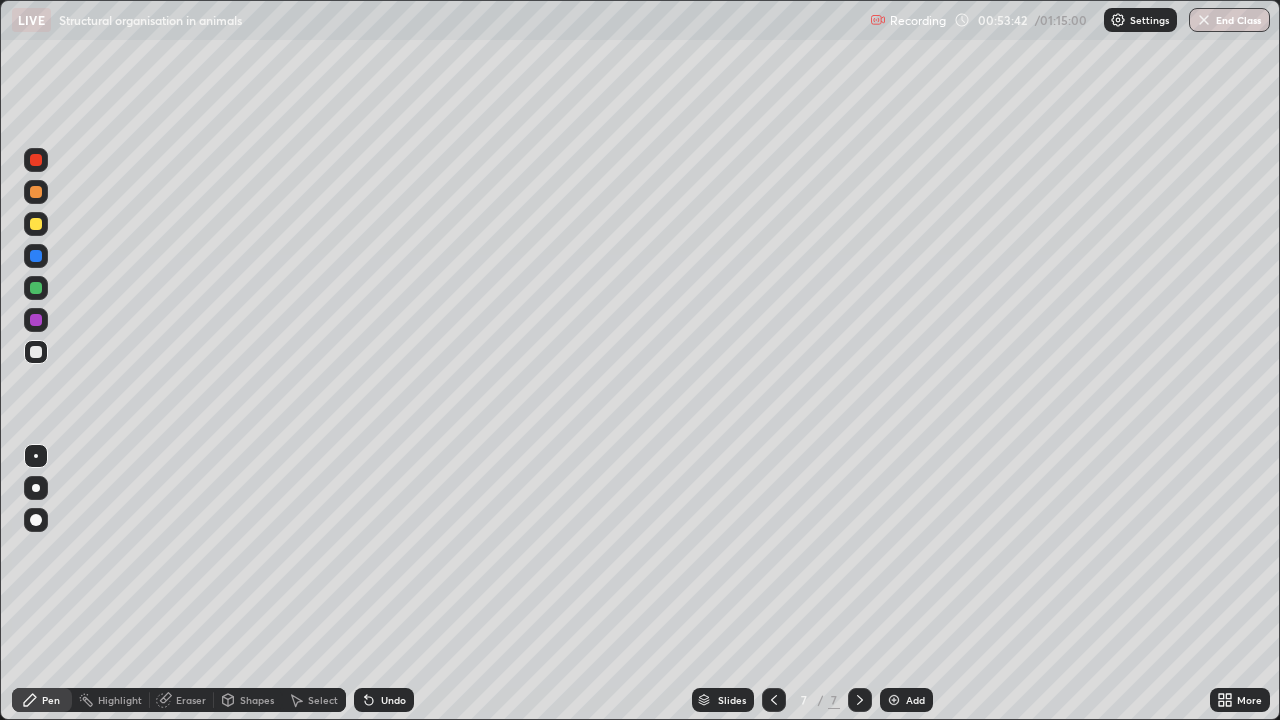 click on "Undo" at bounding box center (393, 700) 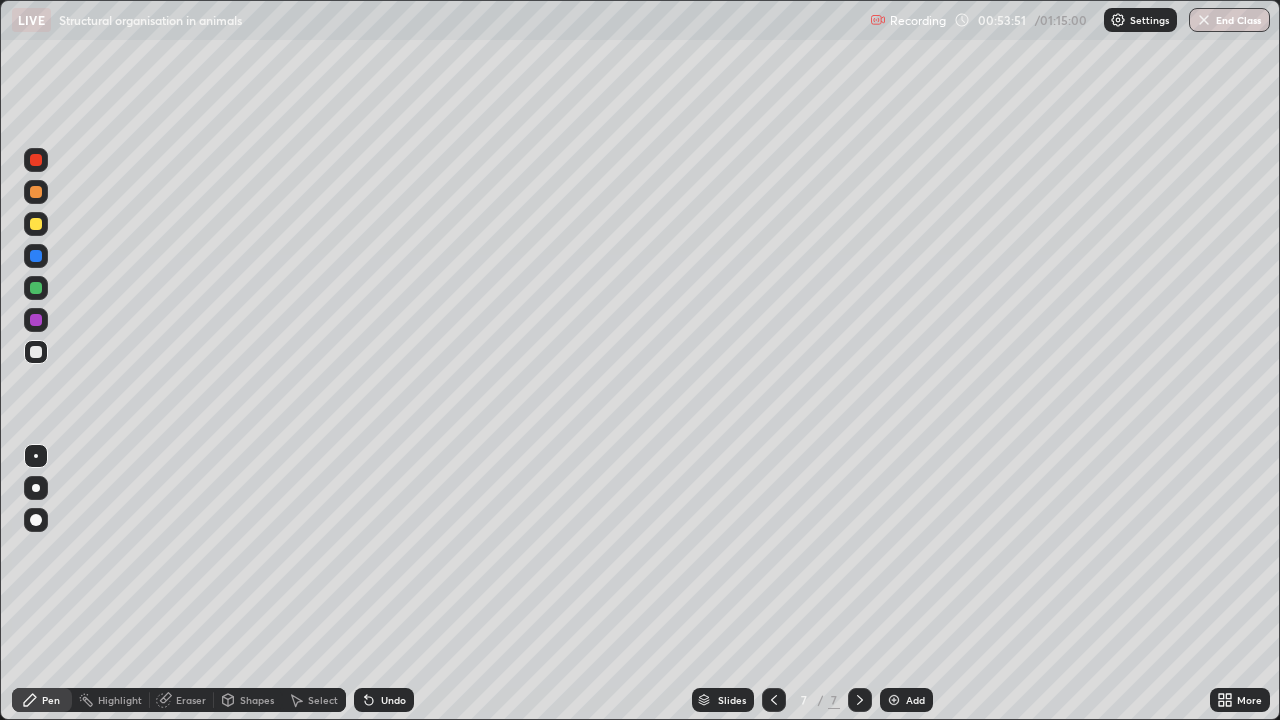 click at bounding box center (36, 288) 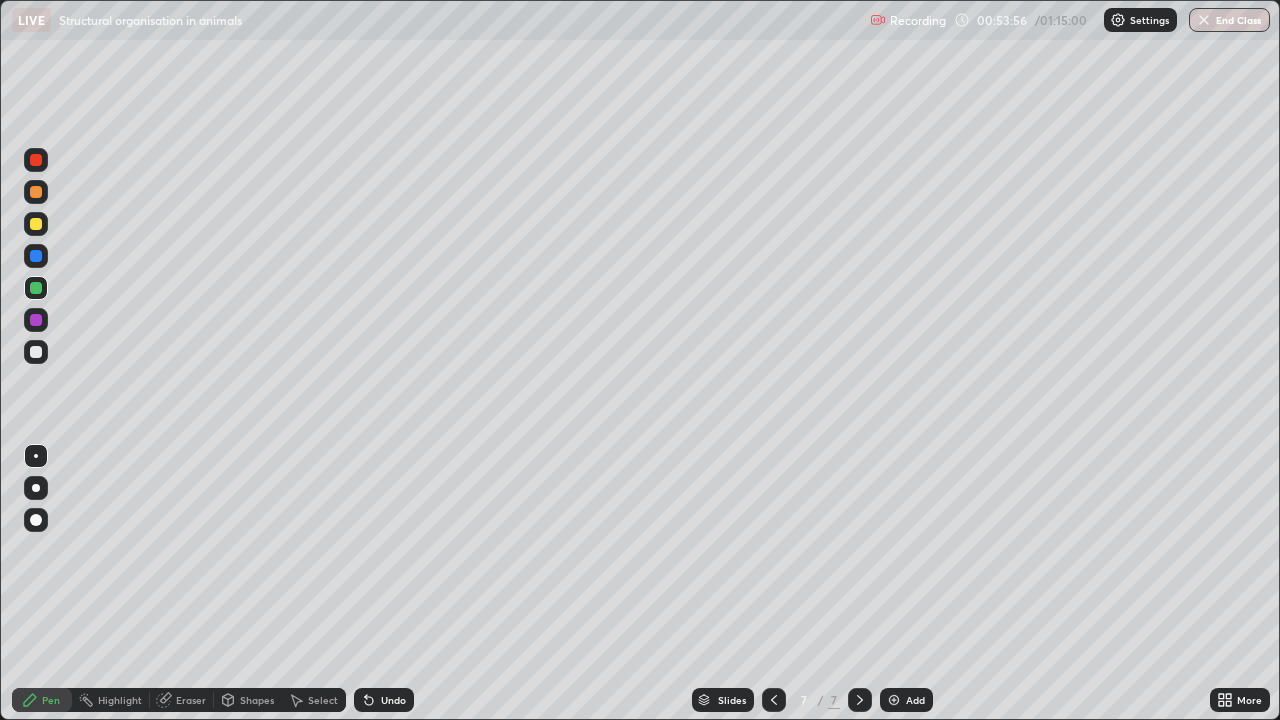 click at bounding box center [36, 352] 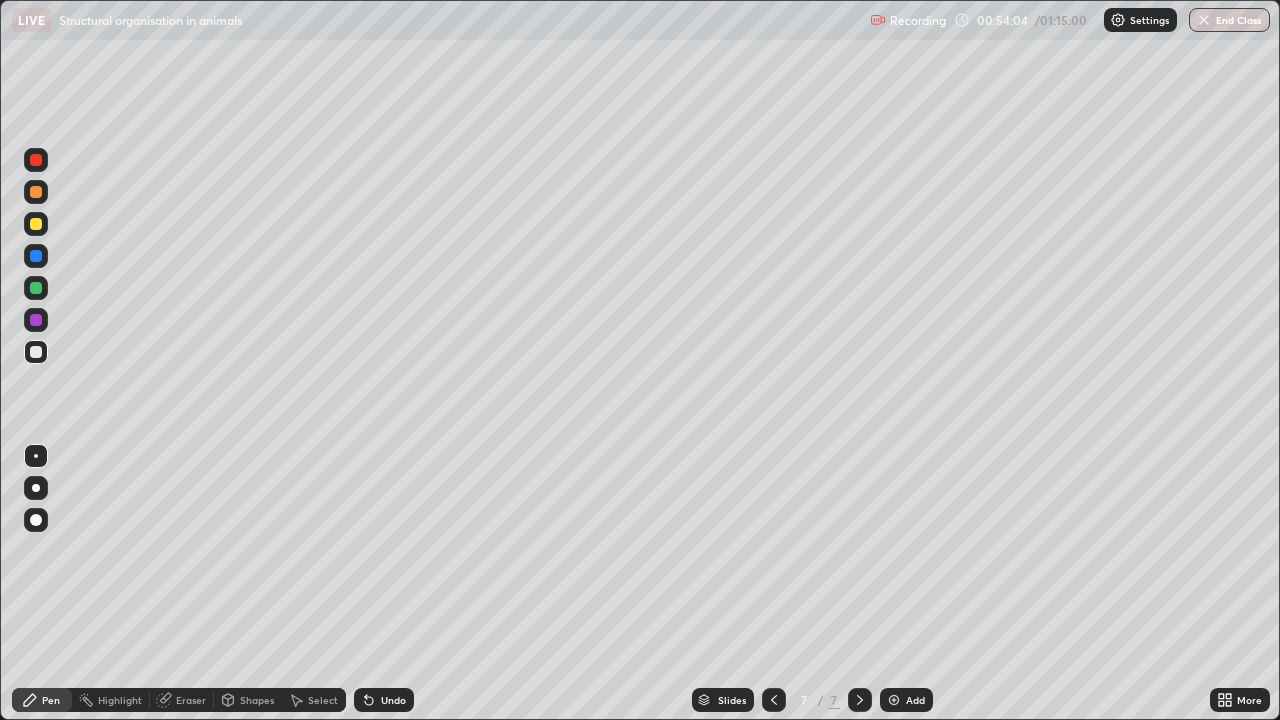 click at bounding box center [36, 224] 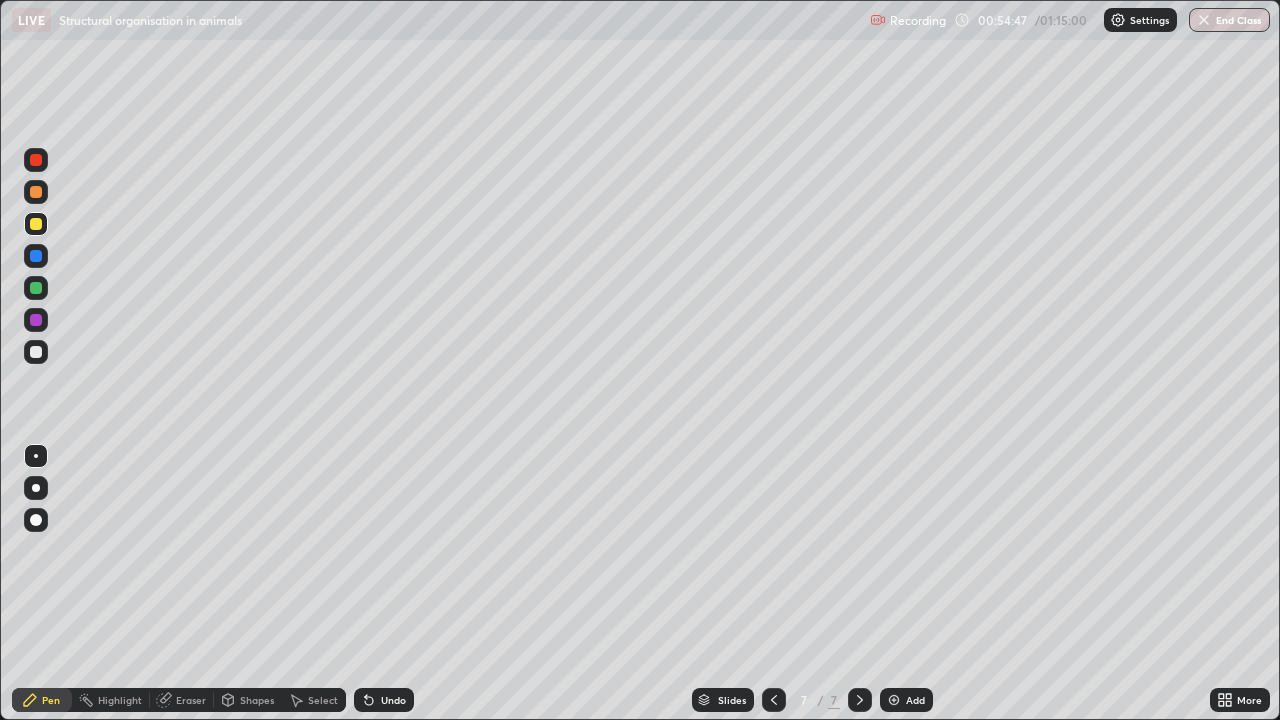 click at bounding box center (36, 192) 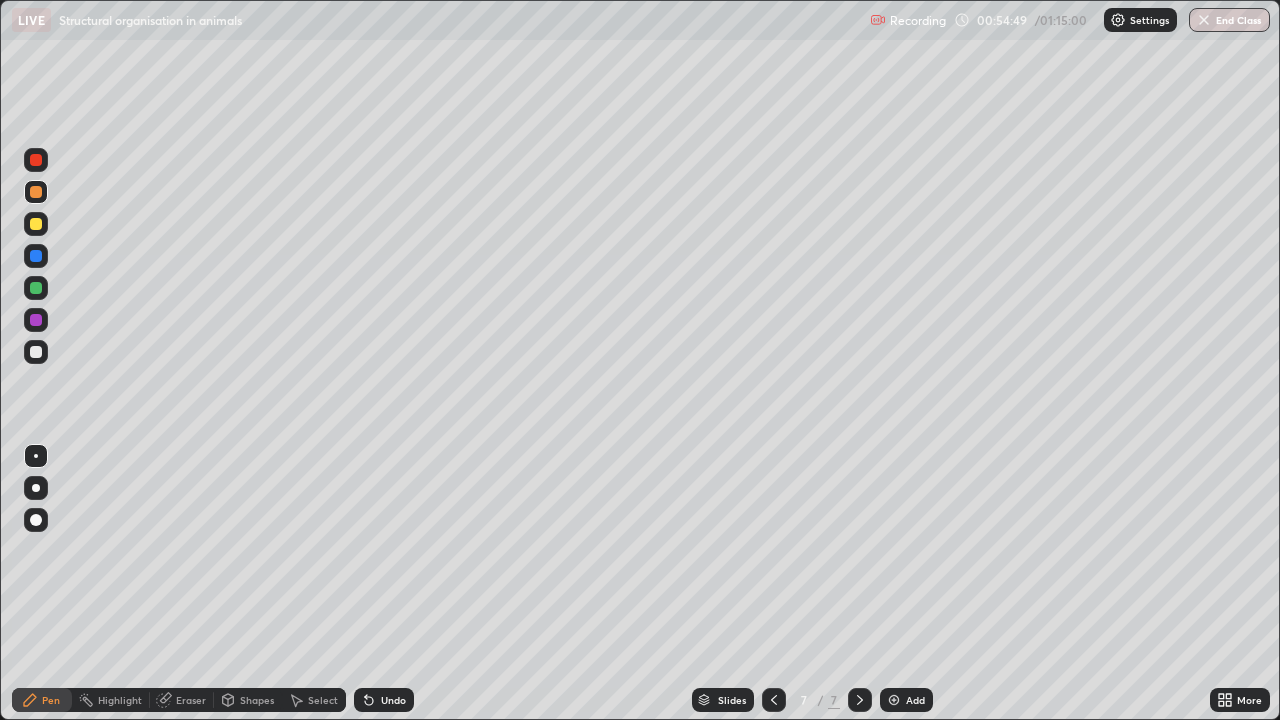 click at bounding box center [36, 352] 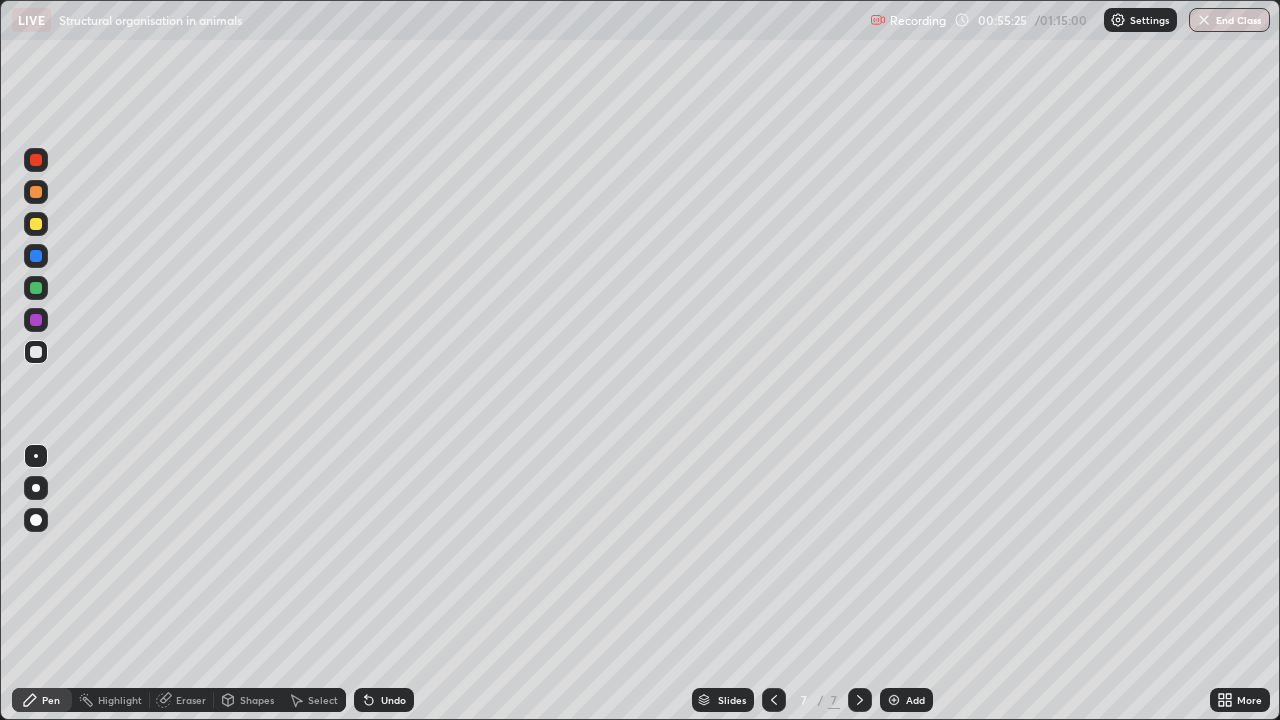 click at bounding box center [36, 160] 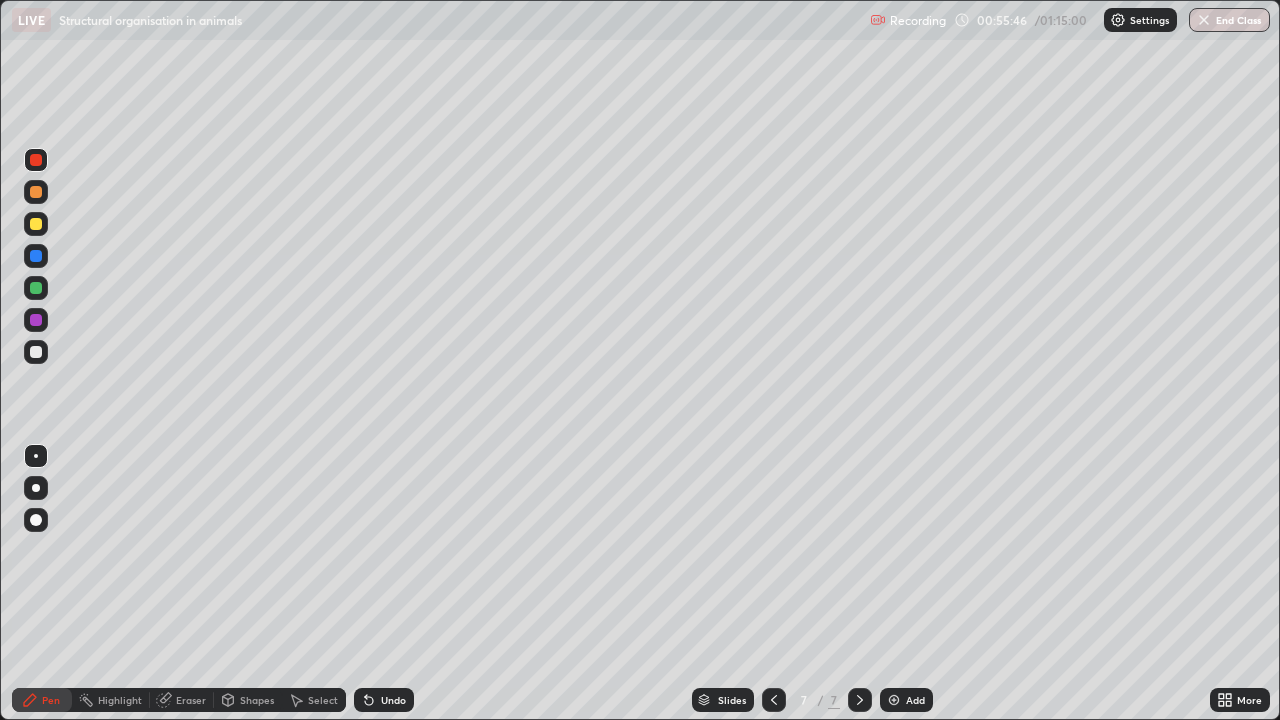 click at bounding box center (36, 224) 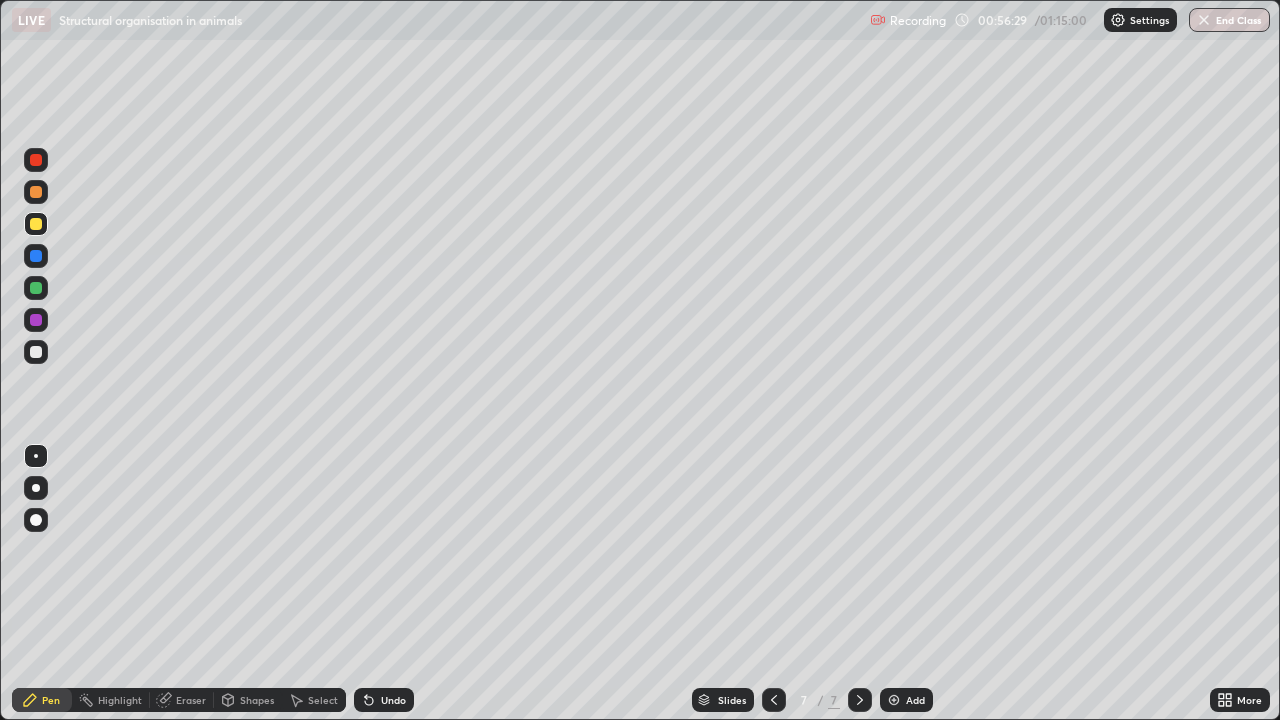 click at bounding box center (36, 256) 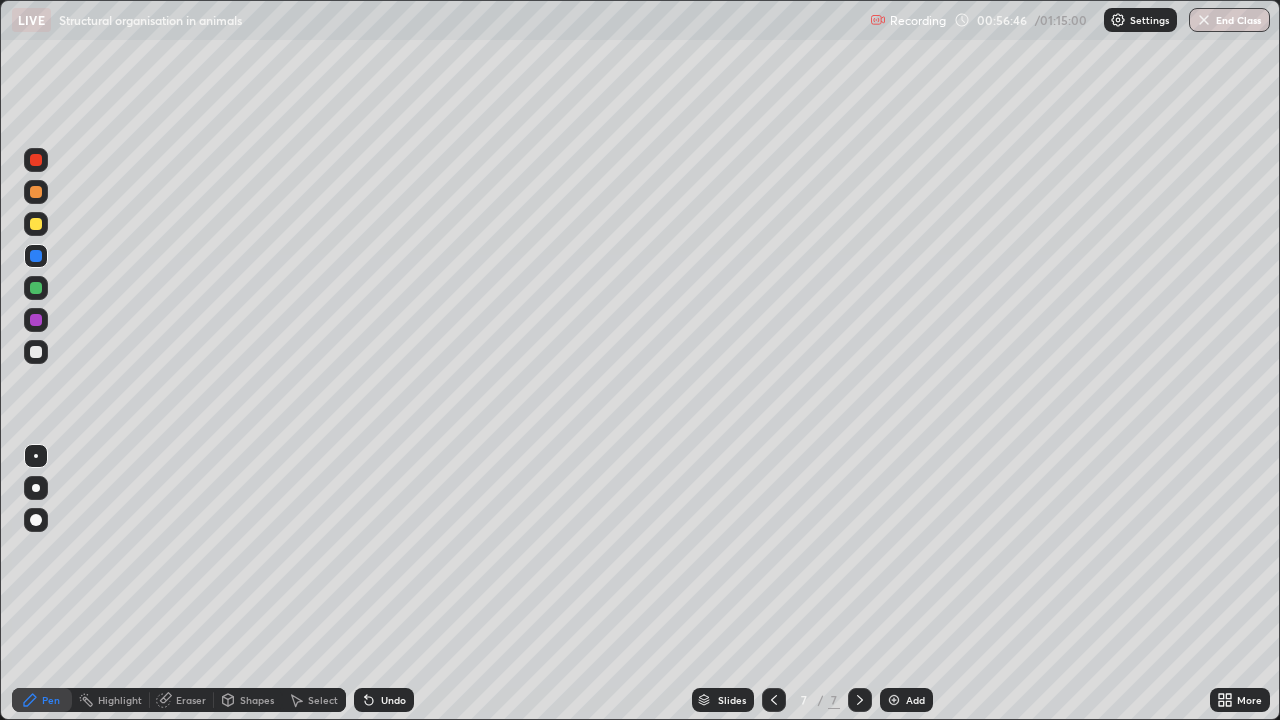 click at bounding box center [36, 352] 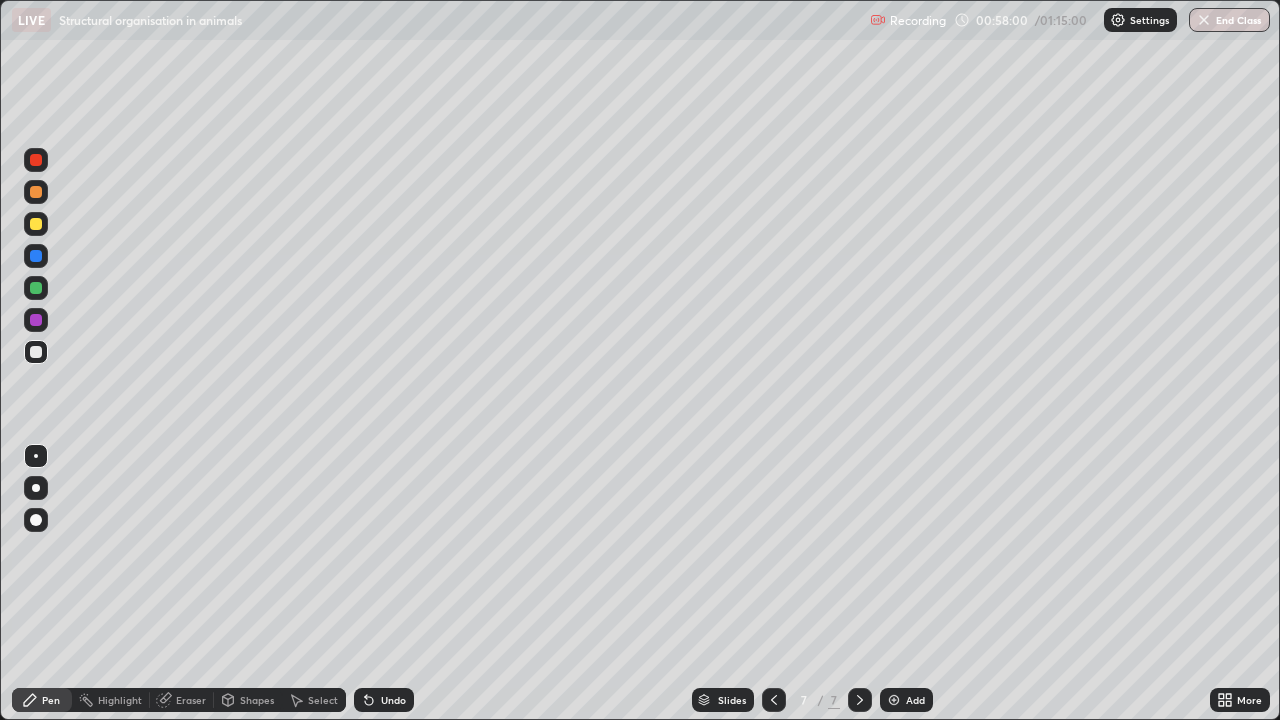 click at bounding box center (36, 192) 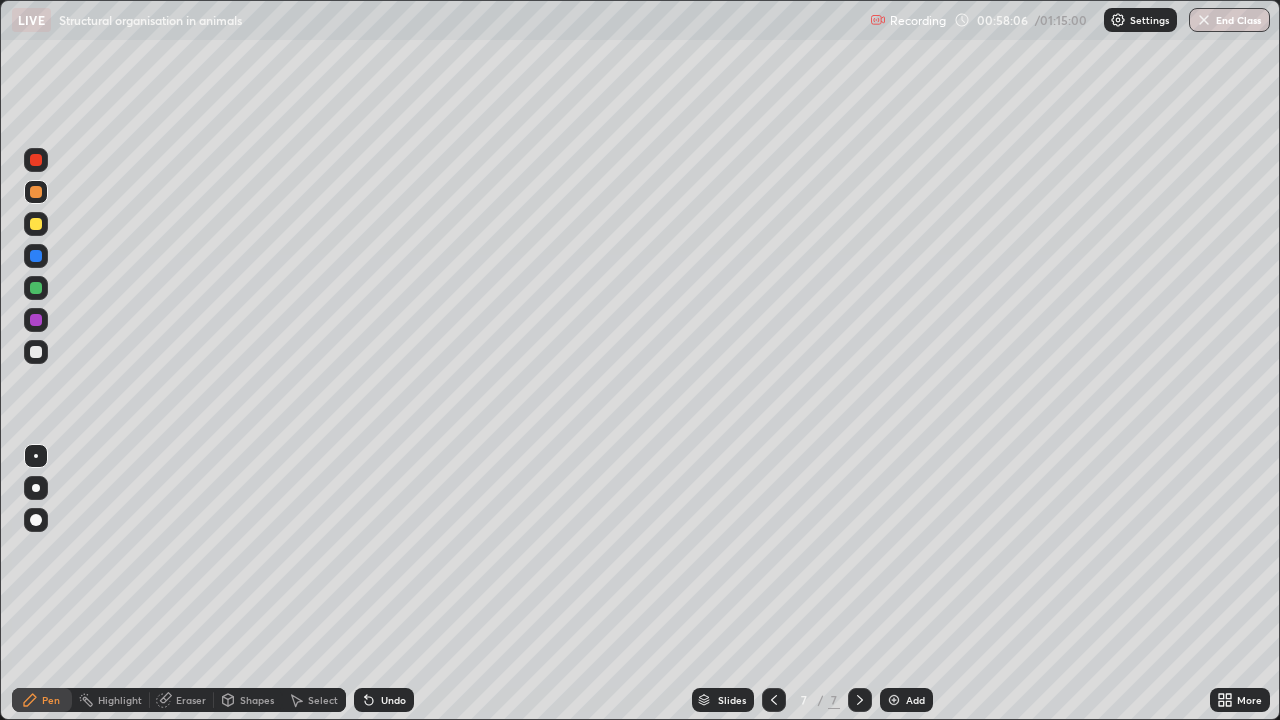 click on "Undo" at bounding box center [393, 700] 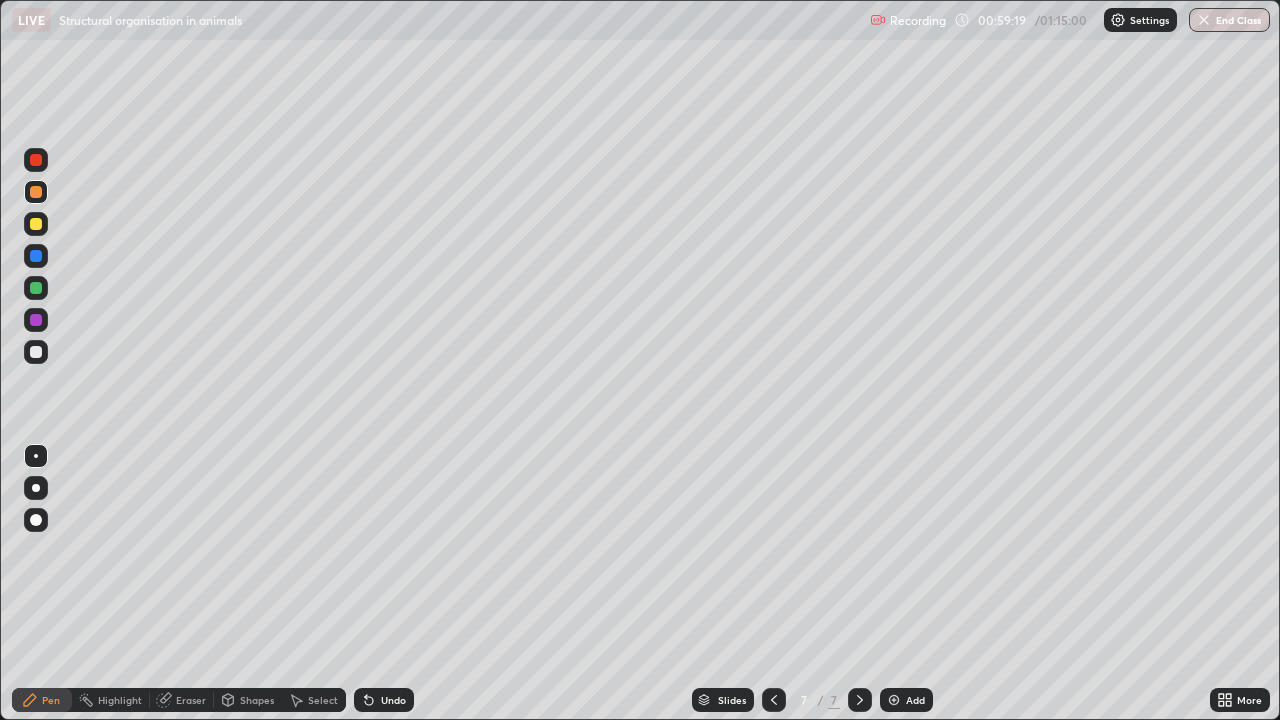 click on "Eraser" at bounding box center [191, 700] 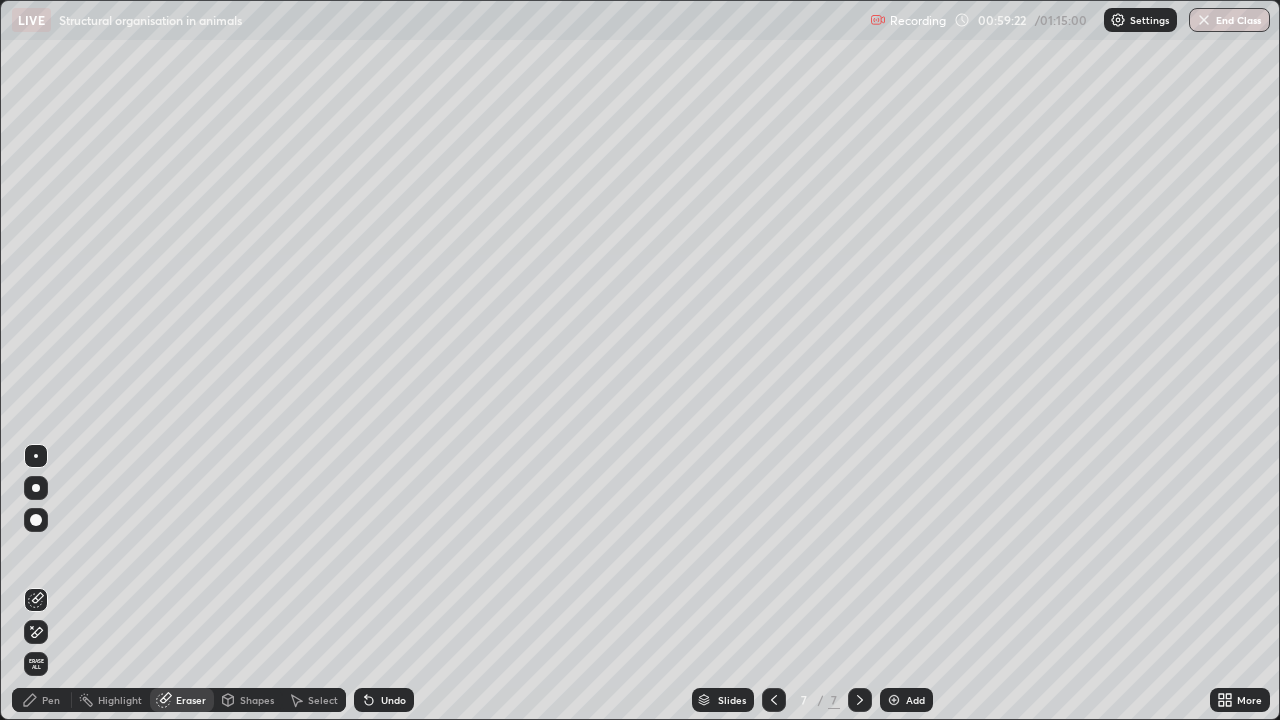 click on "Pen" at bounding box center [42, 700] 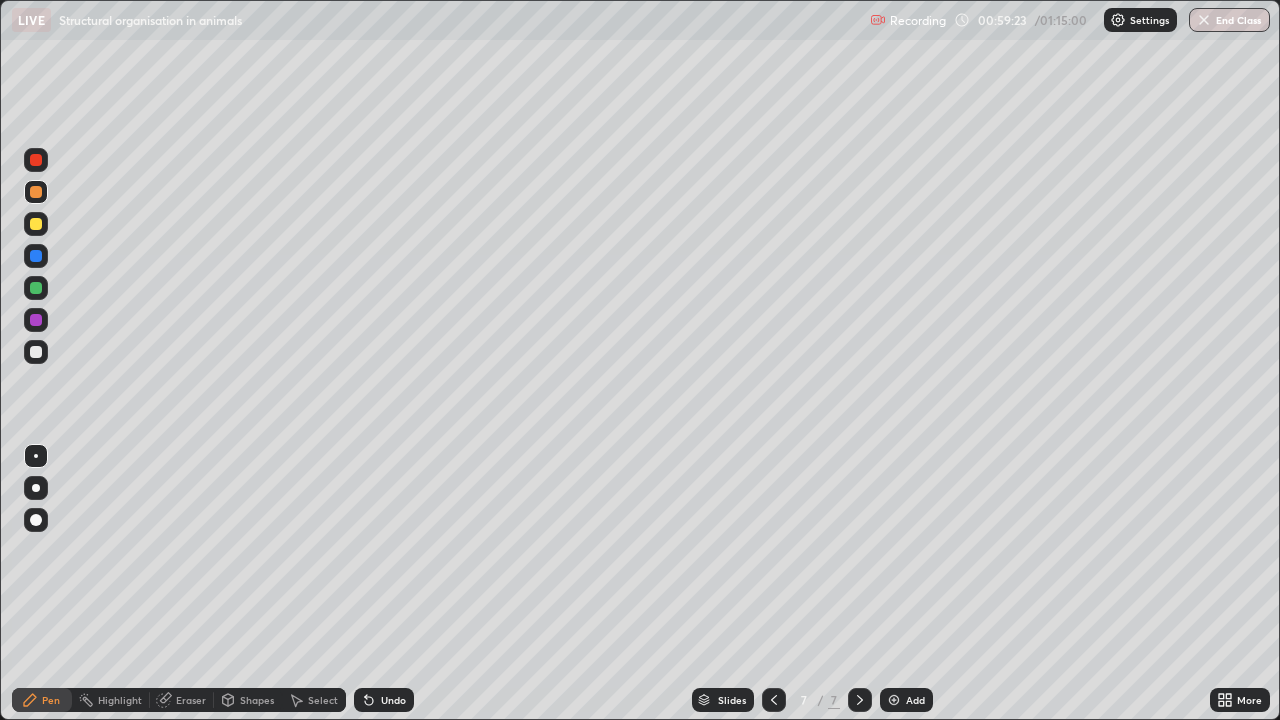 click at bounding box center (36, 288) 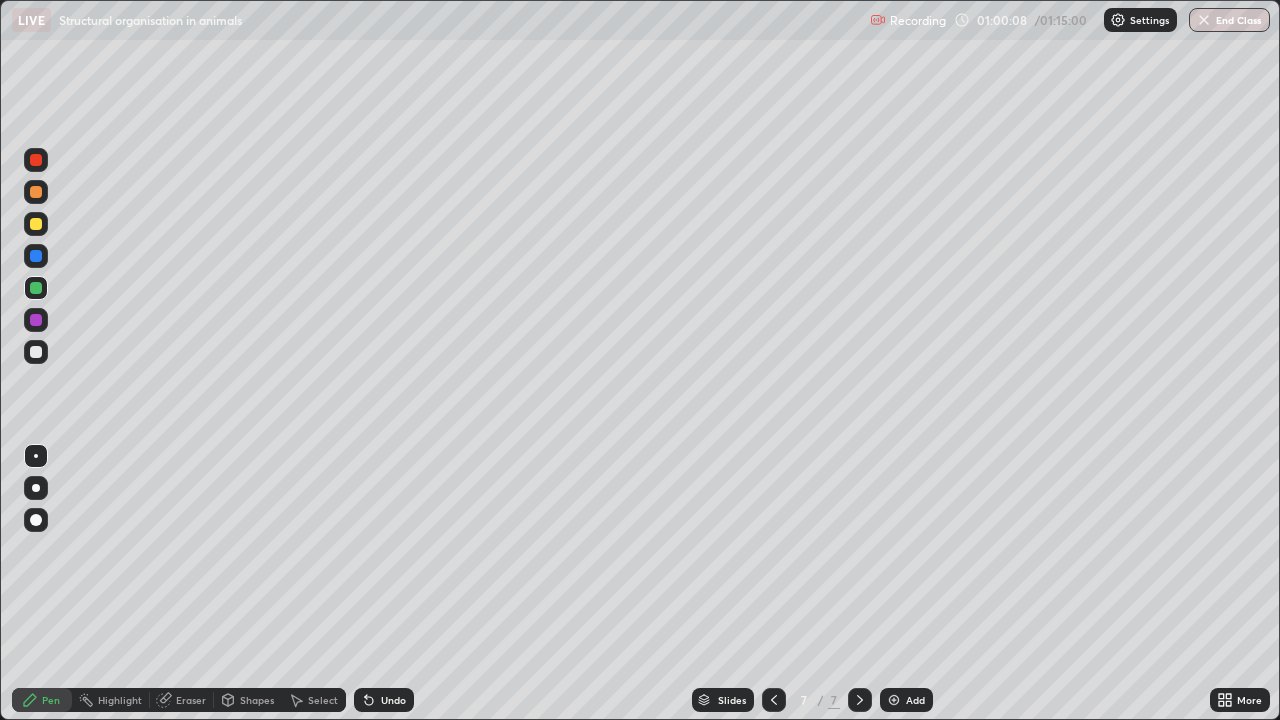 click at bounding box center [36, 488] 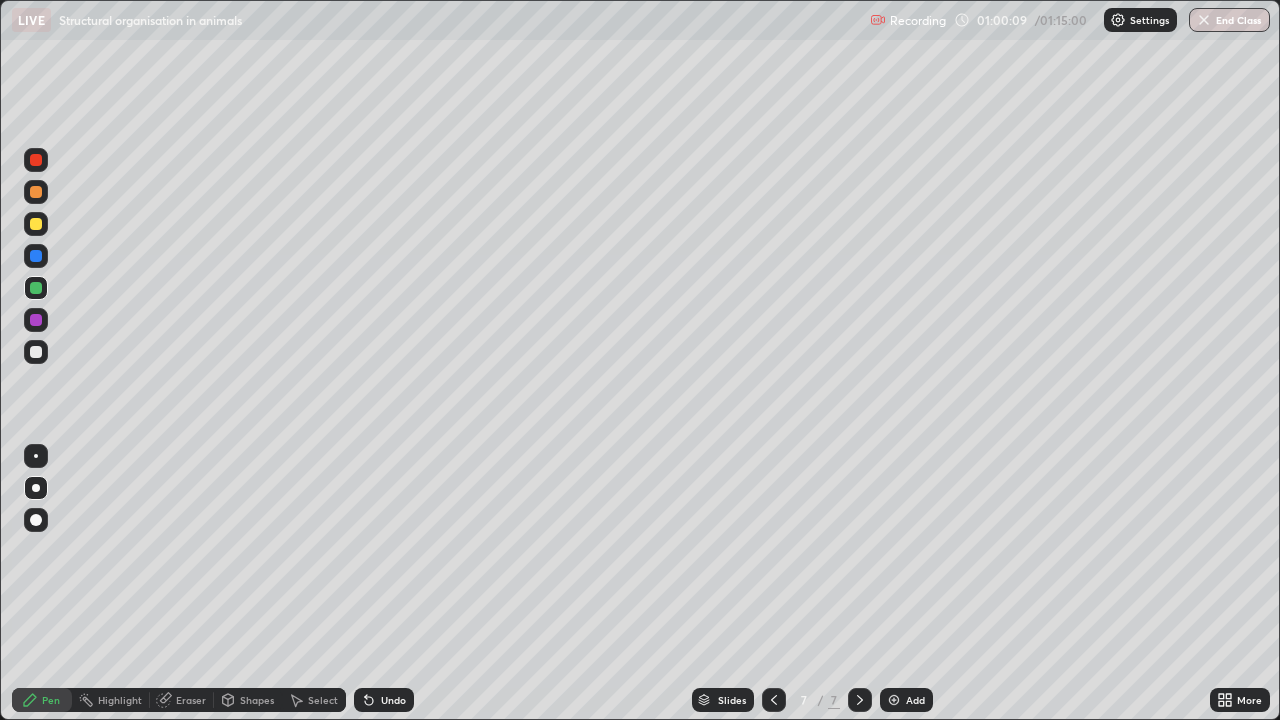 click at bounding box center [36, 256] 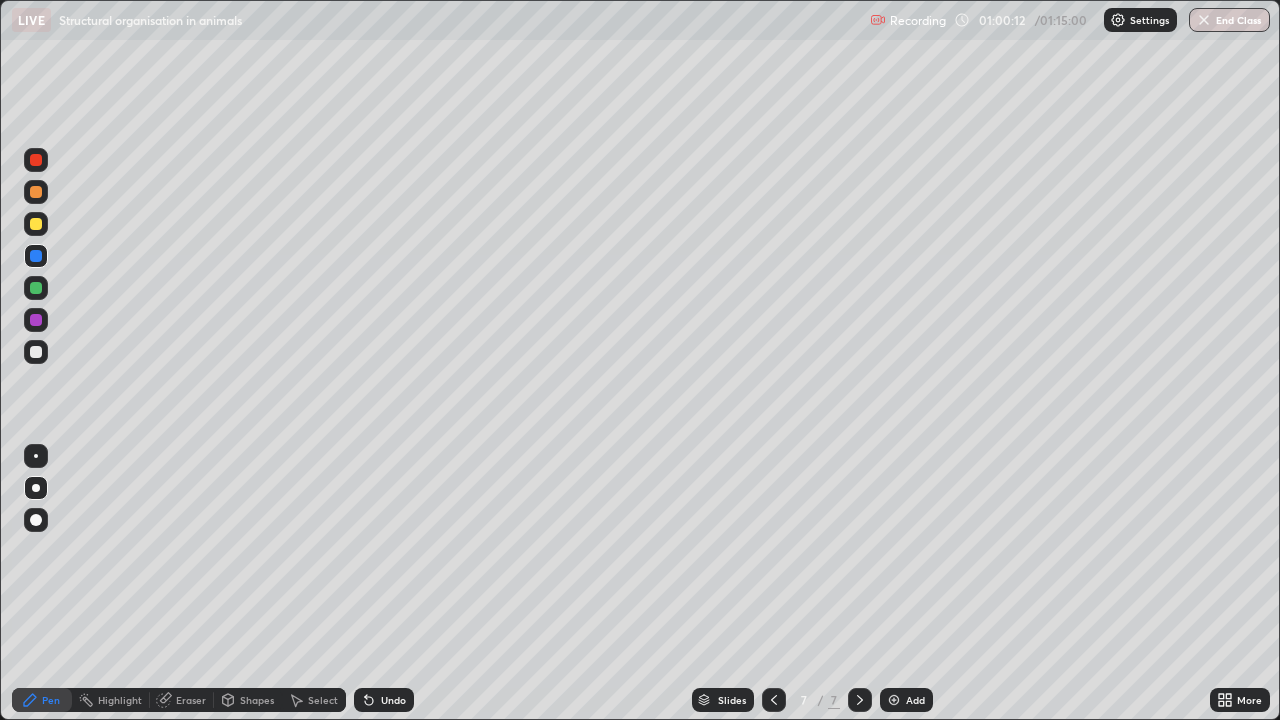 click at bounding box center [36, 160] 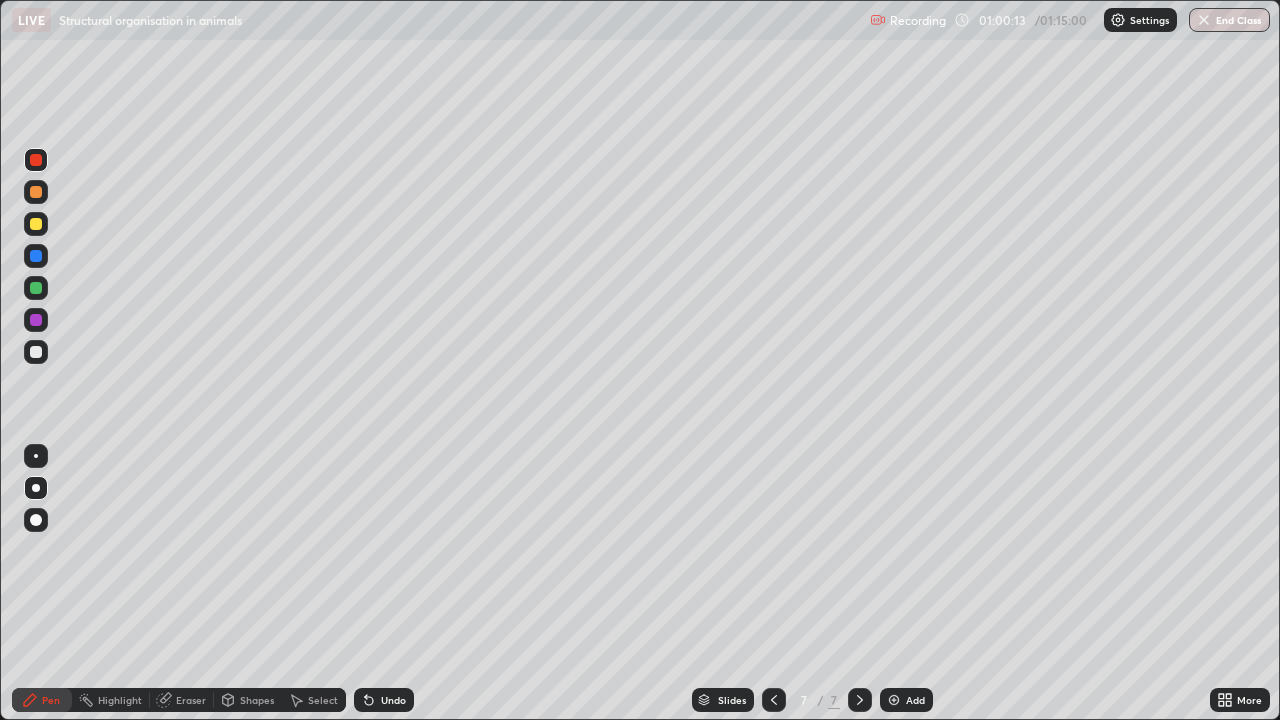 click at bounding box center (36, 456) 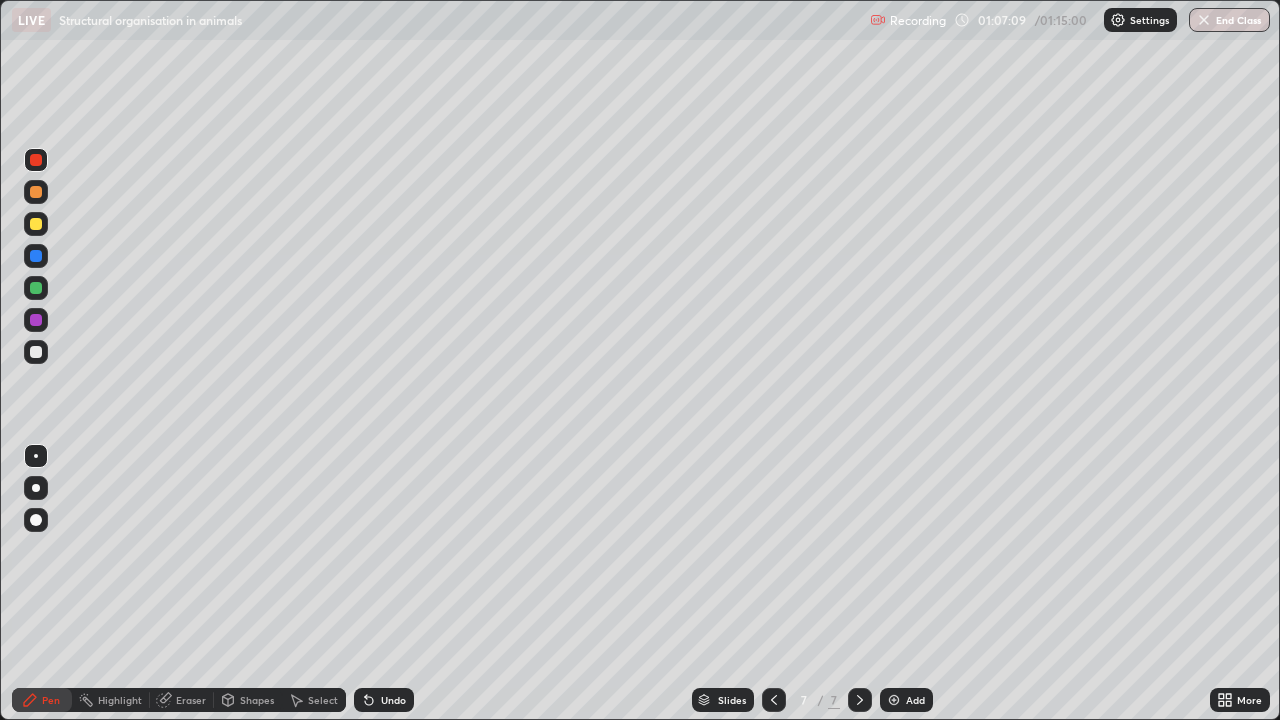 click on "Eraser" at bounding box center [191, 700] 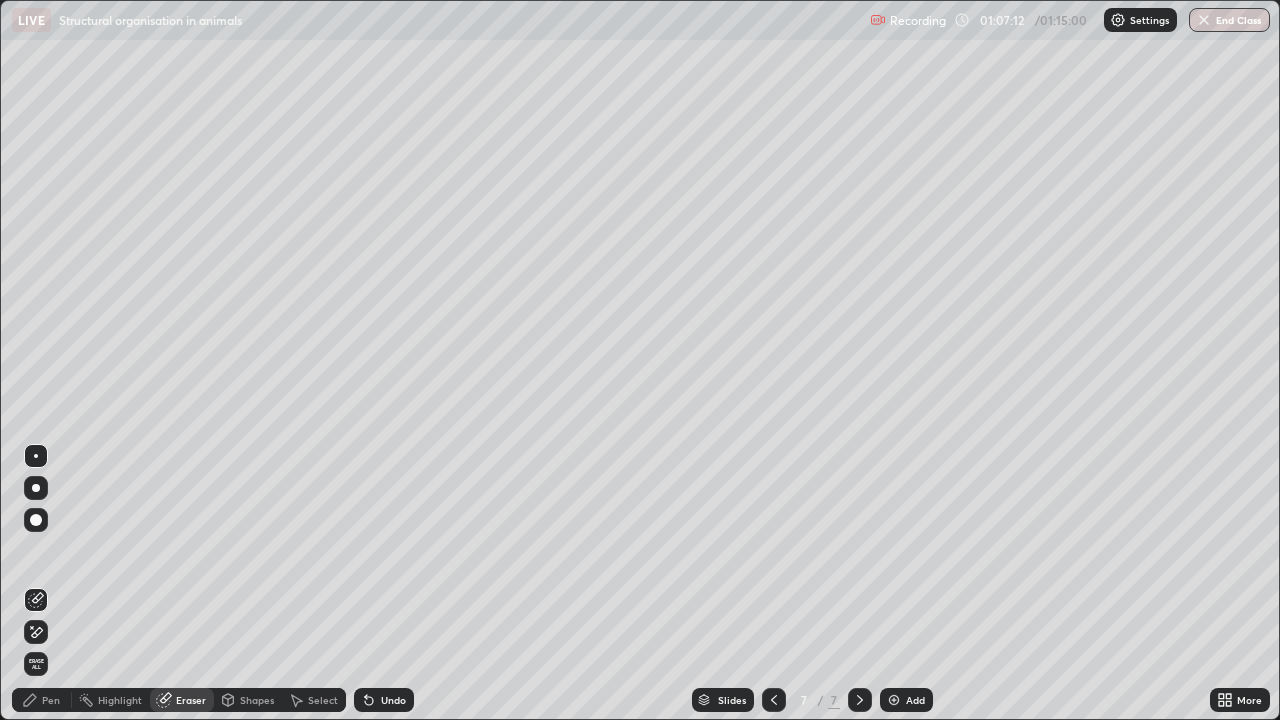 click on "Pen" at bounding box center [51, 700] 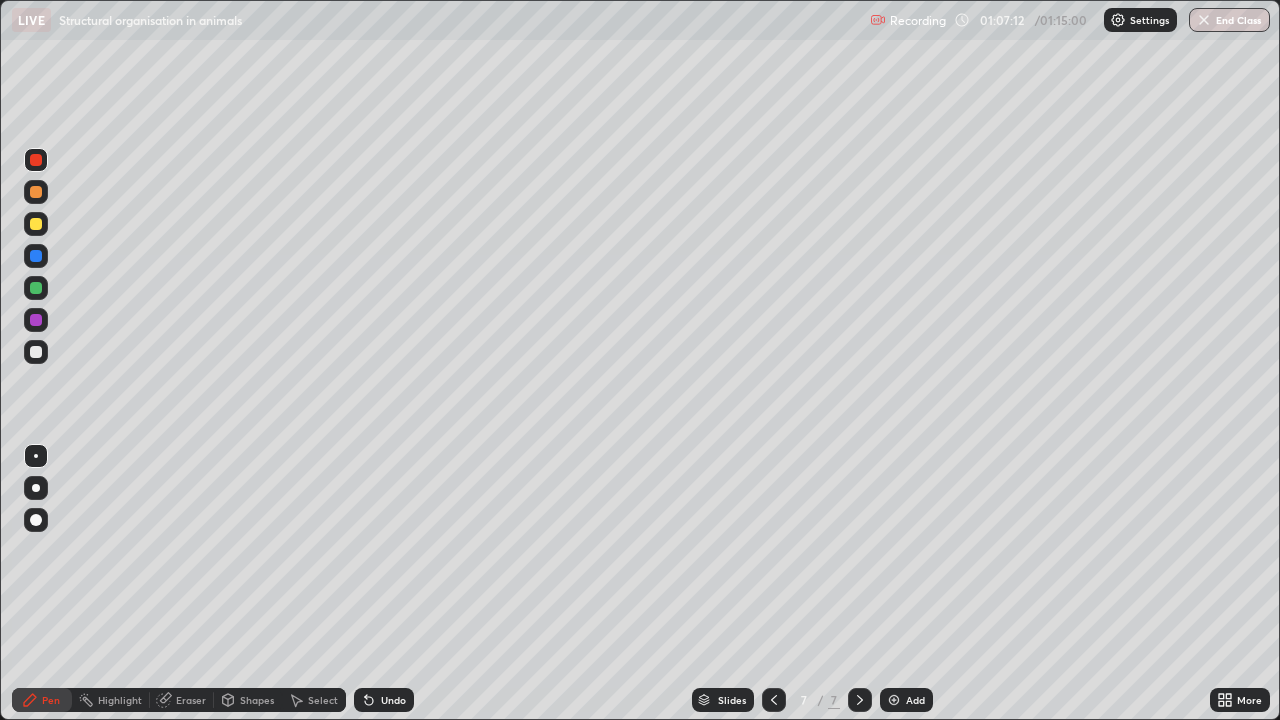 click at bounding box center [36, 288] 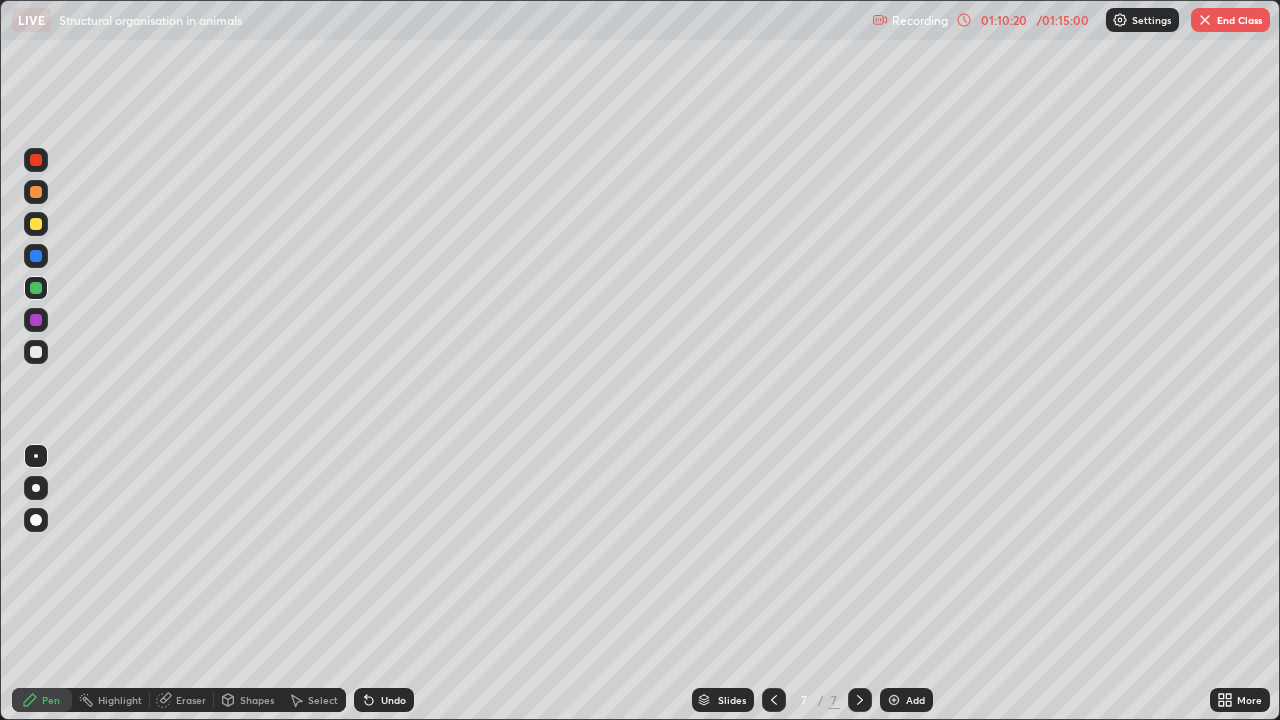 click on "Add" at bounding box center (915, 700) 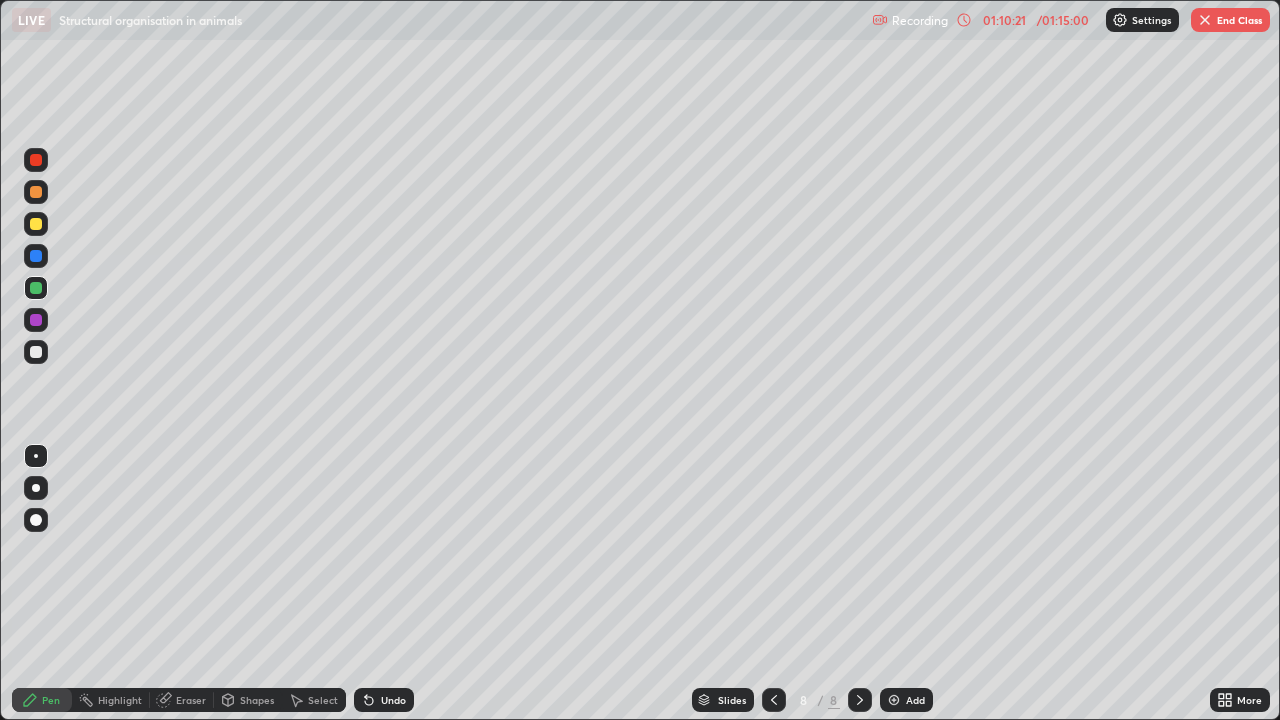 click at bounding box center (36, 192) 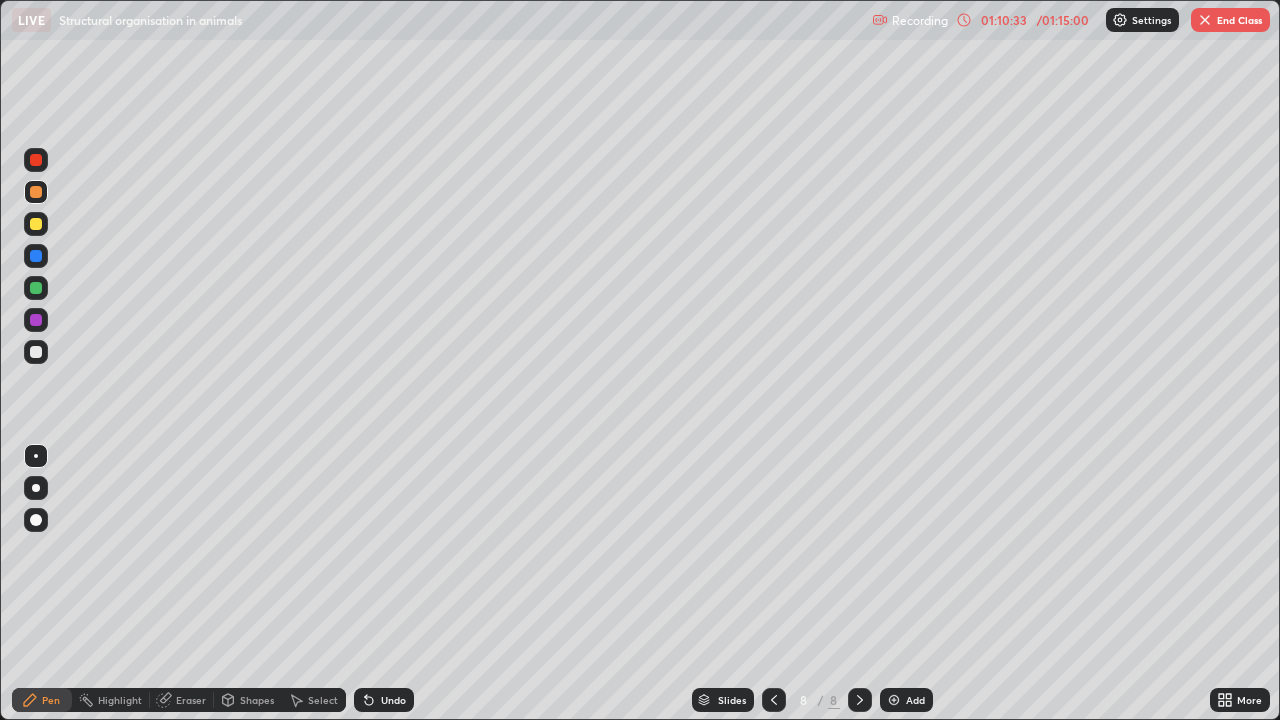 click at bounding box center (36, 288) 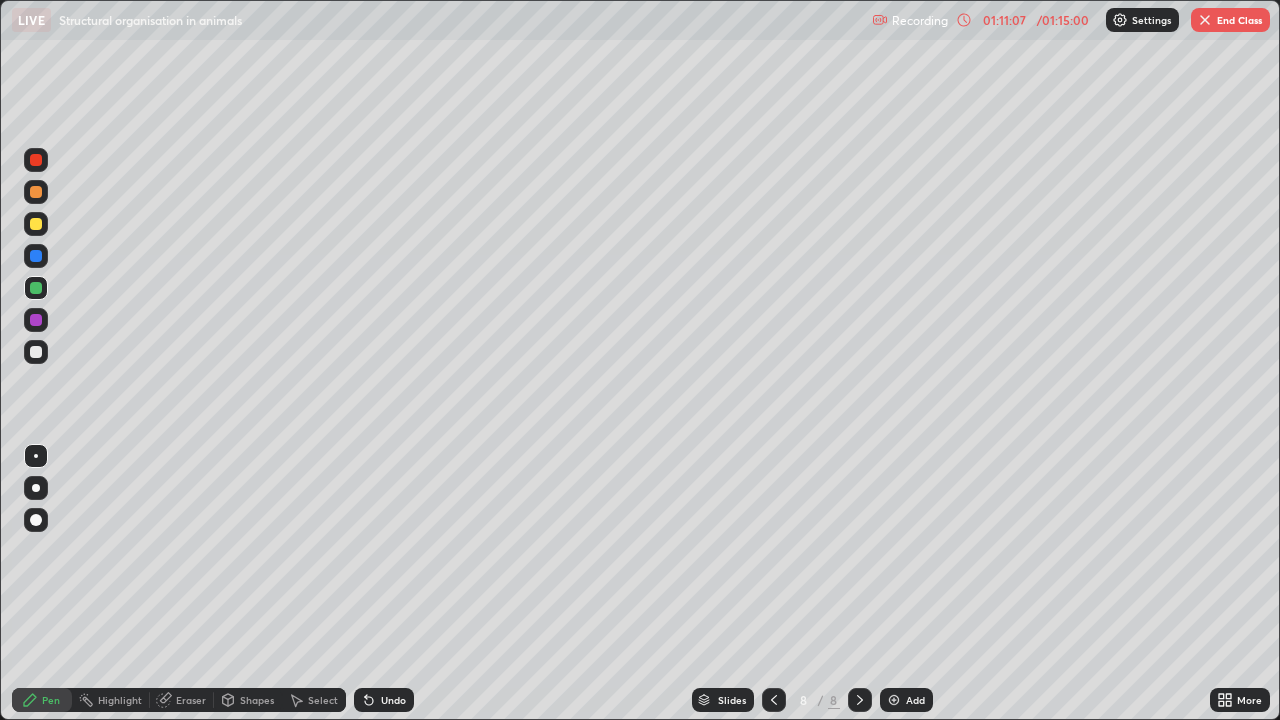 click on "Undo" at bounding box center (393, 700) 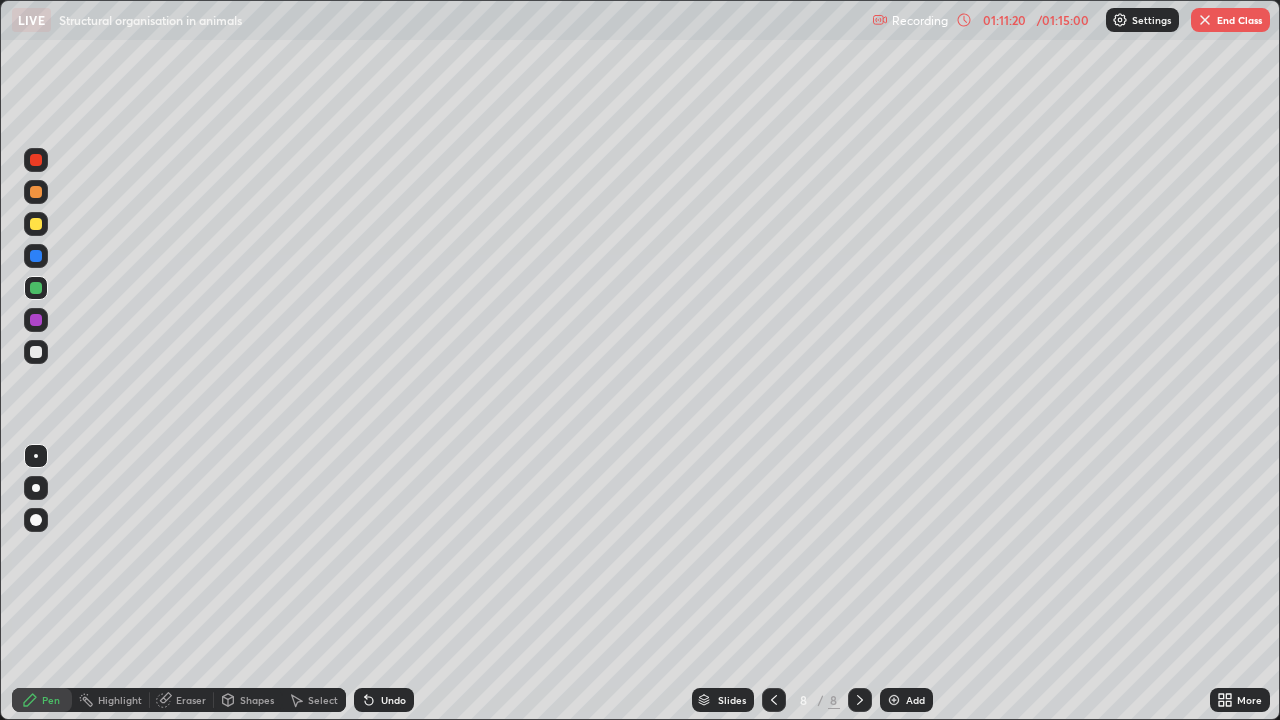 click at bounding box center [36, 256] 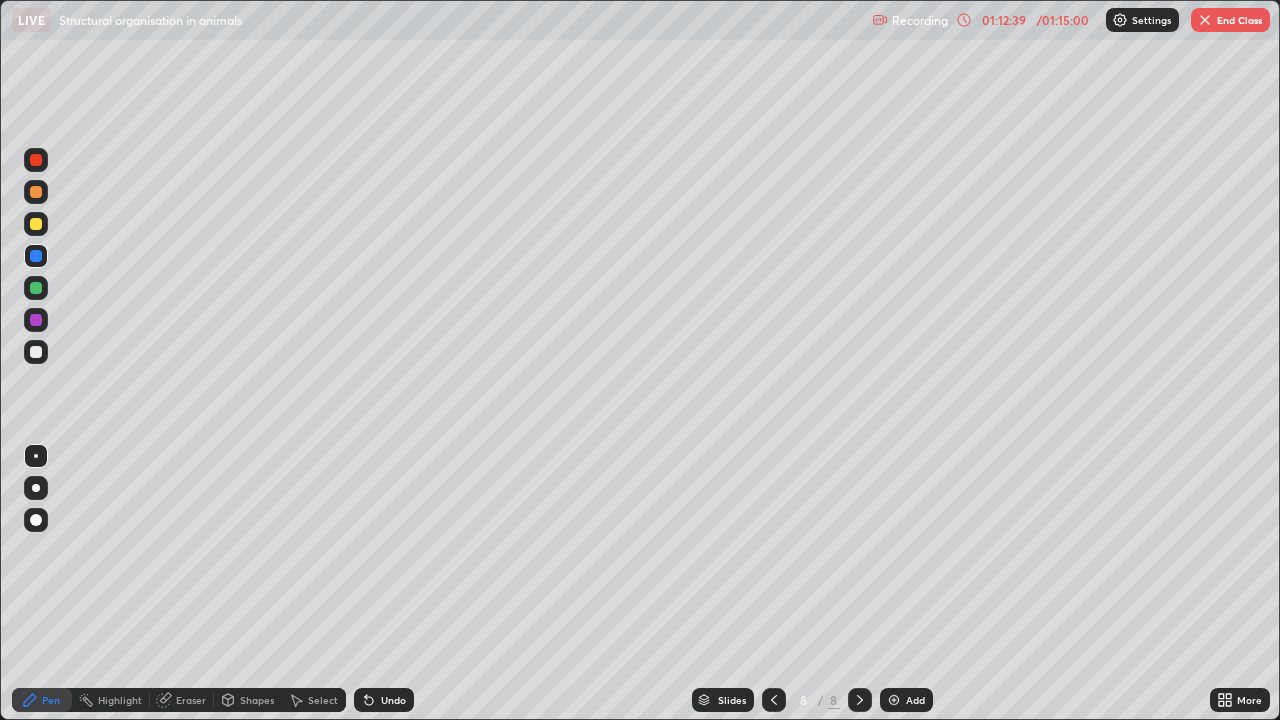 click at bounding box center [36, 288] 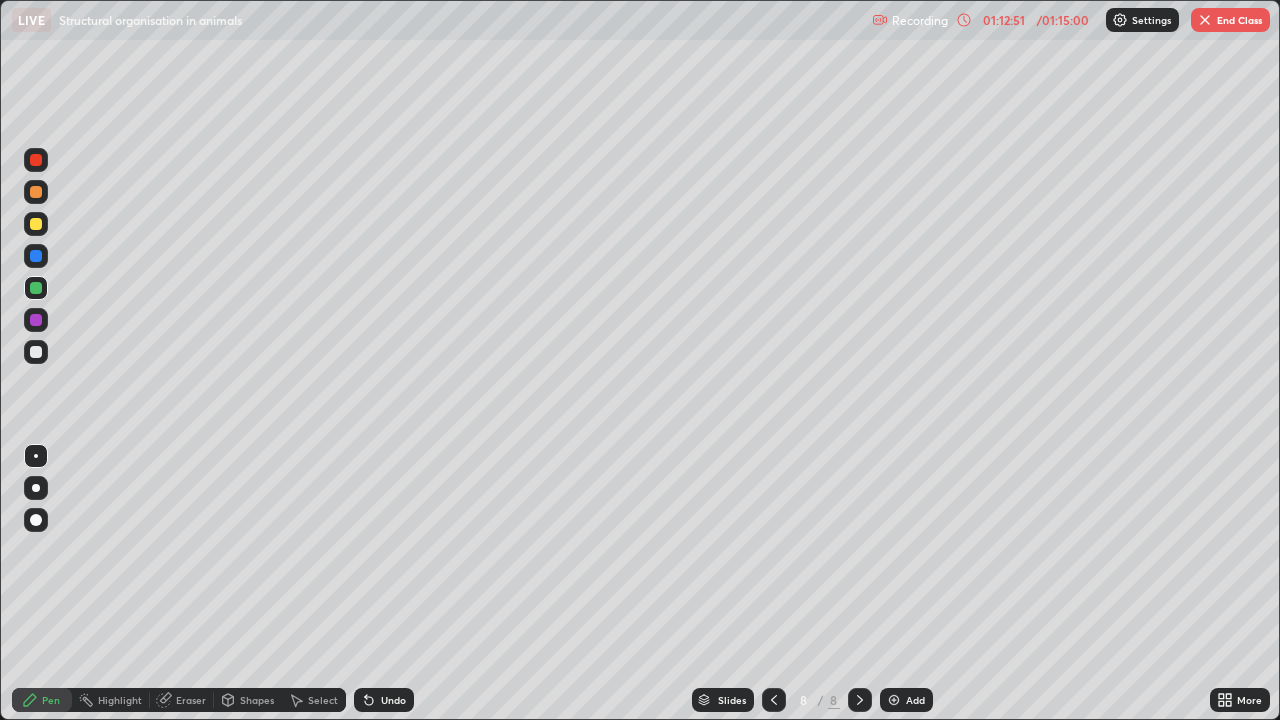 click at bounding box center [36, 320] 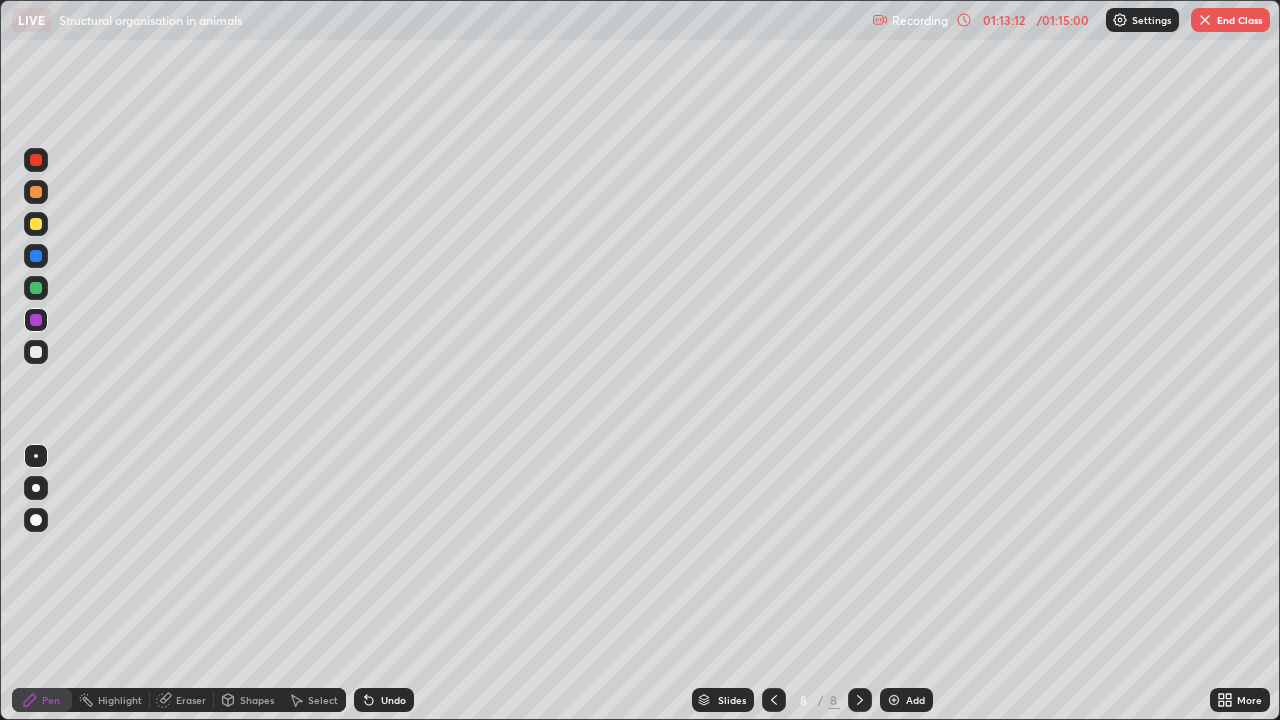 click on "Undo" at bounding box center (384, 700) 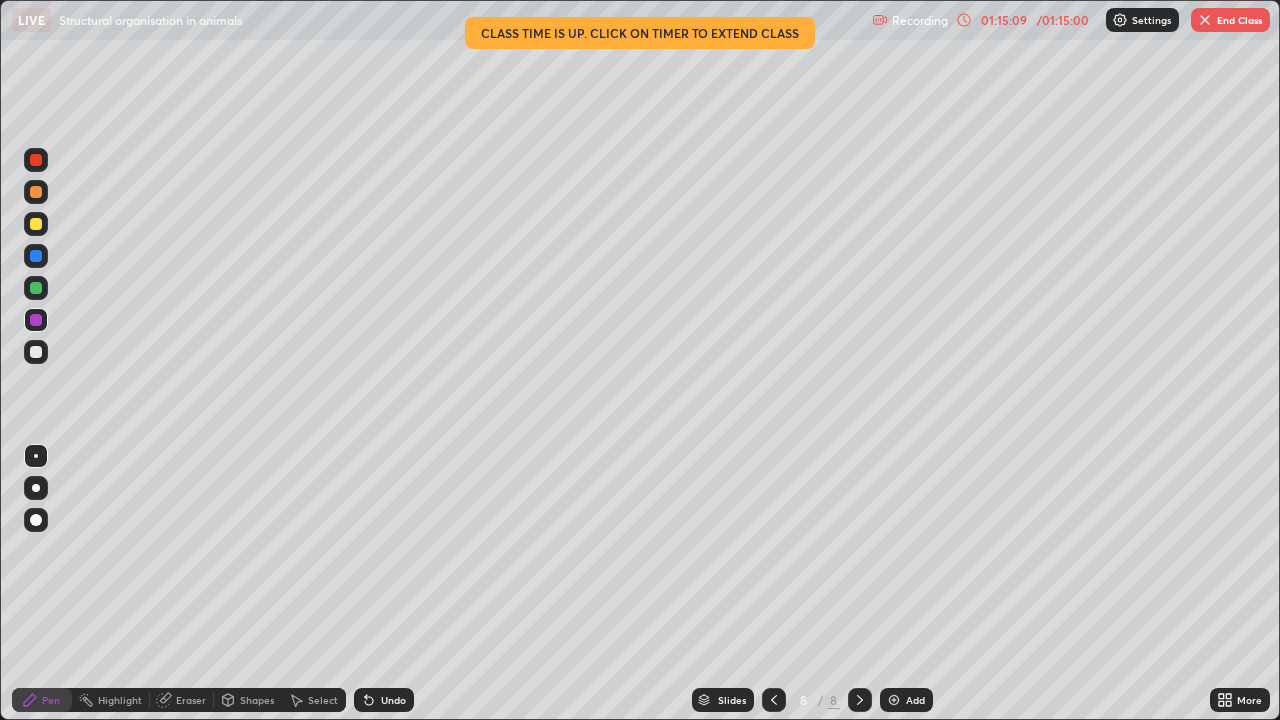 click on "End Class" at bounding box center (1230, 20) 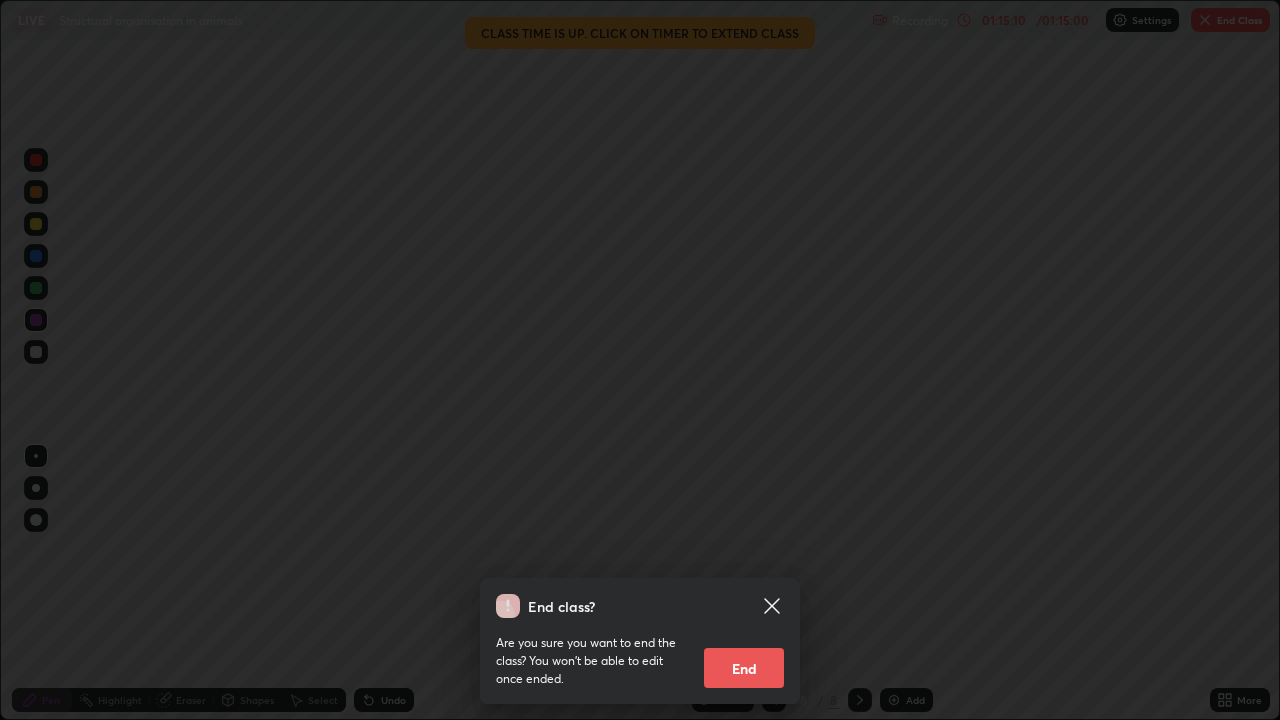 click on "End" at bounding box center [744, 668] 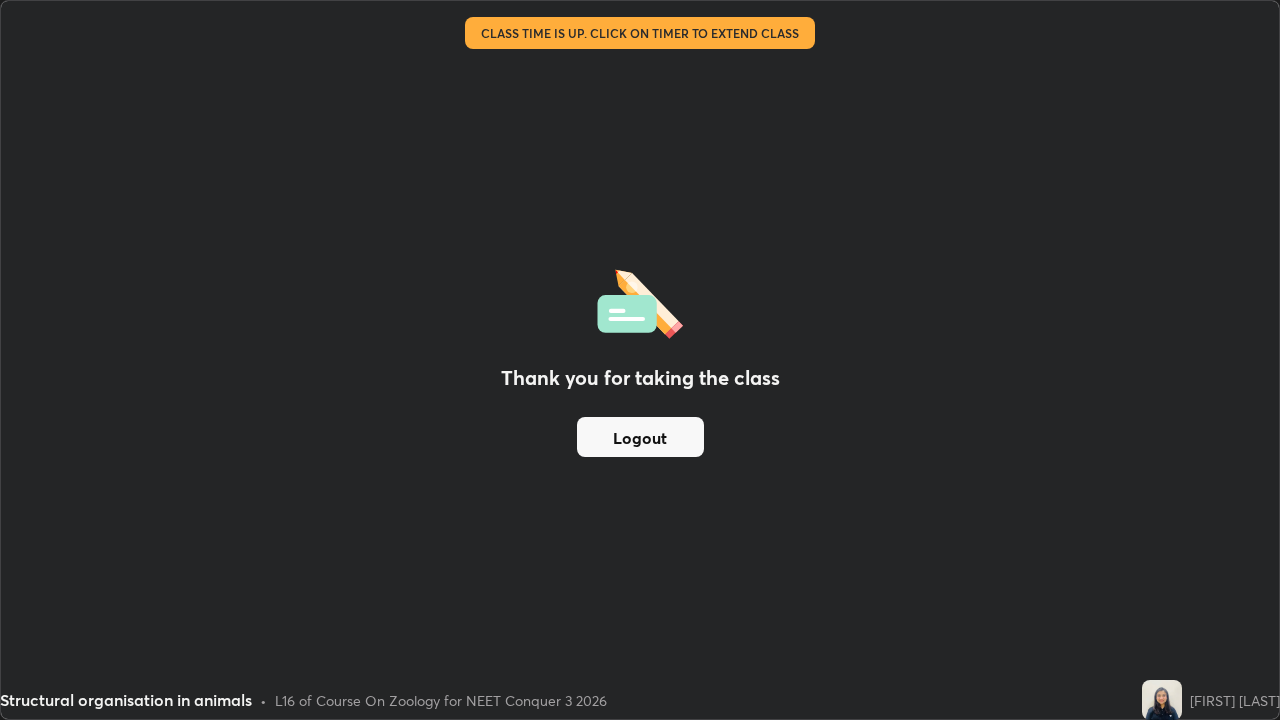 click on "Logout" at bounding box center [640, 437] 